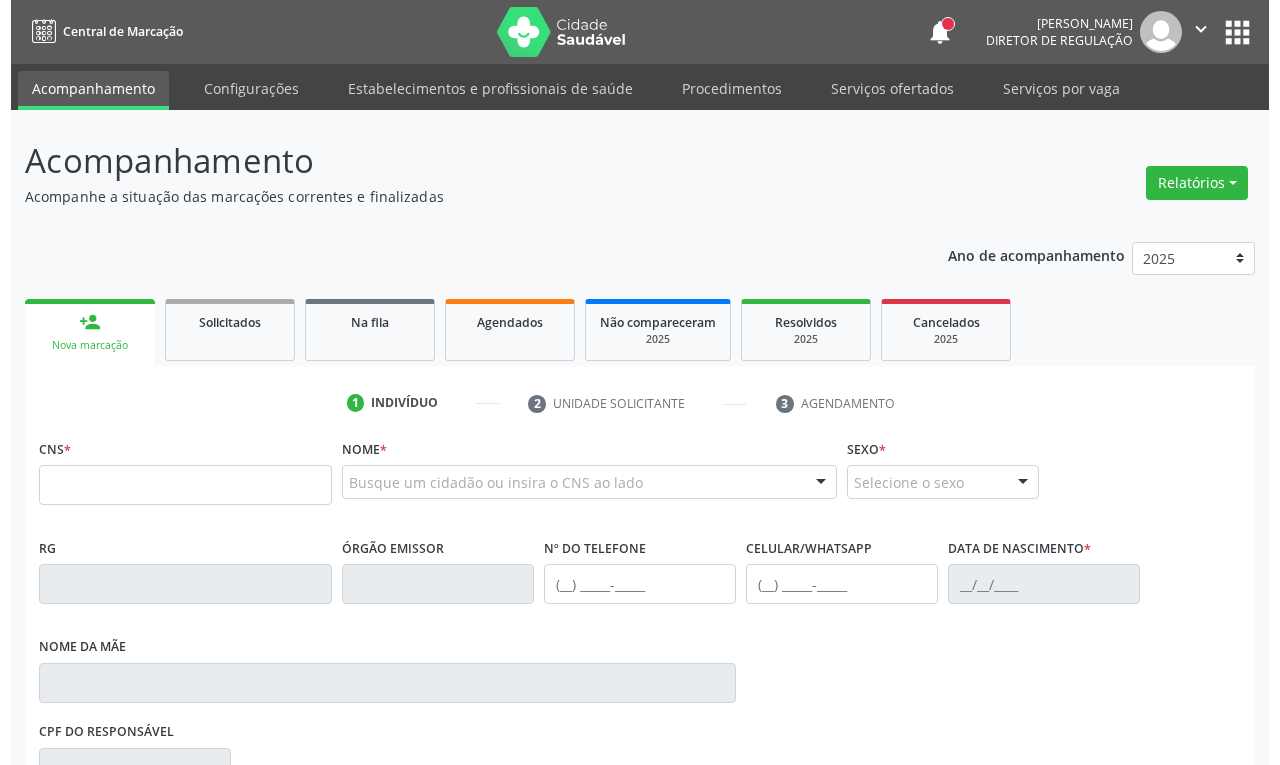scroll, scrollTop: 0, scrollLeft: 0, axis: both 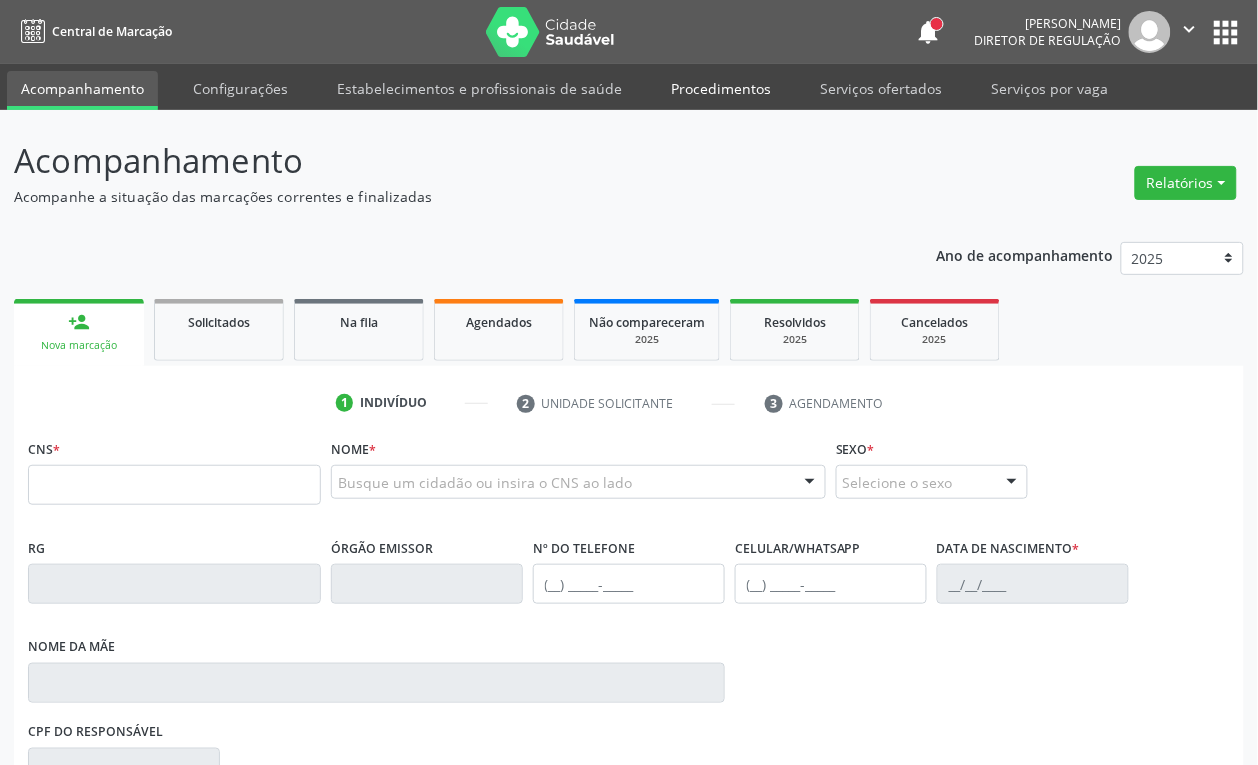 click on "Procedimentos" at bounding box center [721, 88] 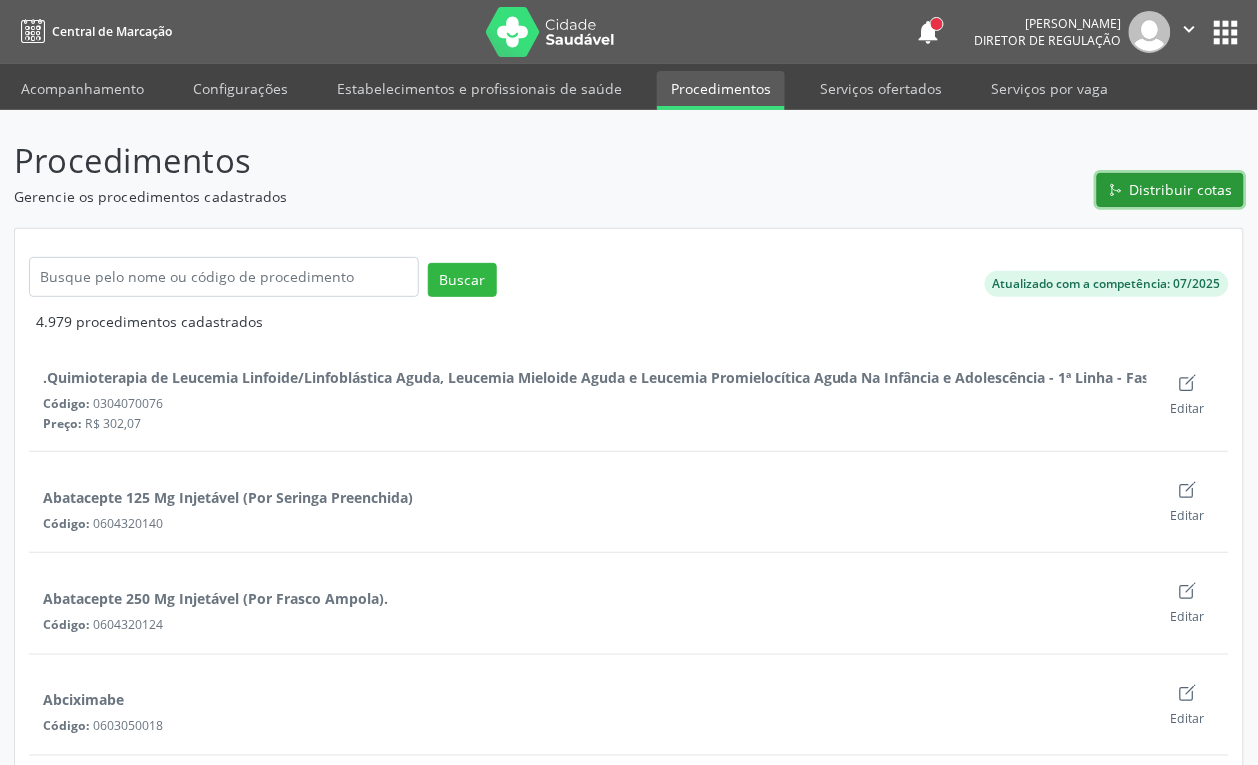 click on "Distribuir cotas" at bounding box center [1181, 189] 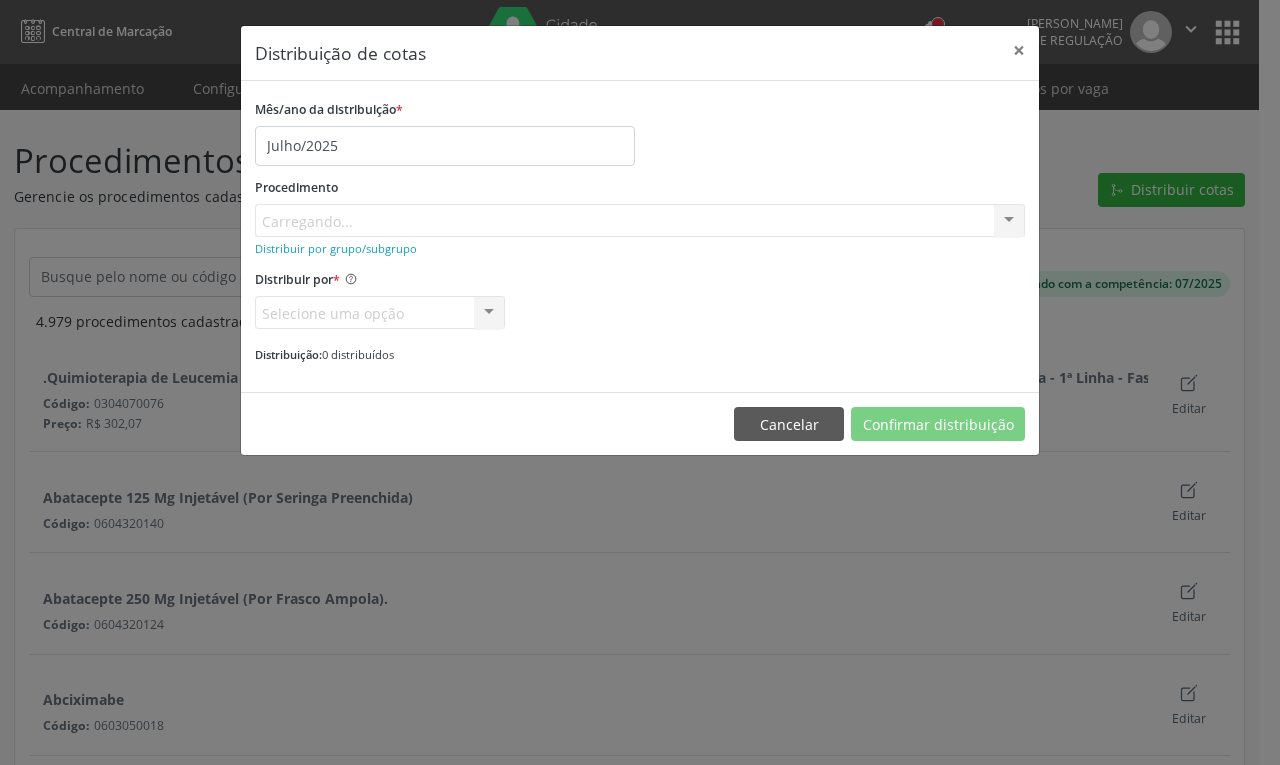 click on "Procedimento
Carregando...
No elements found. Consider changing the search query.   List is empty." at bounding box center (640, 205) 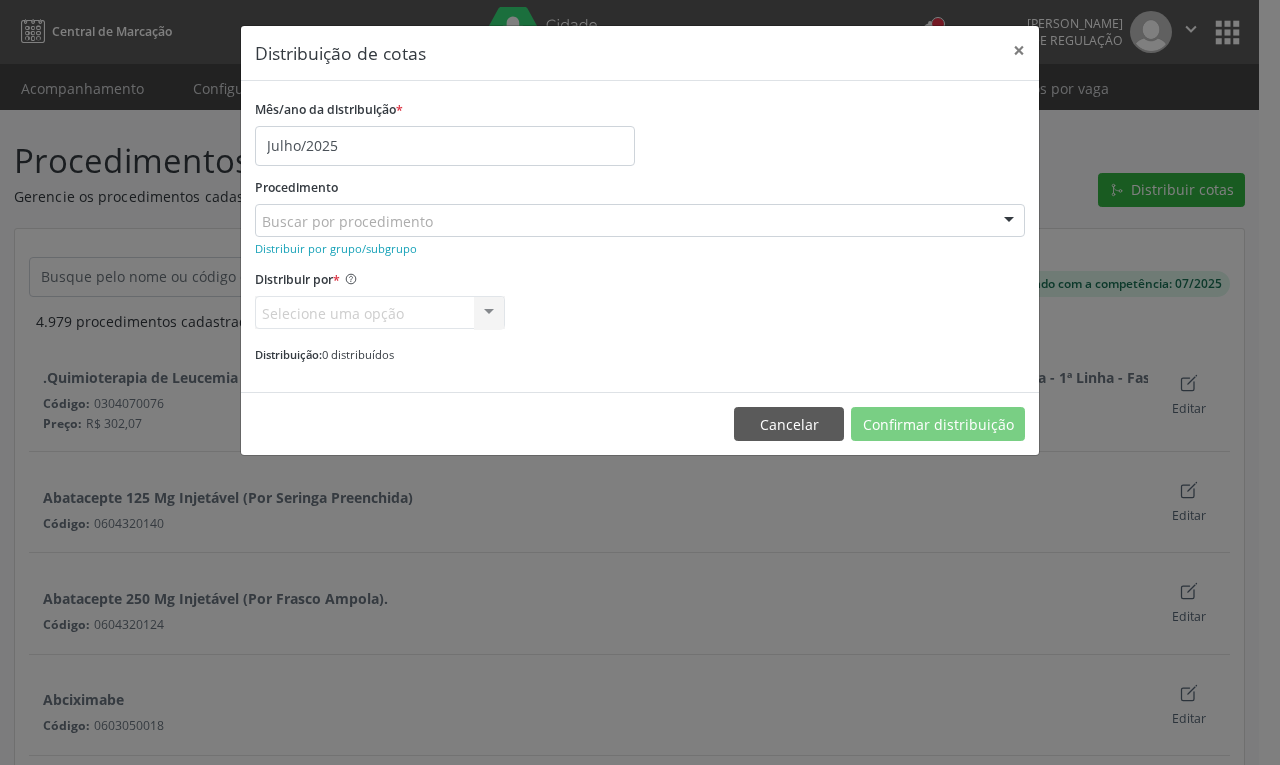 click at bounding box center (1009, 222) 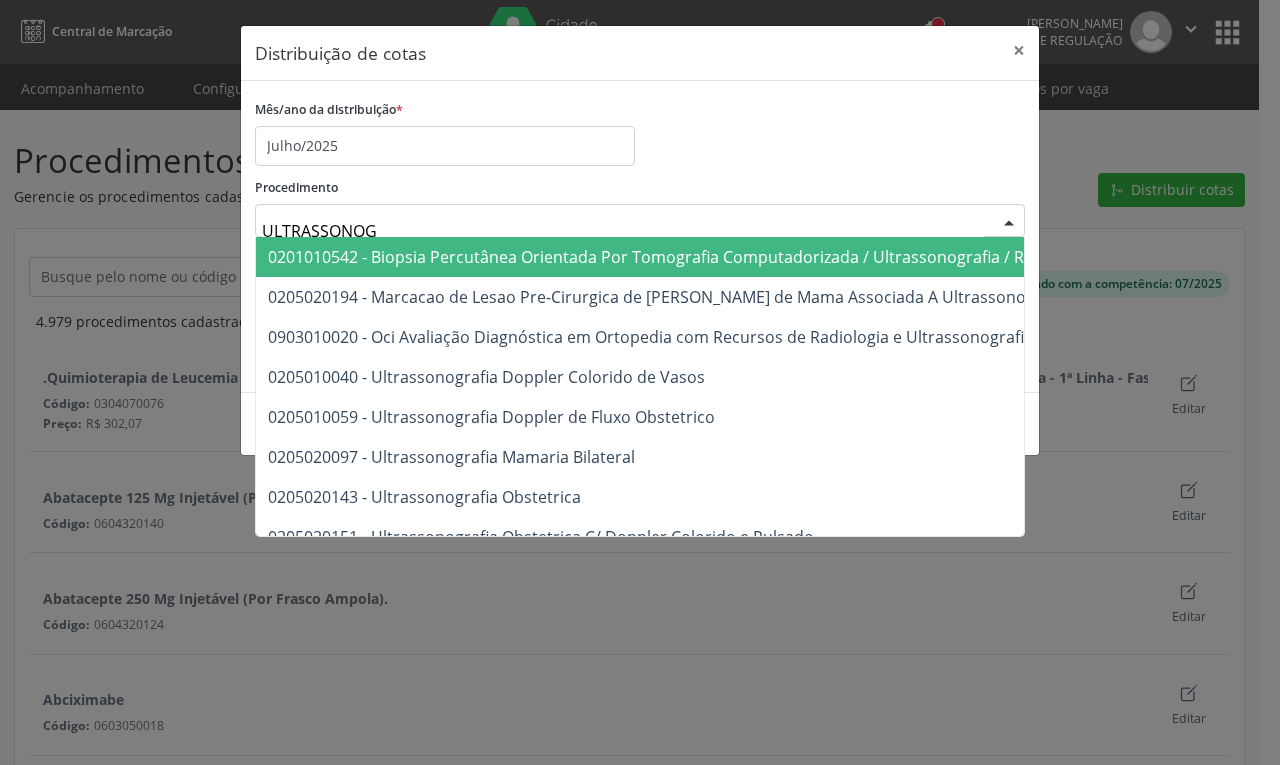 type on "ULTRASSONOGR" 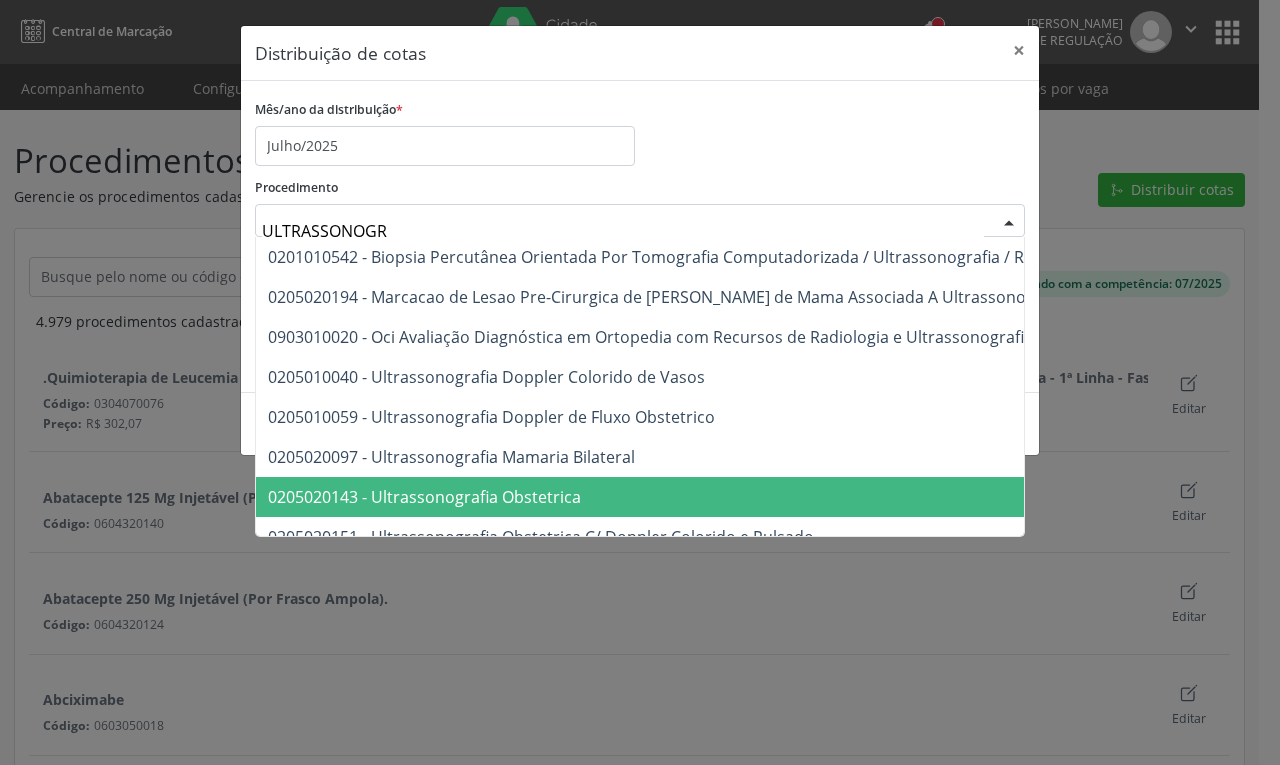 click on "0205020143 - Ultrassonografia Obstetrica" at bounding box center (759, 497) 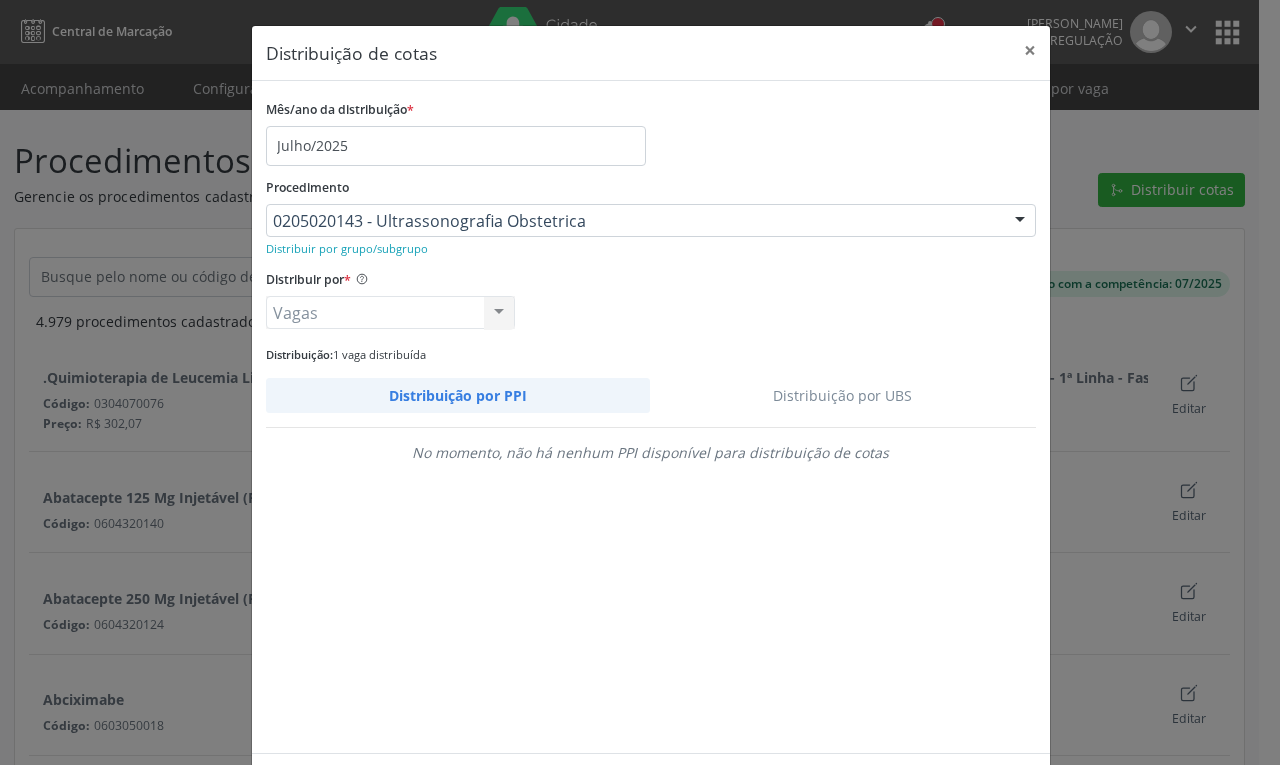 click on "Distribuição por UBS" at bounding box center [843, 395] 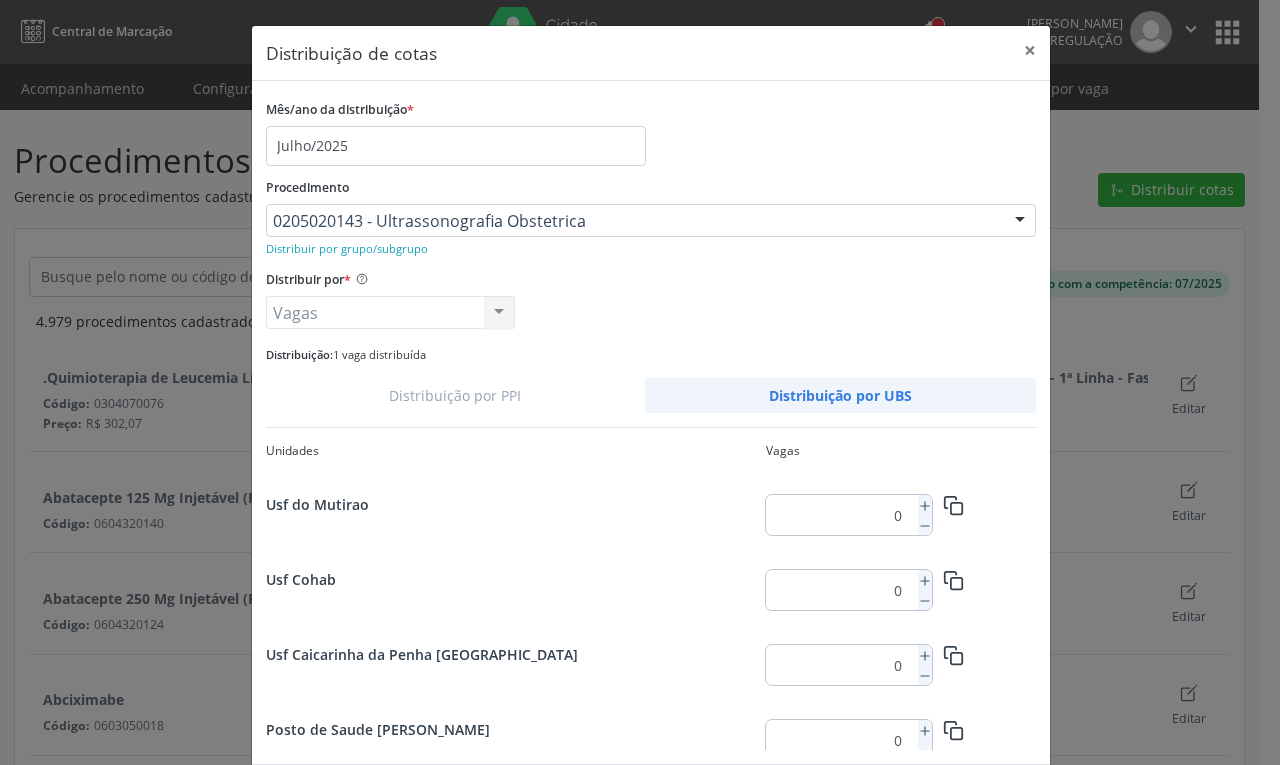 scroll, scrollTop: 88, scrollLeft: 0, axis: vertical 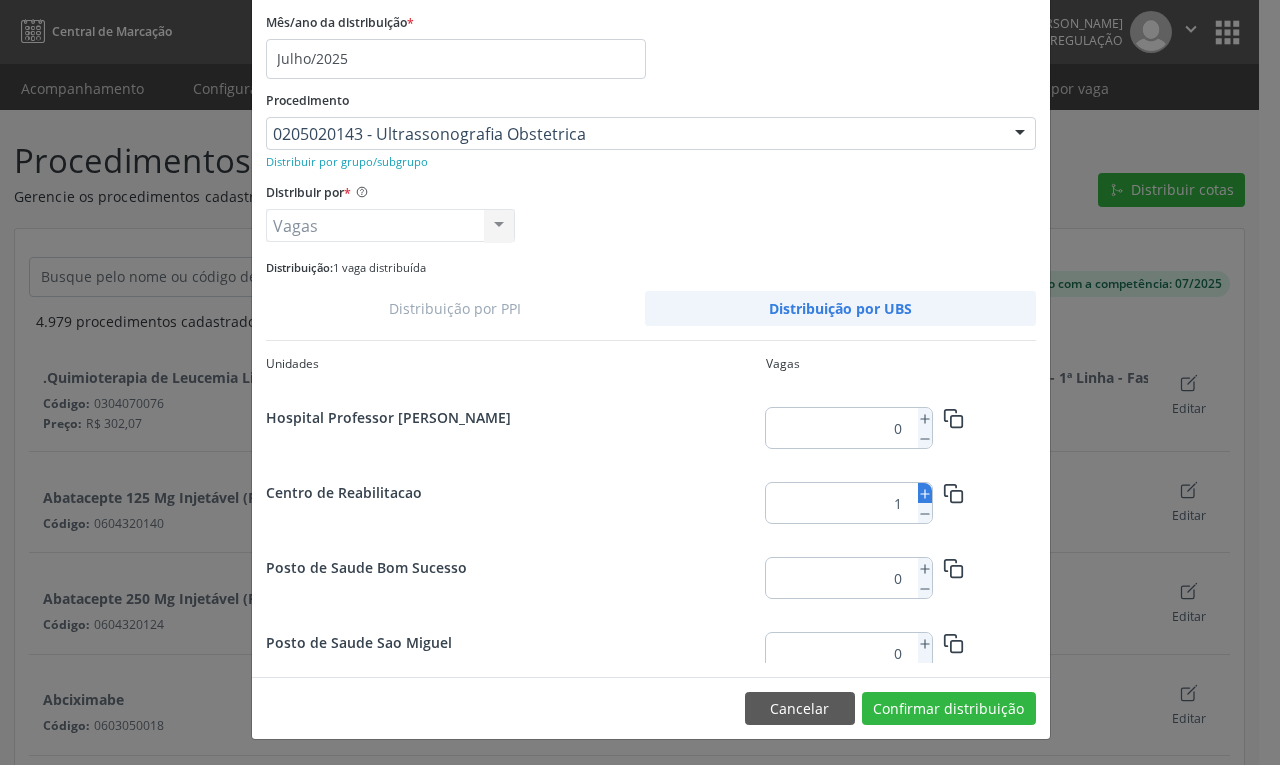 click 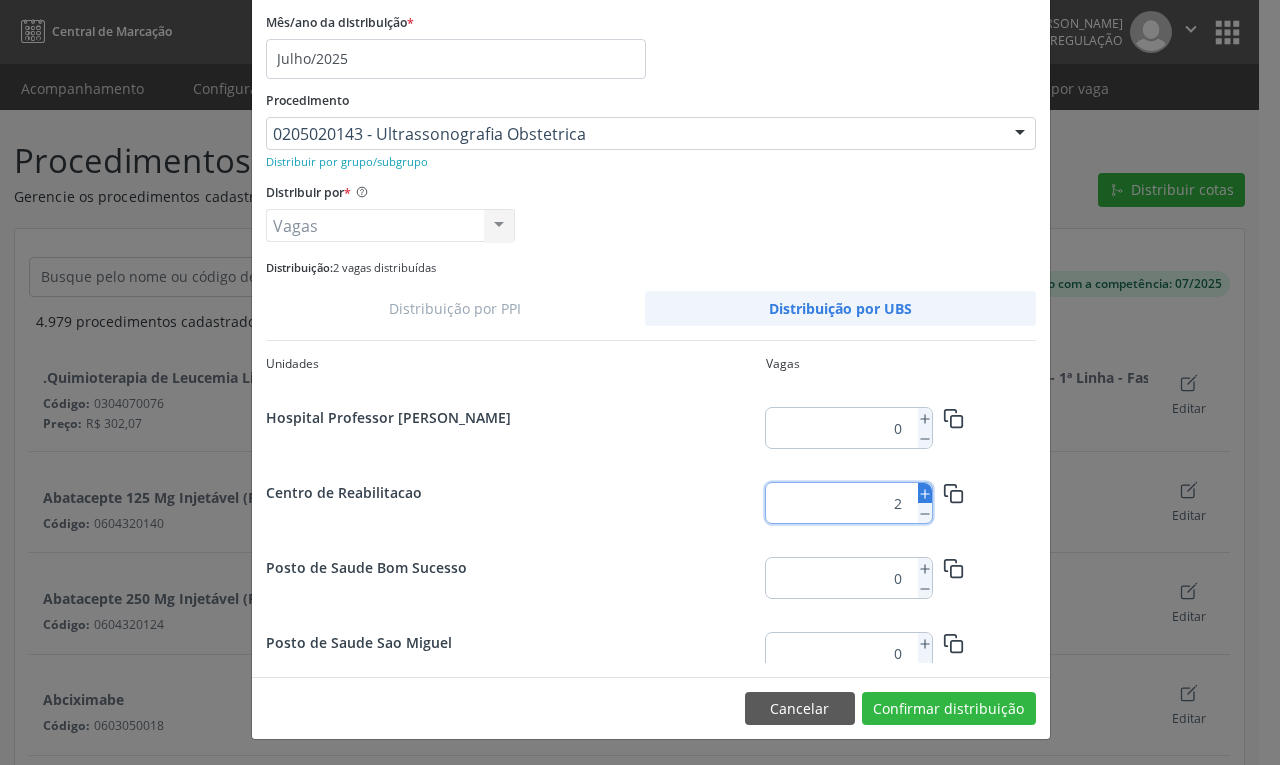 click 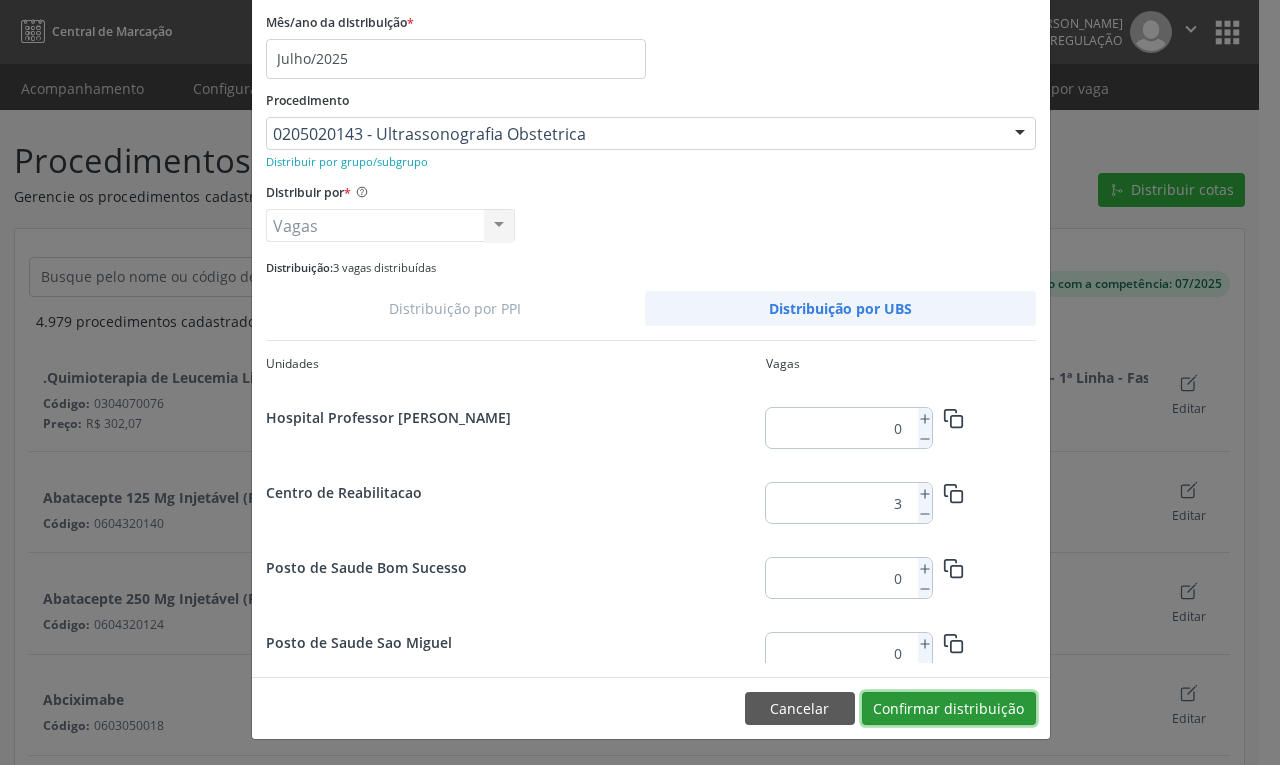 click on "Confirmar distribuição" at bounding box center (949, 709) 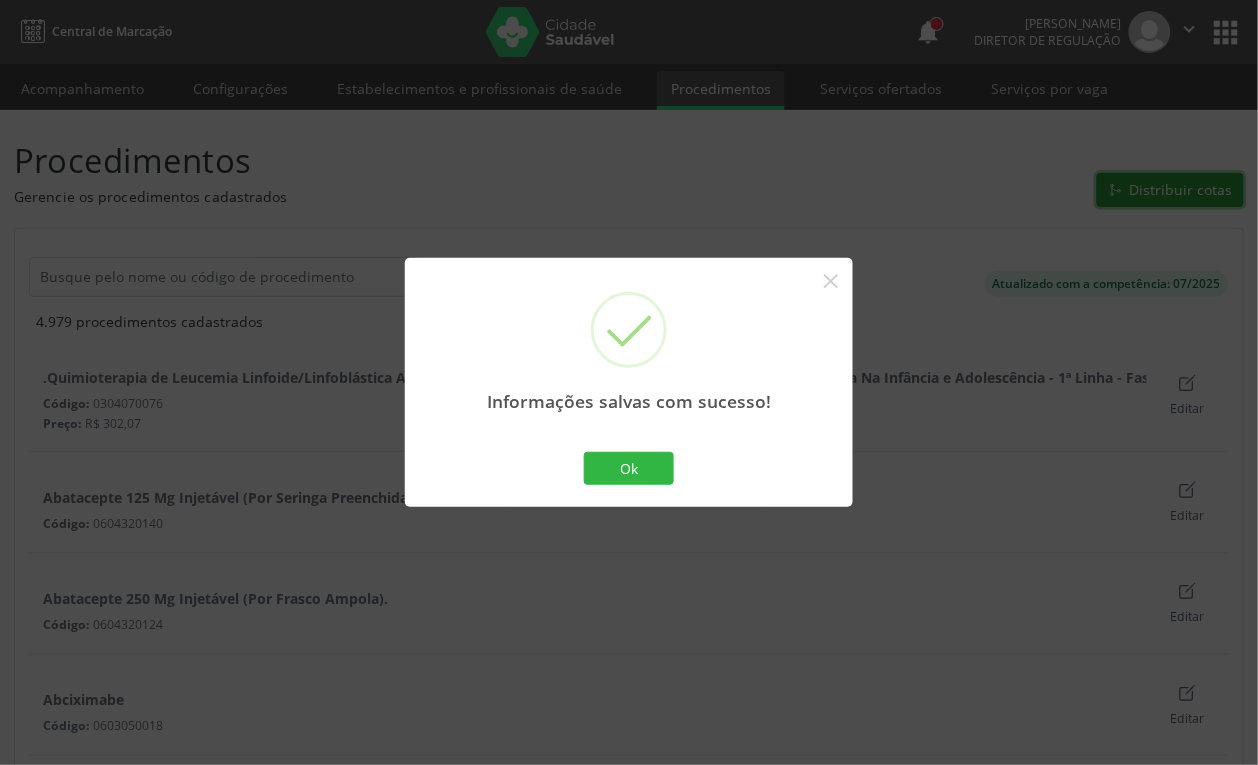 scroll, scrollTop: 0, scrollLeft: 0, axis: both 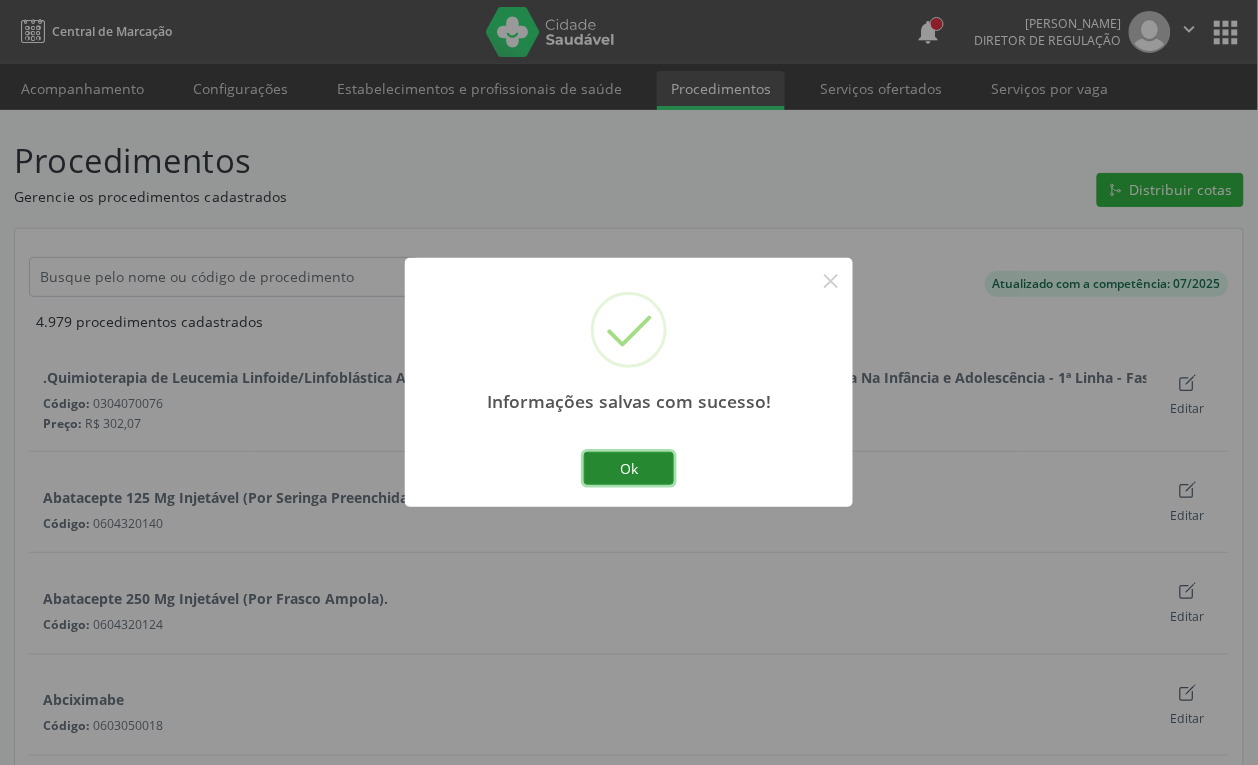click on "Ok" at bounding box center [629, 469] 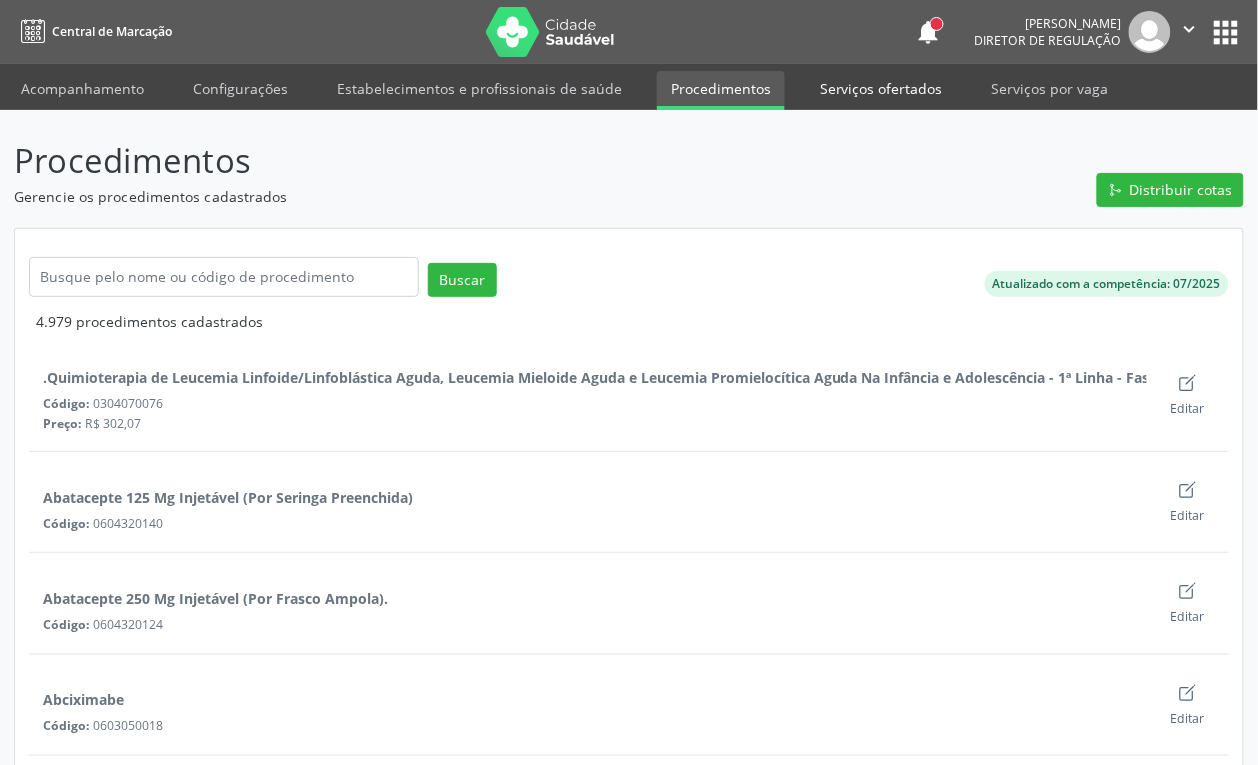 click on "Serviços ofertados" at bounding box center [881, 88] 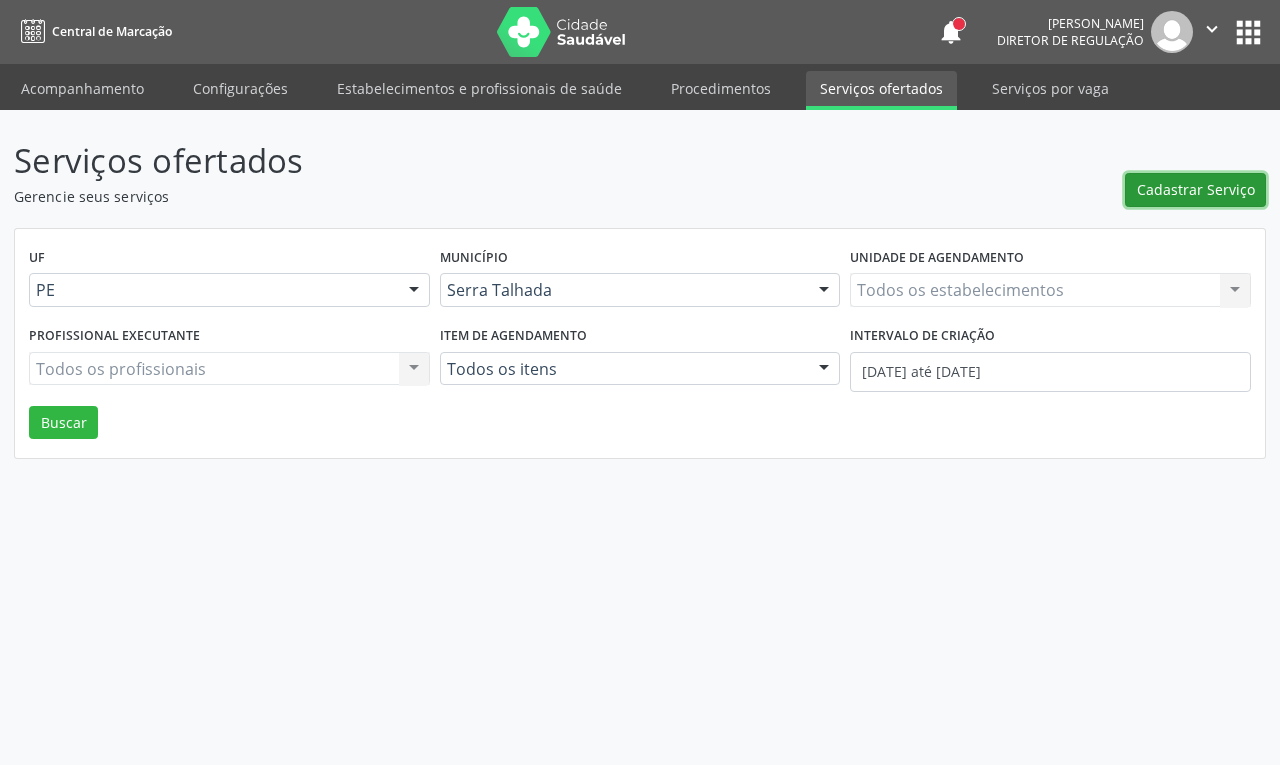 click on "Cadastrar Serviço" at bounding box center (1196, 189) 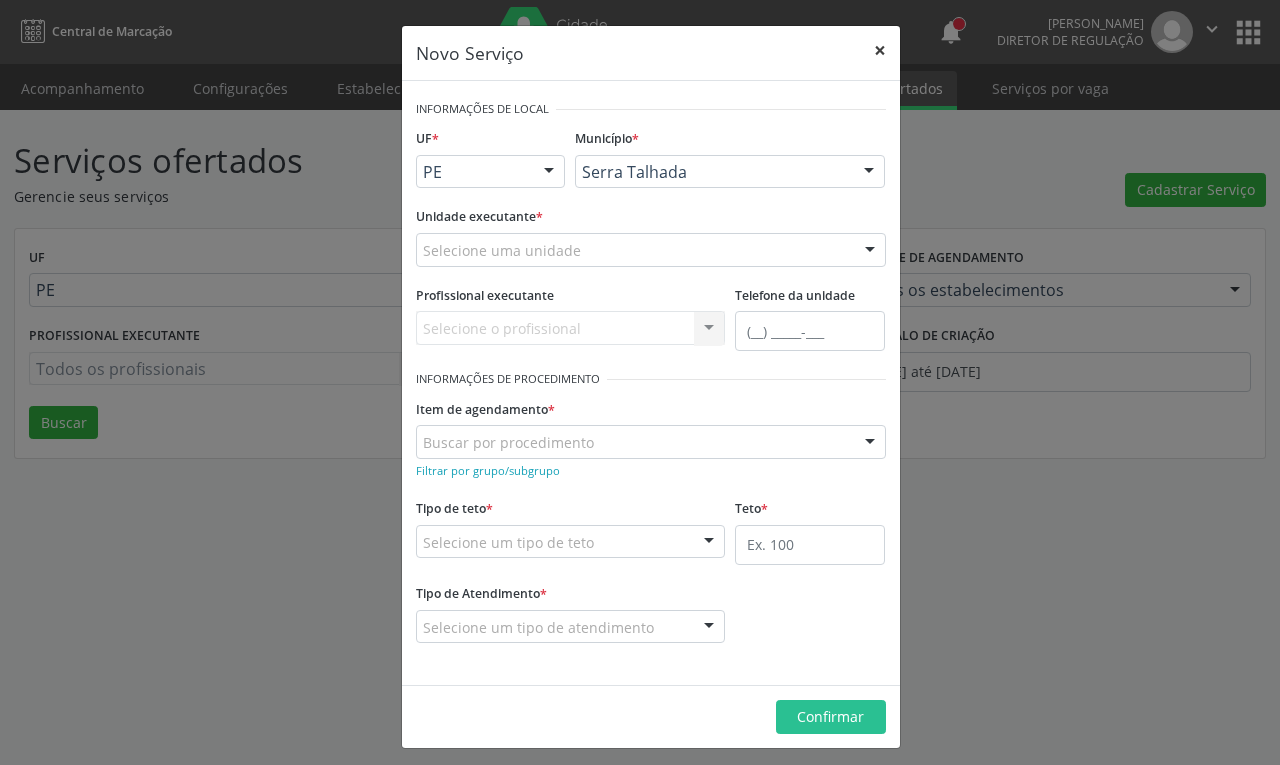 click on "×" at bounding box center (880, 50) 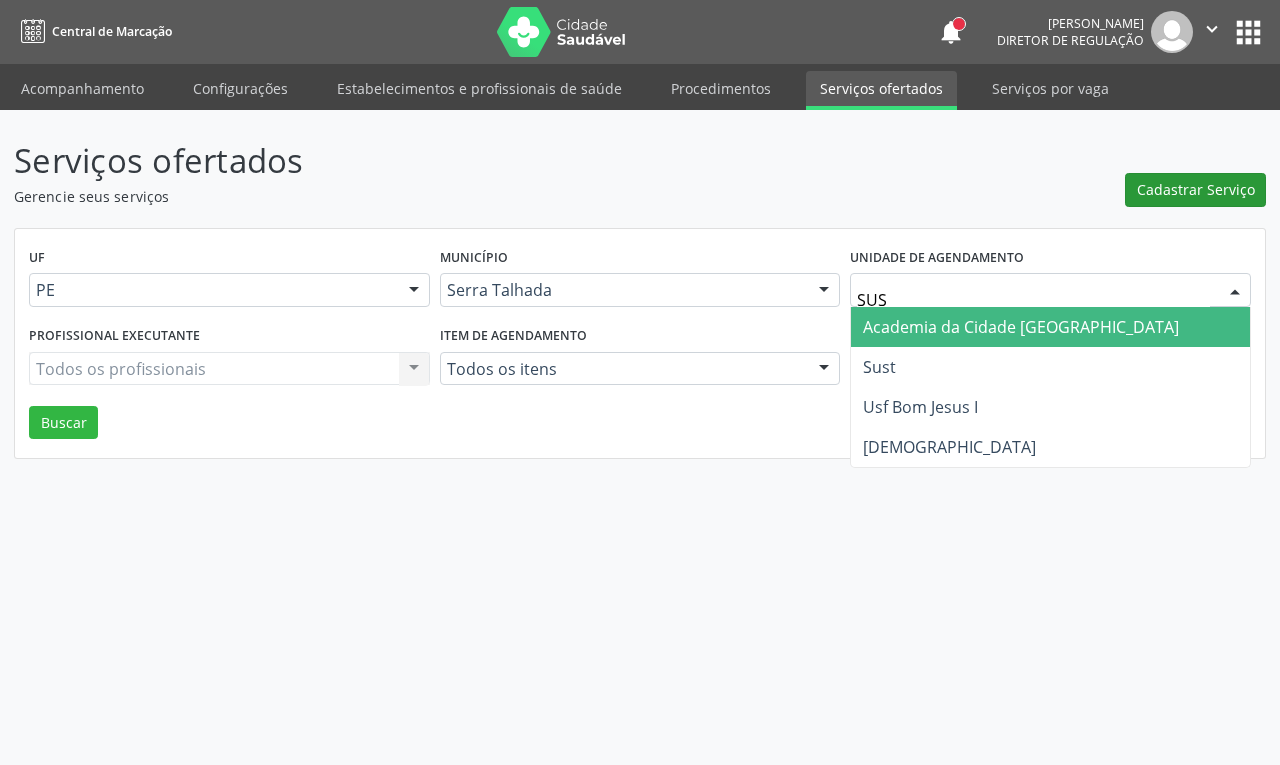 type on "SUST" 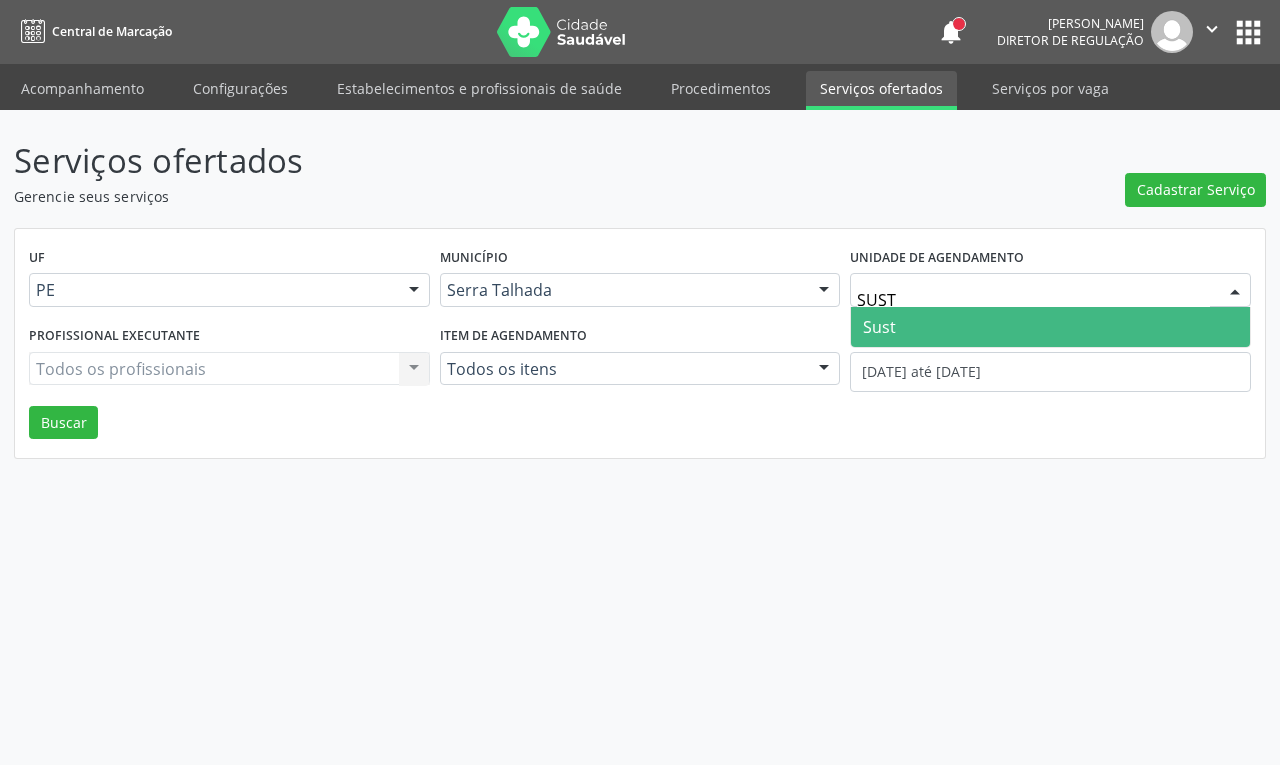 click on "Sust" at bounding box center (1050, 327) 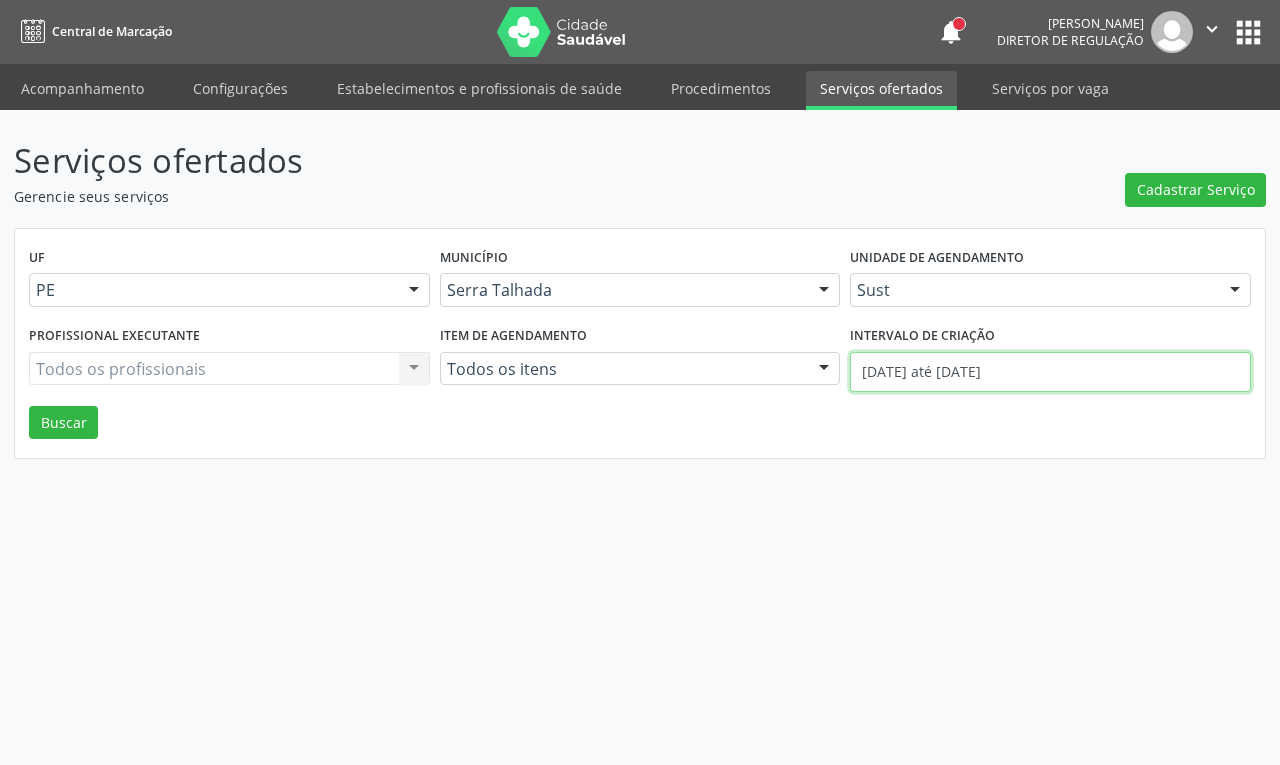 click on "[DATE] até [DATE]" at bounding box center (1050, 372) 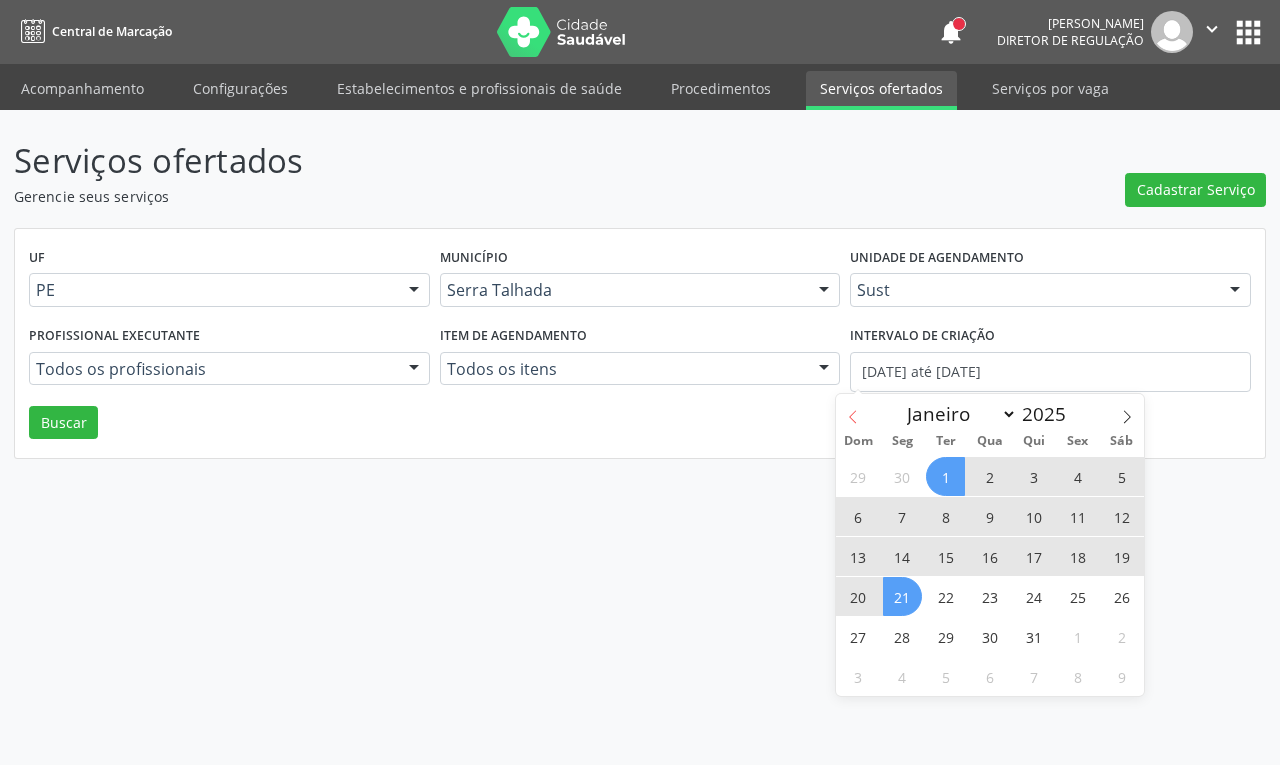 click at bounding box center [853, 411] 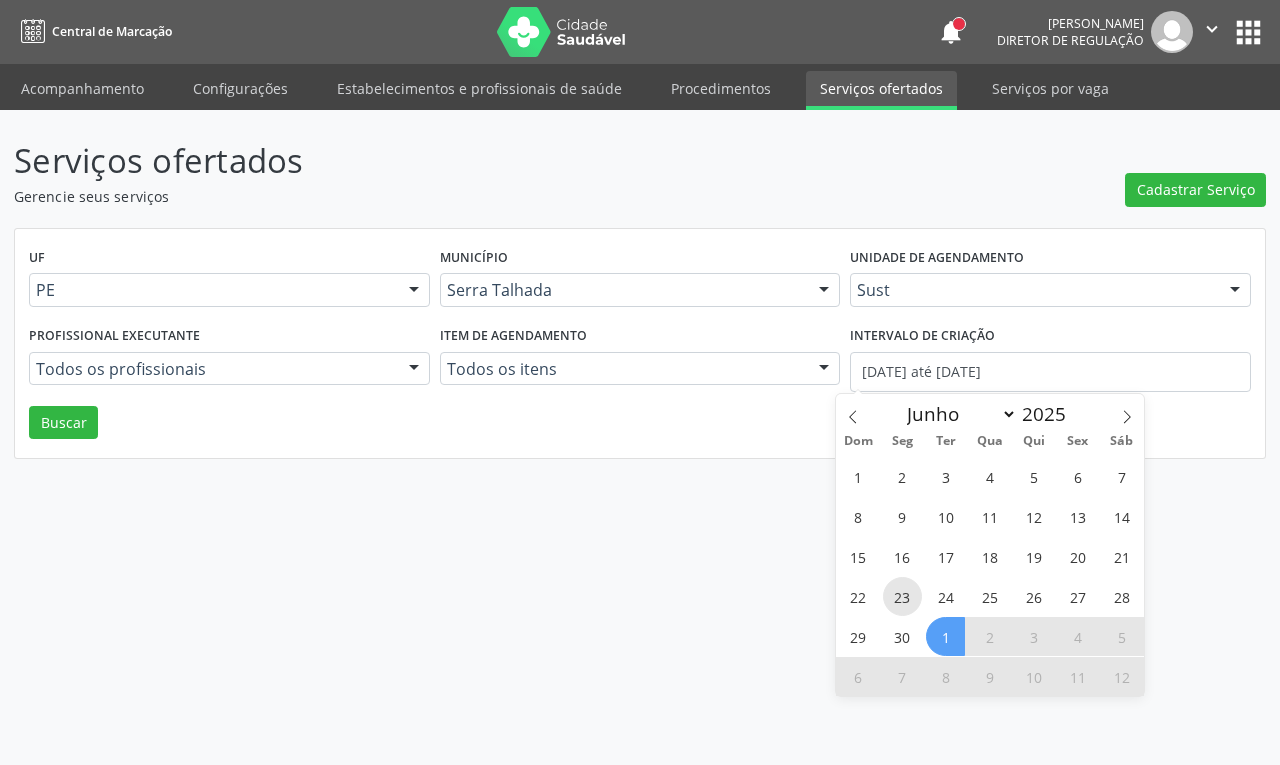 click on "23" at bounding box center (902, 596) 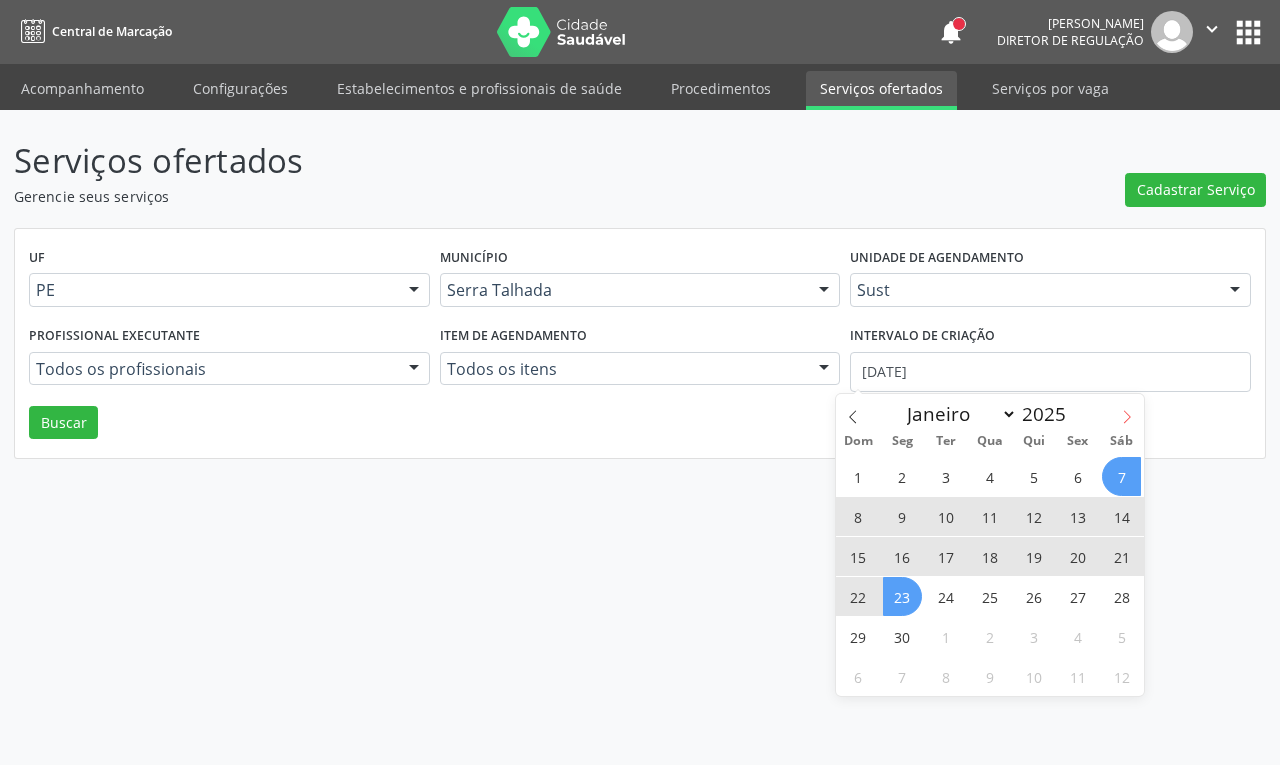 click 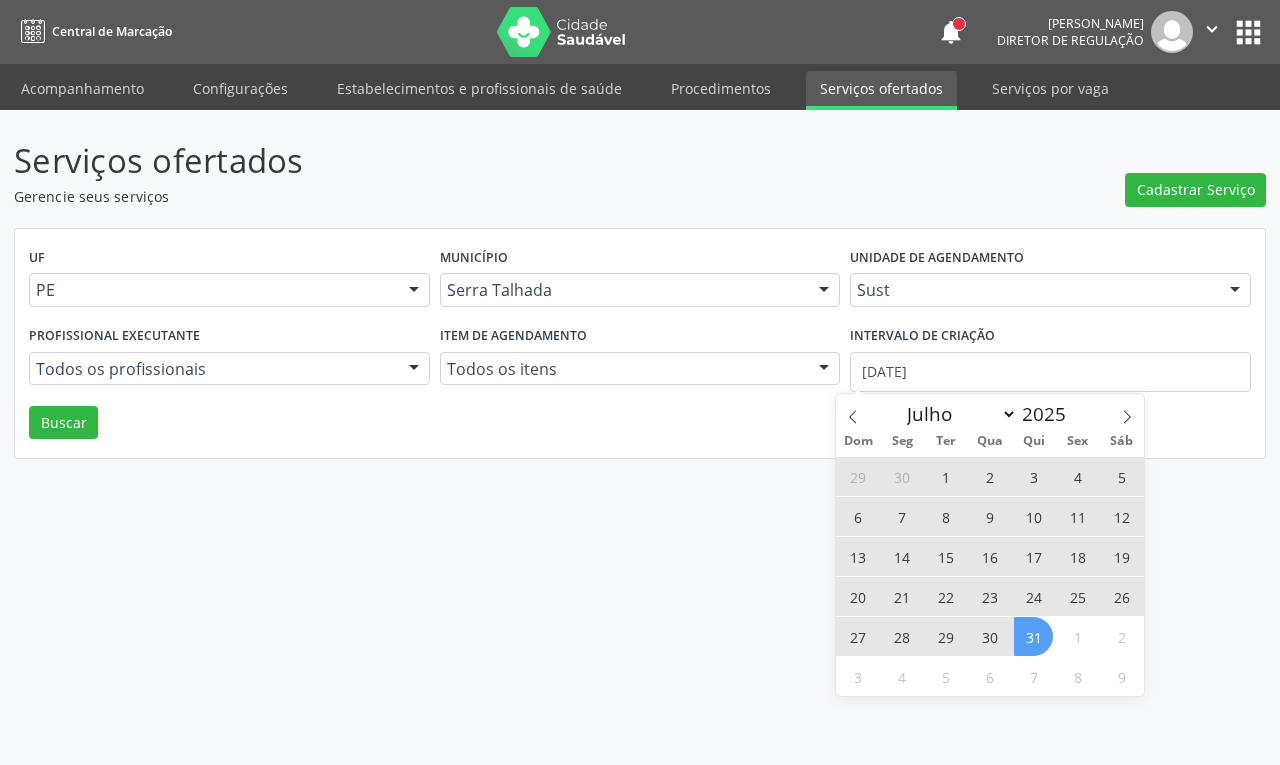 click on "31" at bounding box center [1033, 636] 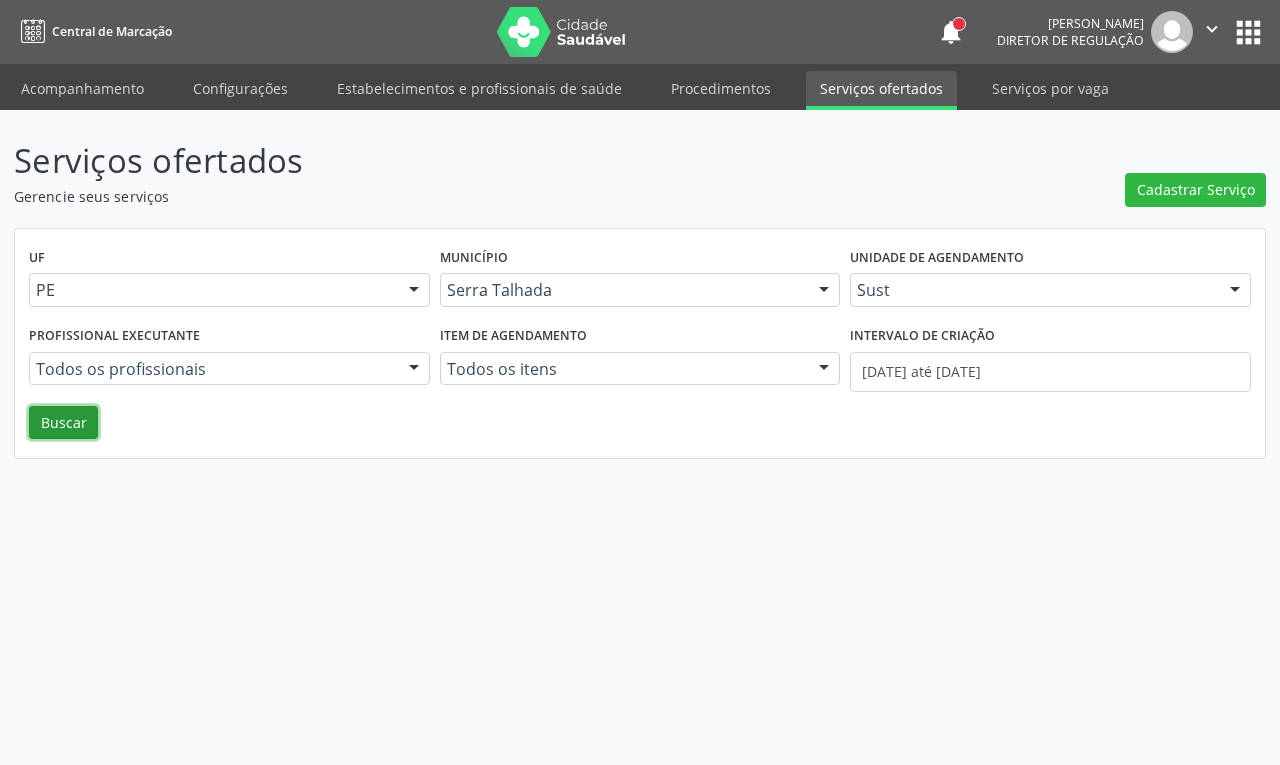 click on "Buscar" at bounding box center [63, 423] 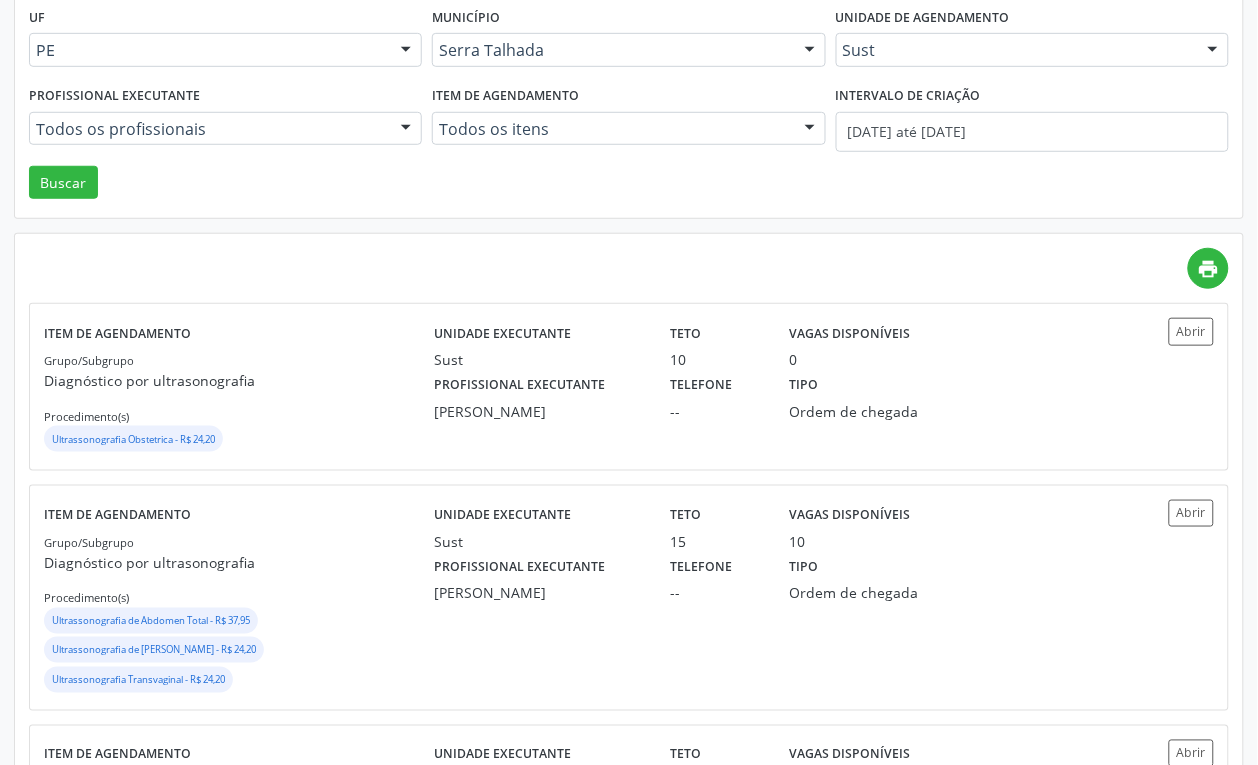 scroll, scrollTop: 250, scrollLeft: 0, axis: vertical 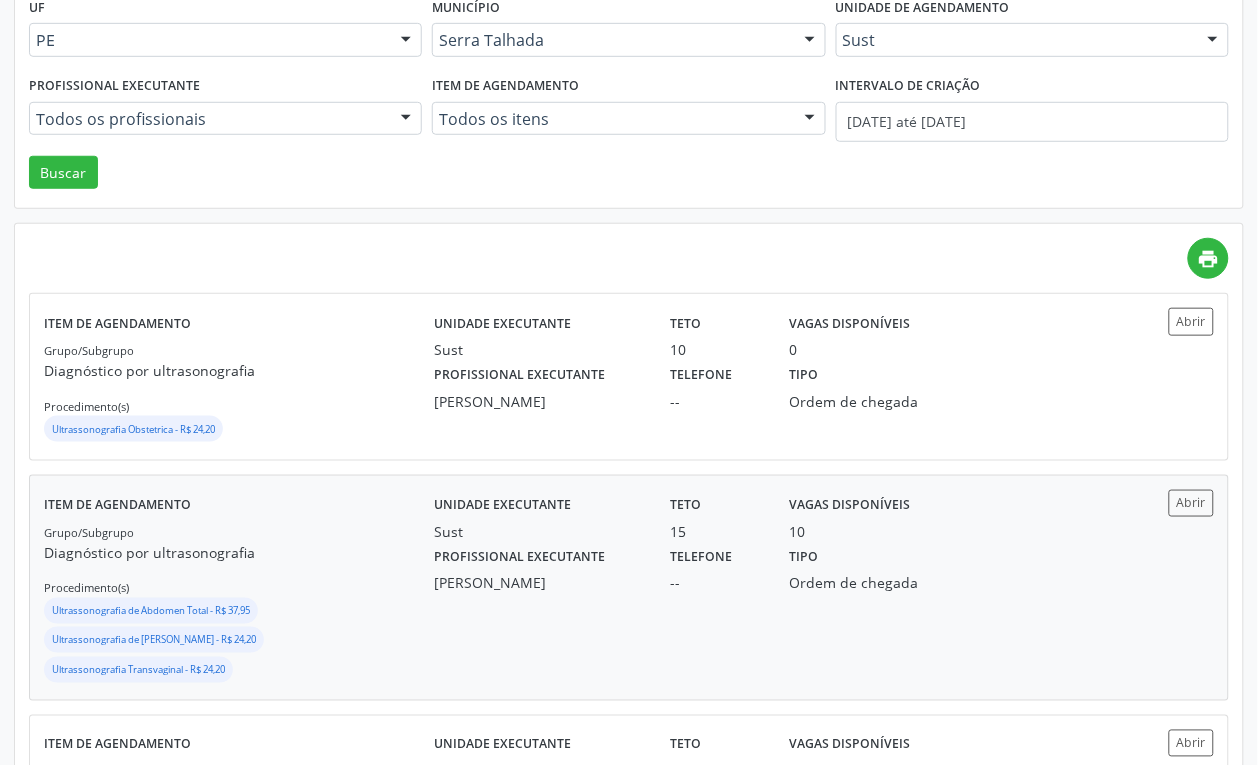 click on "Item de agendamento
Grupo/Subgrupo   Diagnóstico por ultrasonografia   Procedimento(s)     Ultrassonografia de Abdomen Total - R$ 37,95 Ultrassonografia de Aparelho Urinário - R$ 24,20 Ultrassonografia Transvaginal - R$ 24,20" at bounding box center [239, 588] 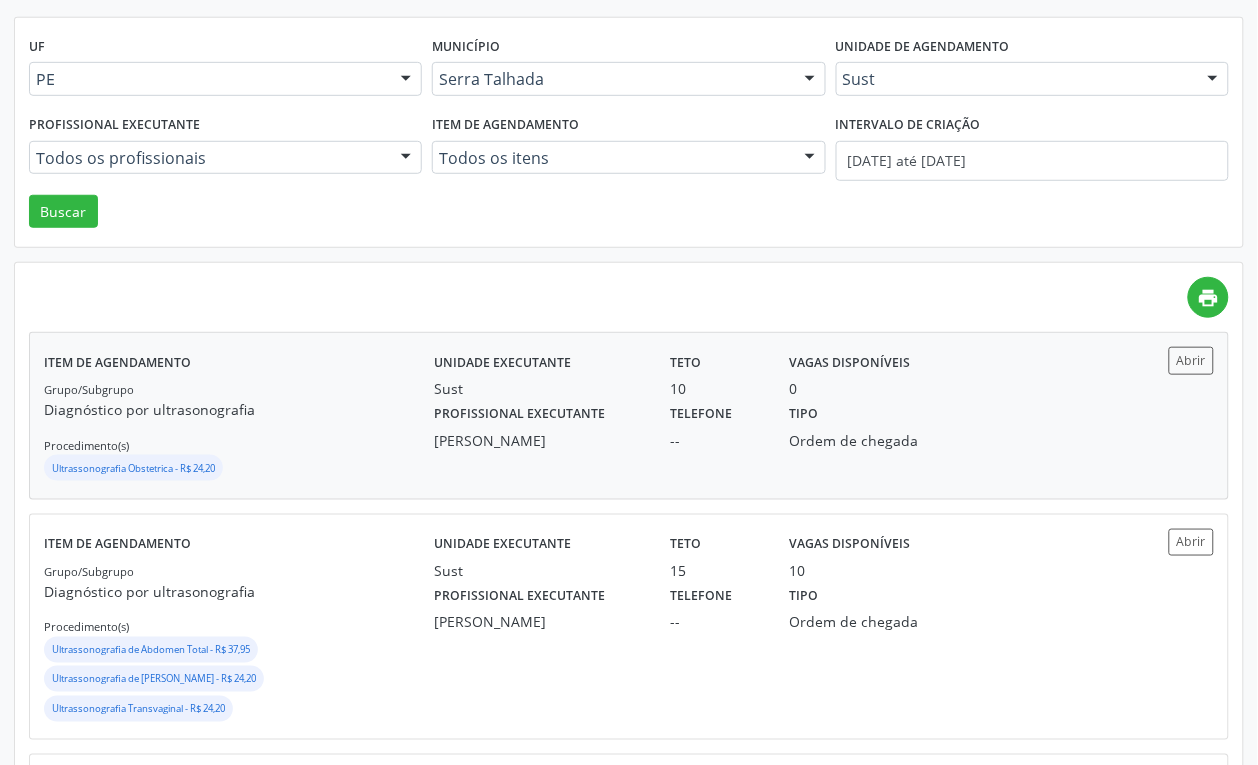 scroll, scrollTop: 250, scrollLeft: 0, axis: vertical 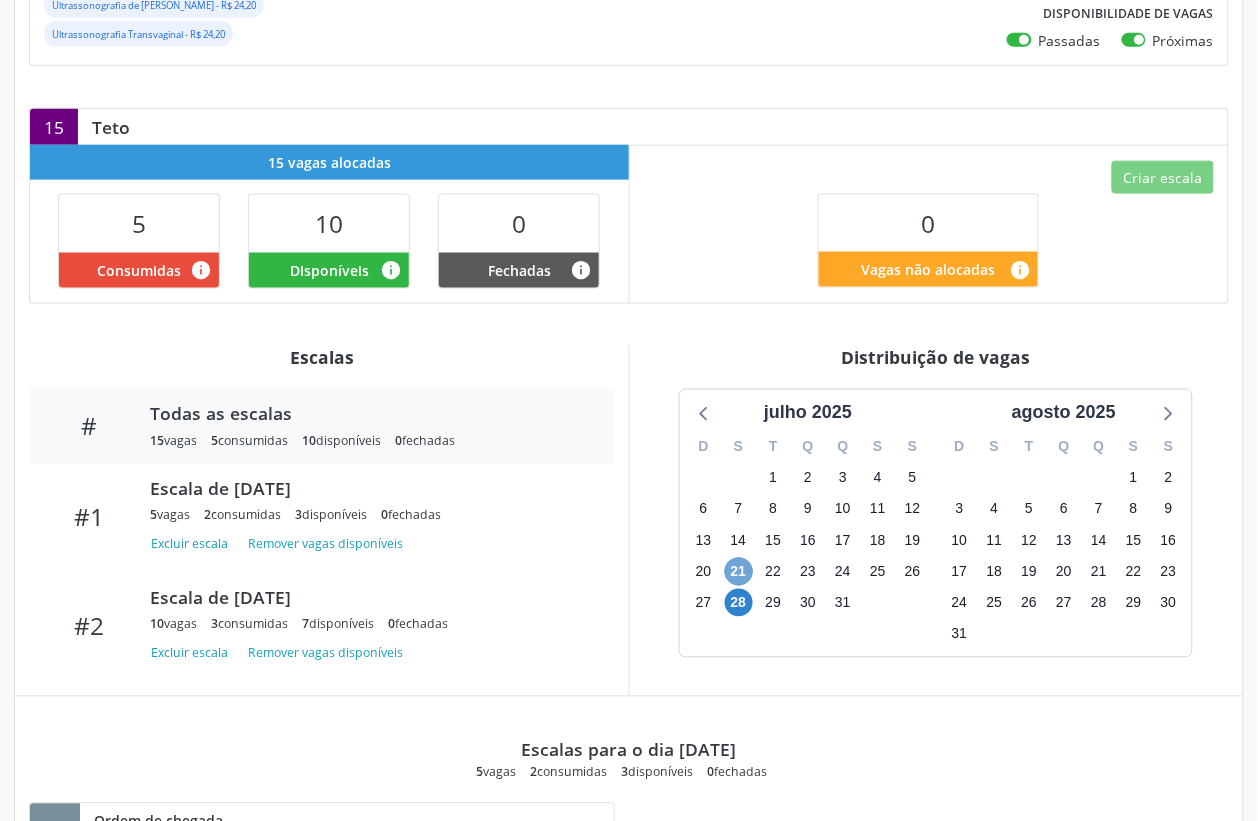 click on "21" at bounding box center (739, 572) 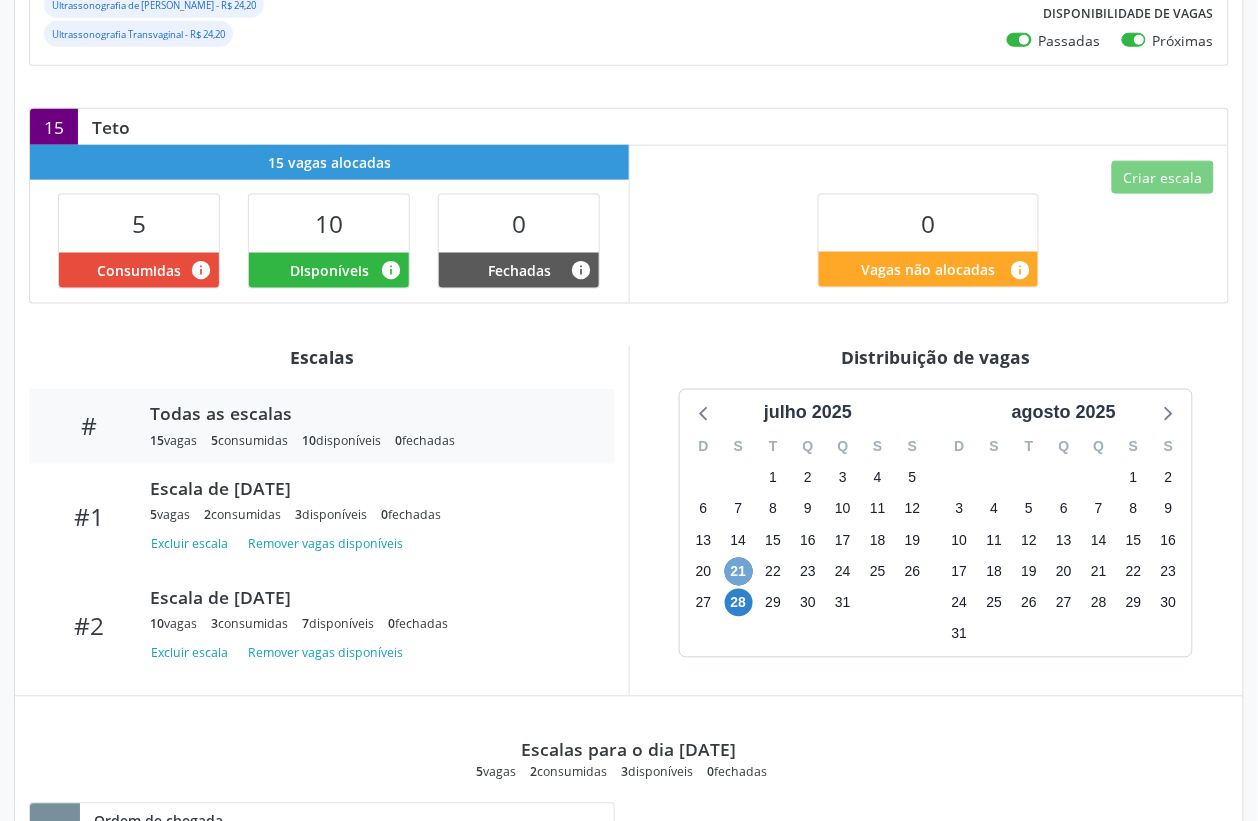 click on "21" at bounding box center (739, 572) 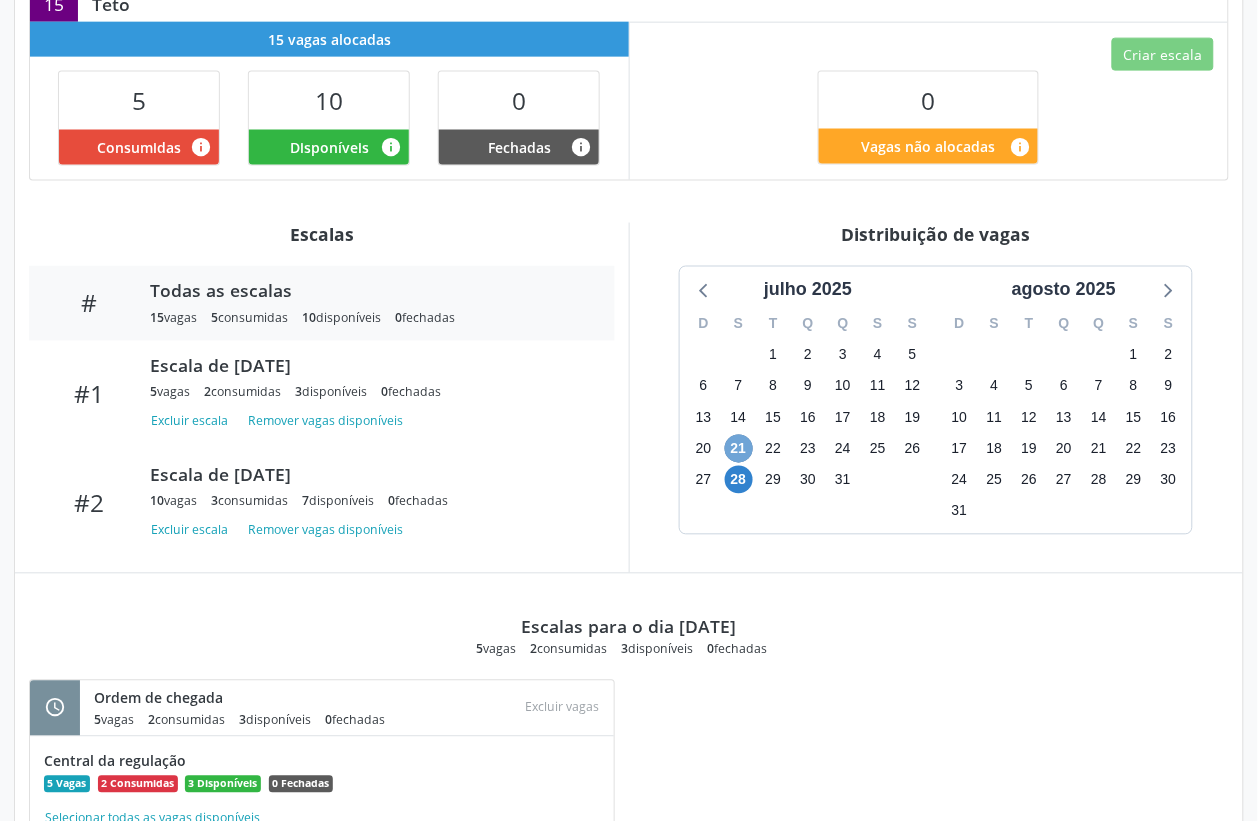 scroll, scrollTop: 707, scrollLeft: 0, axis: vertical 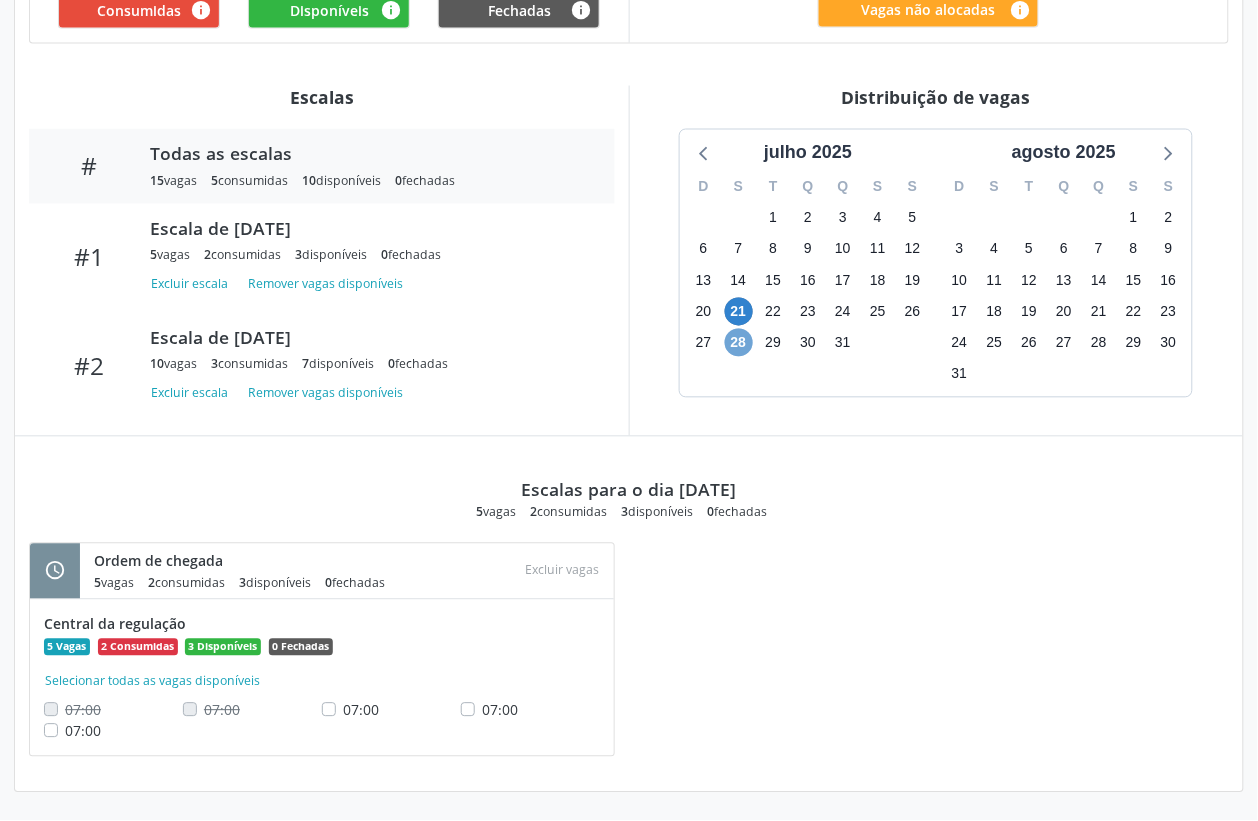 click on "28" at bounding box center (739, 343) 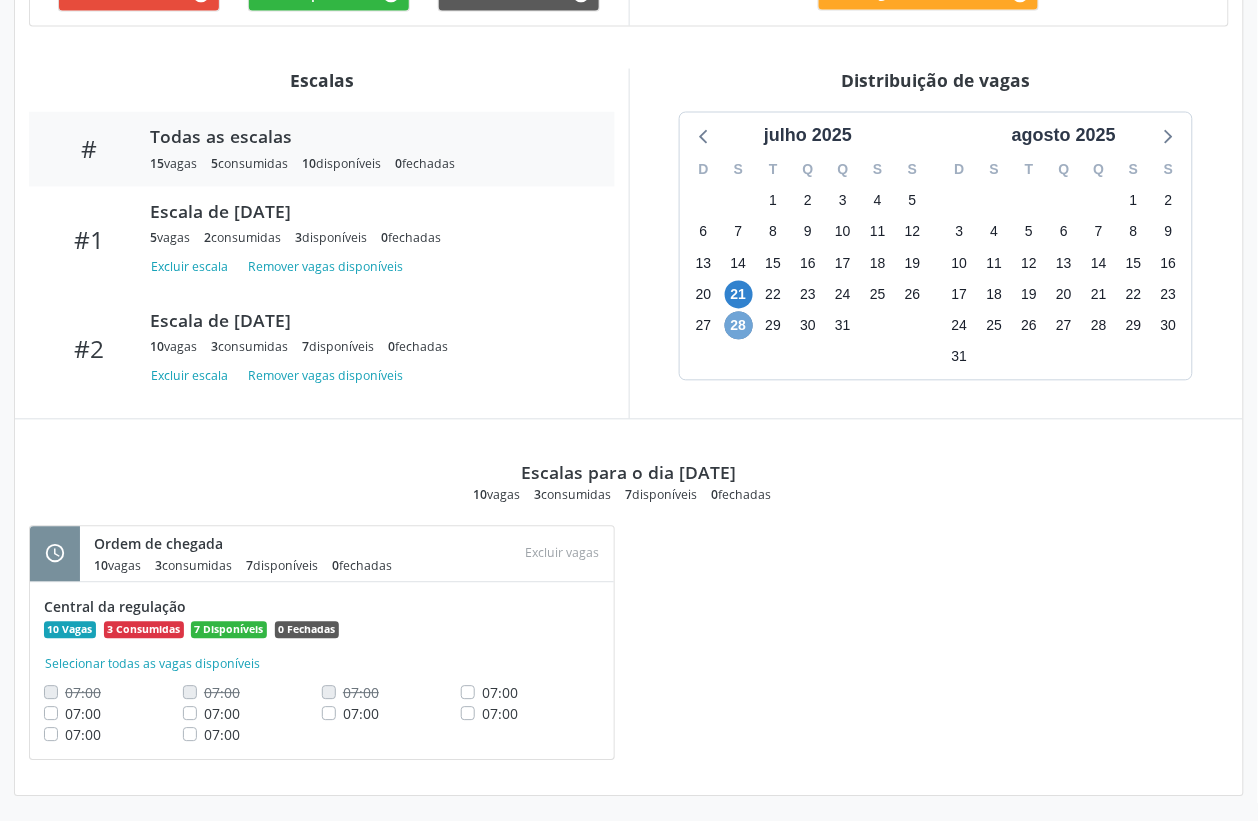 scroll, scrollTop: 727, scrollLeft: 0, axis: vertical 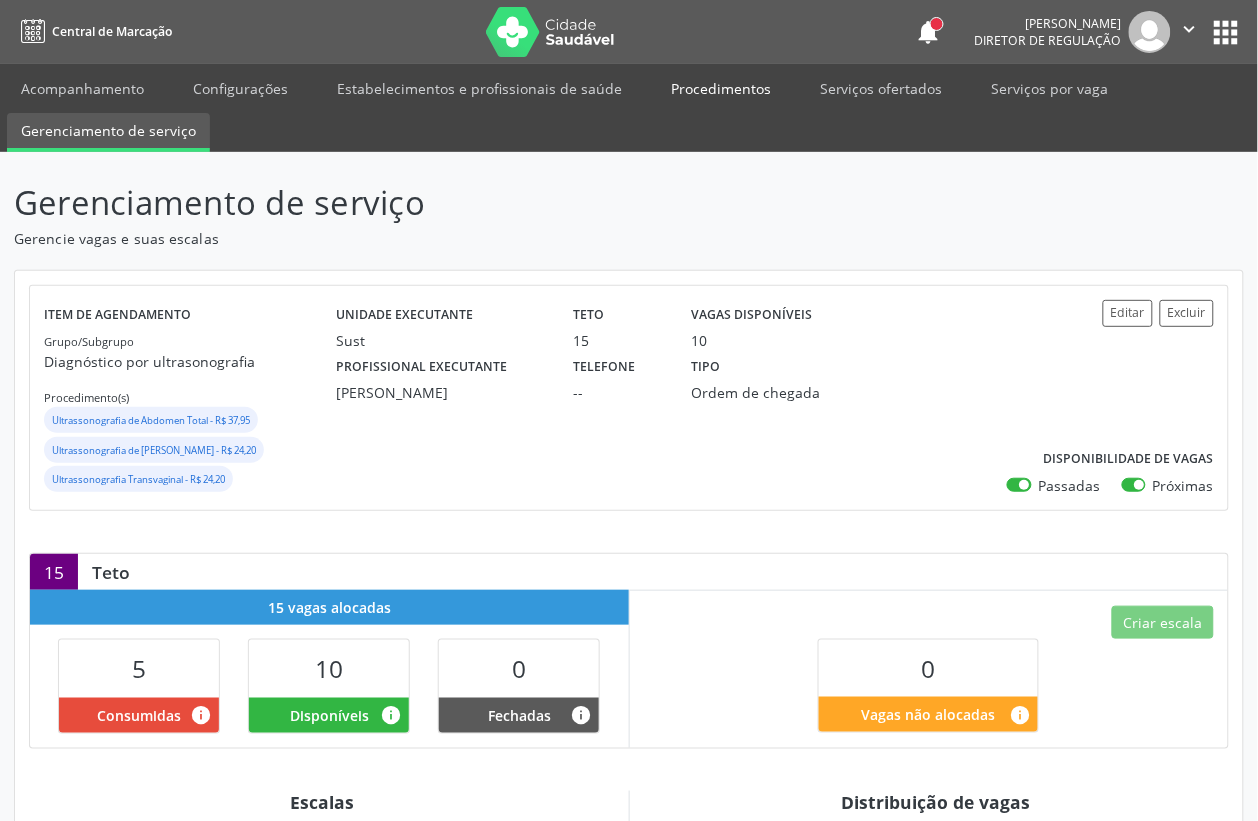 click on "Procedimentos" at bounding box center (721, 88) 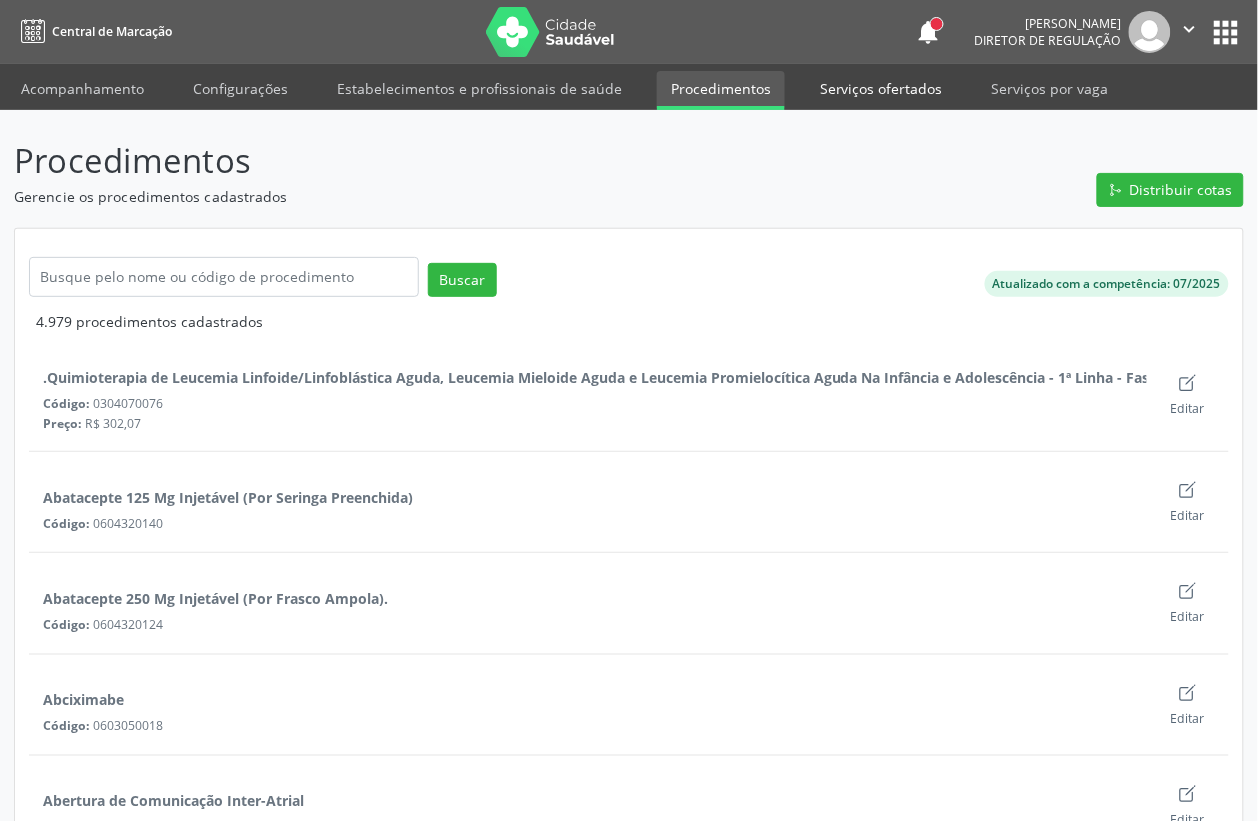 click on "Serviços ofertados" at bounding box center [881, 88] 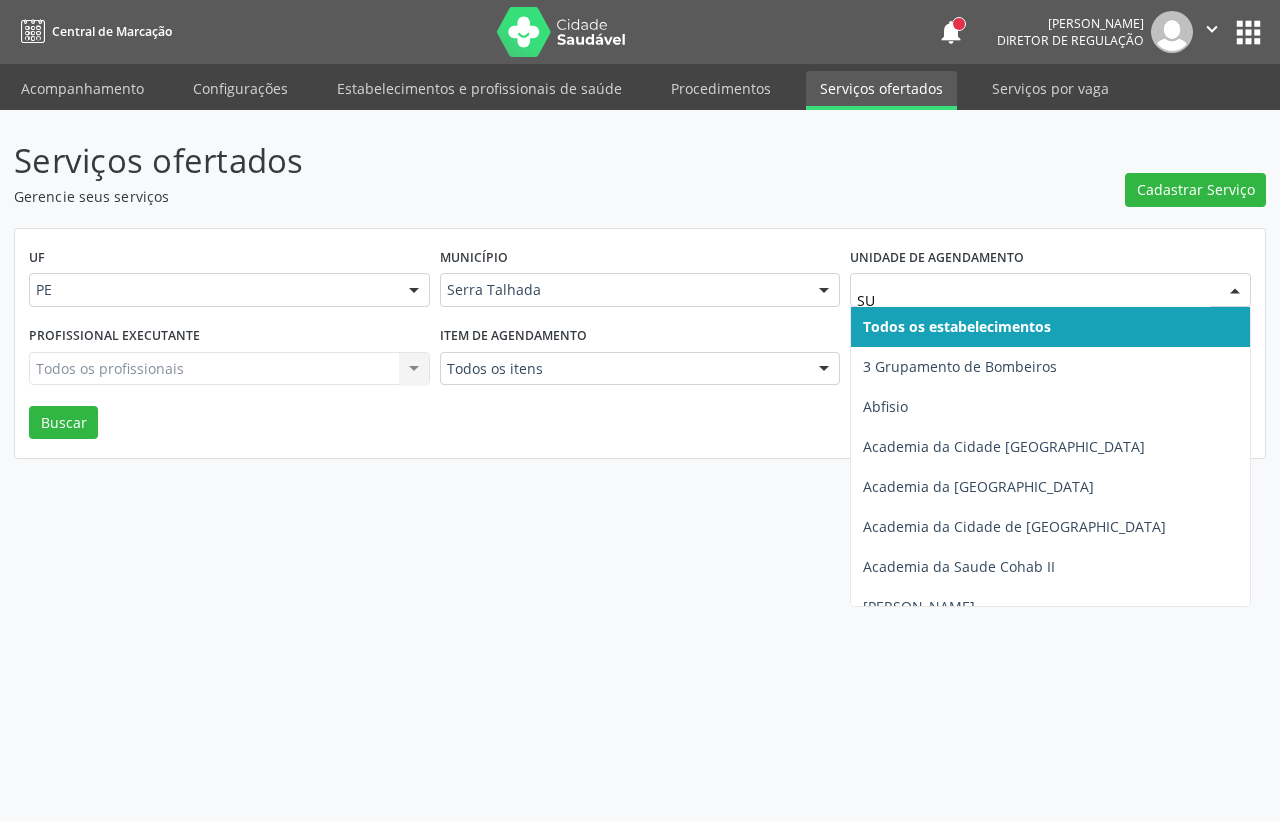 type on "SUS" 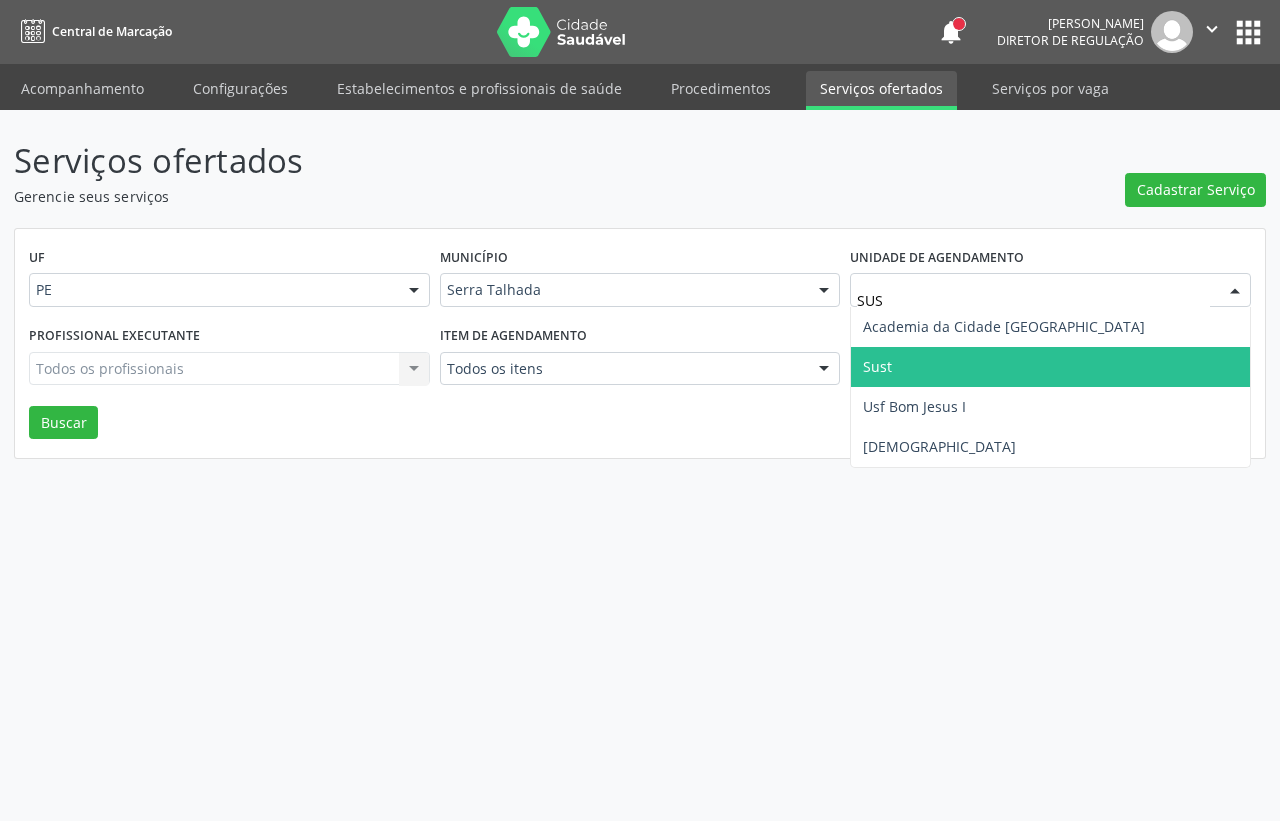 click on "Sust" at bounding box center (1050, 367) 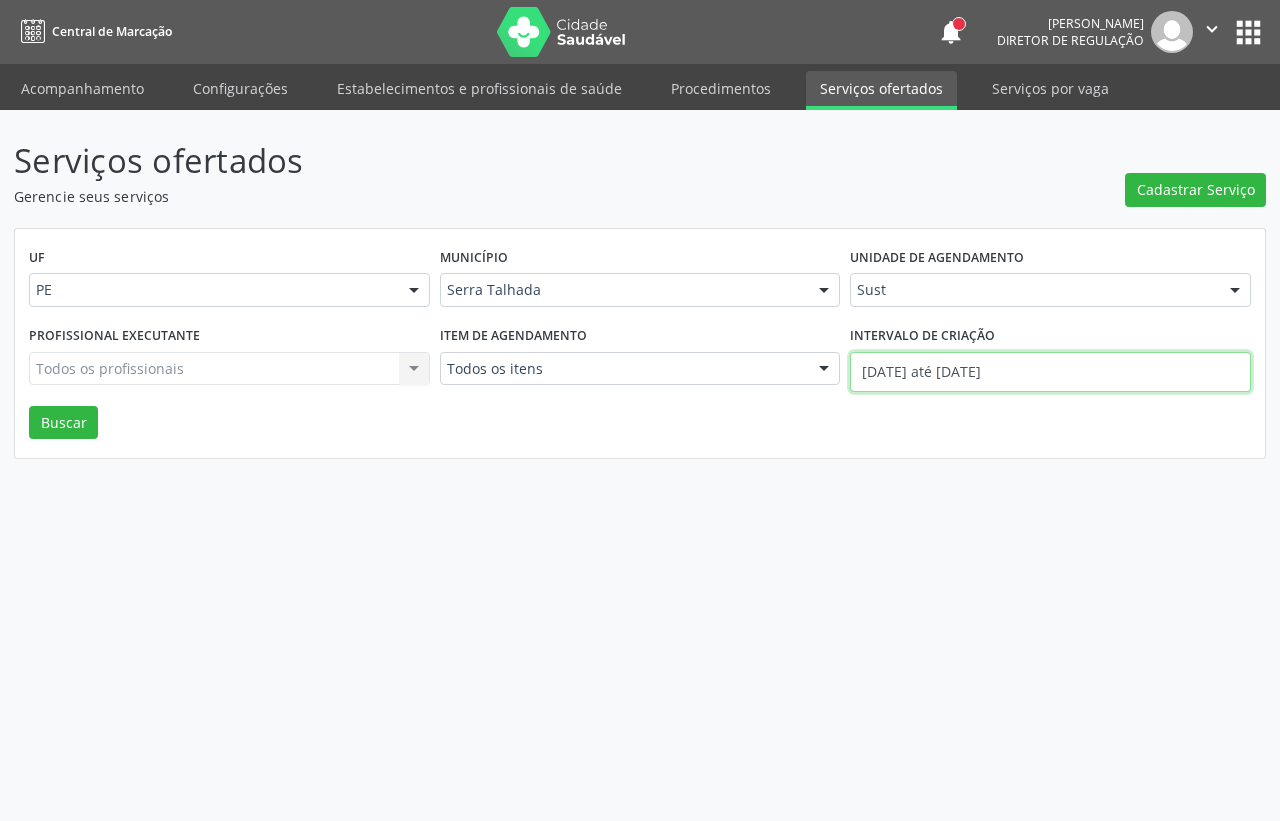 click on "[DATE] até [DATE]" at bounding box center (1050, 372) 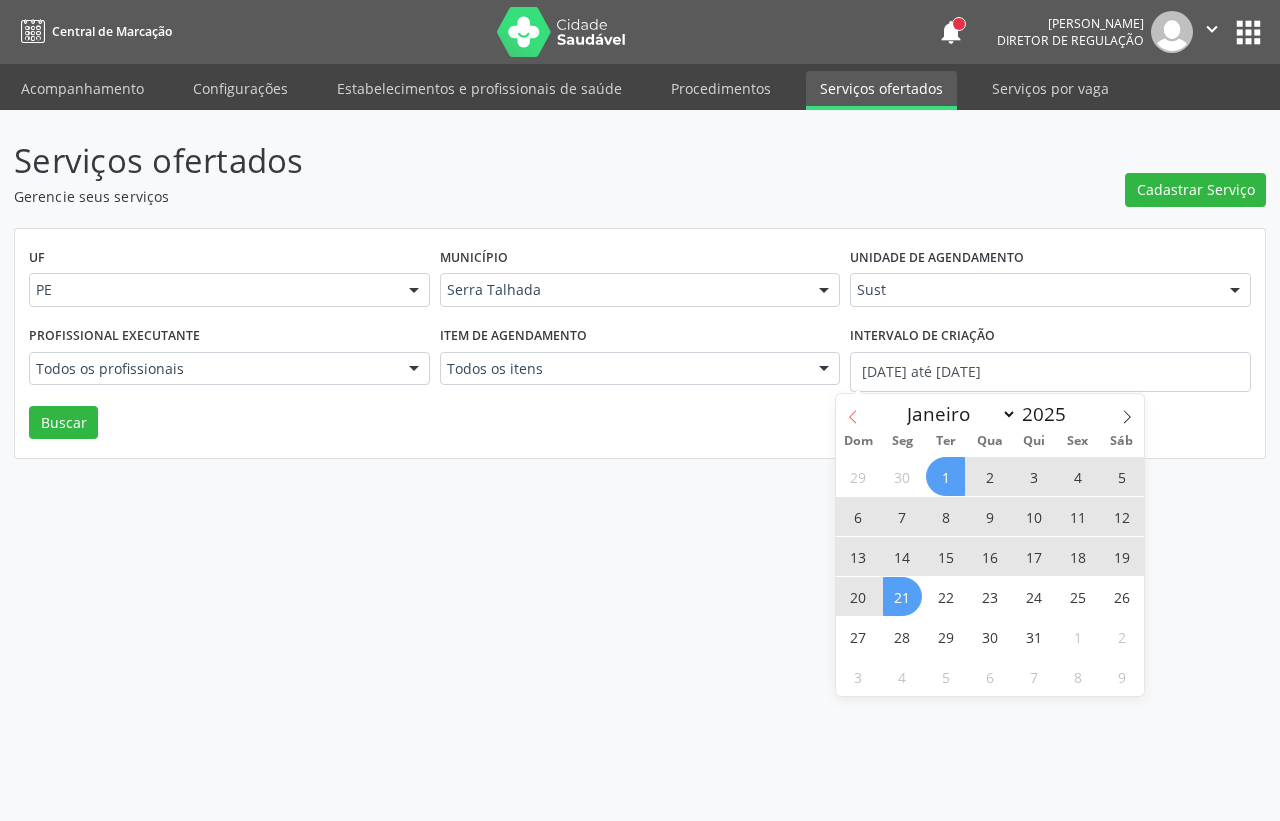 click 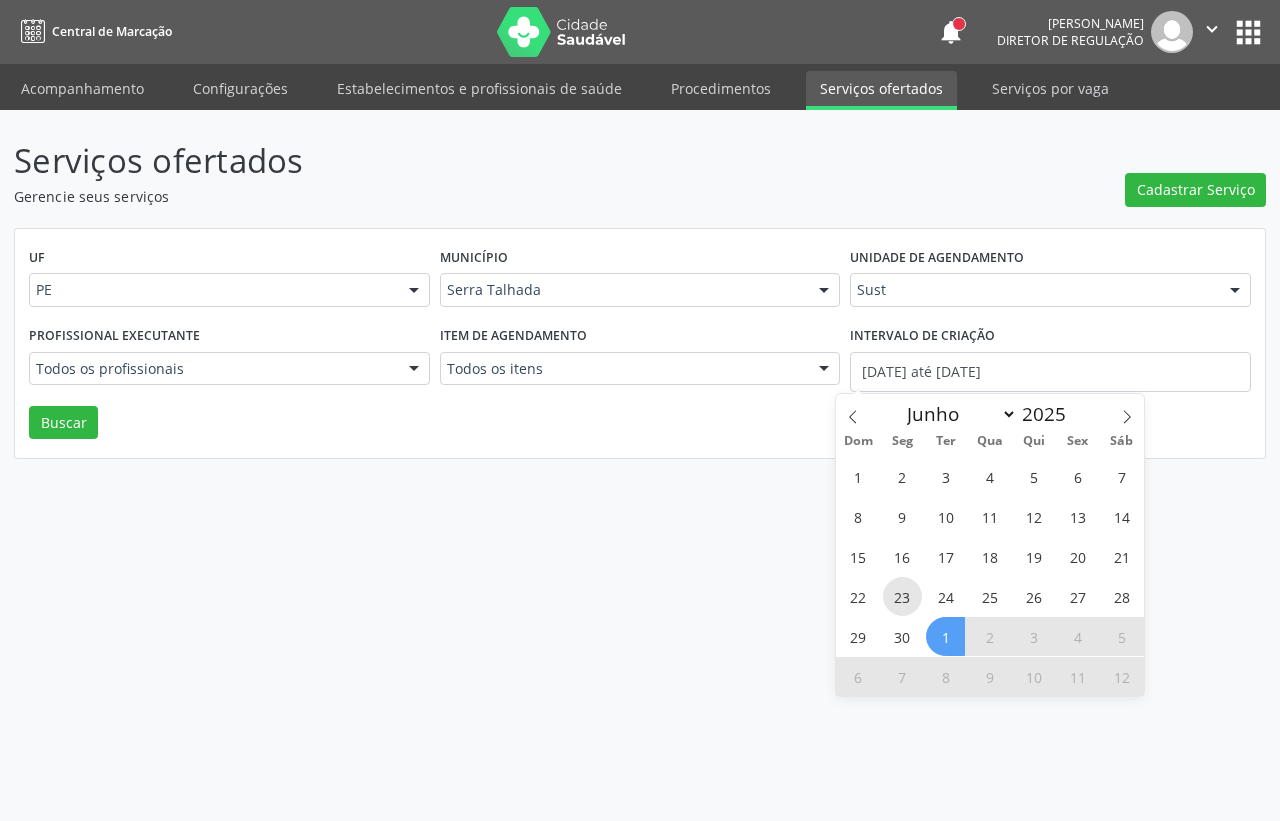 click on "23" at bounding box center [902, 596] 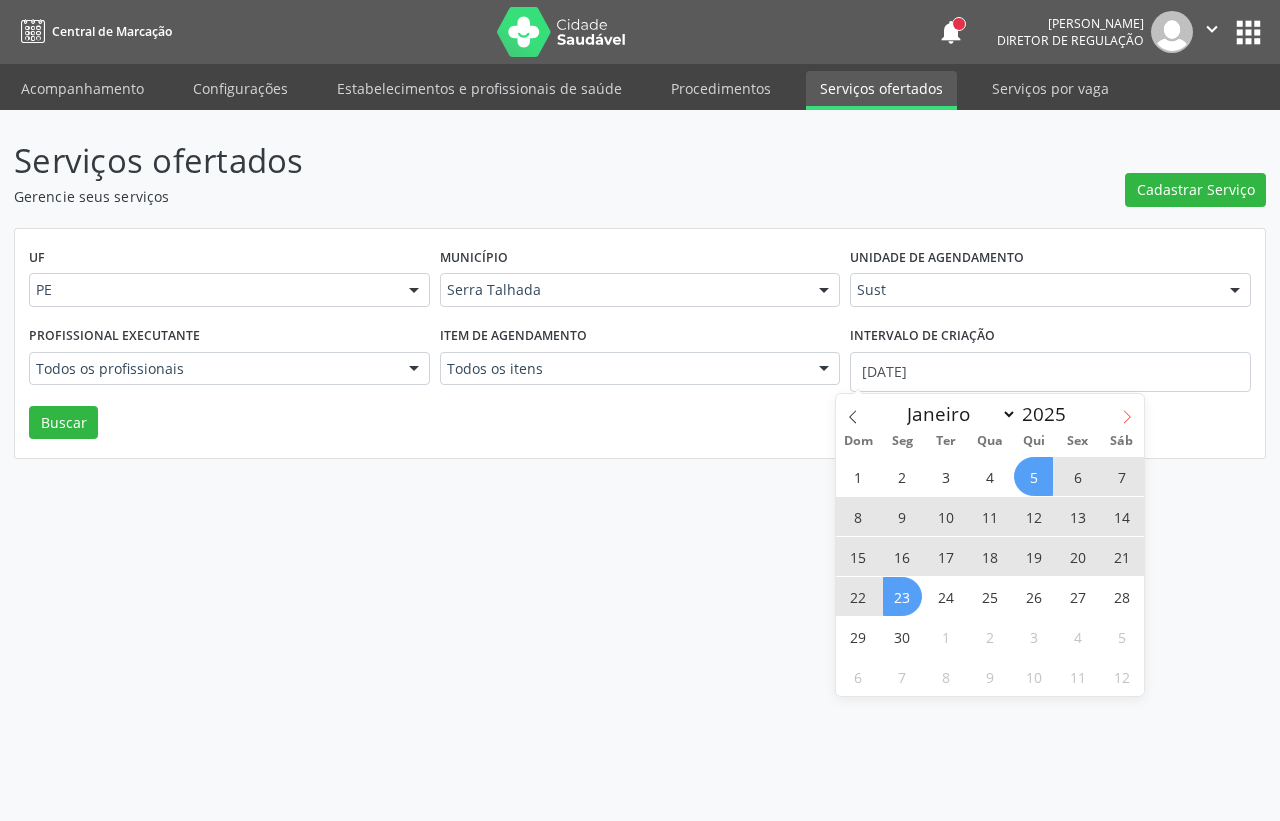click 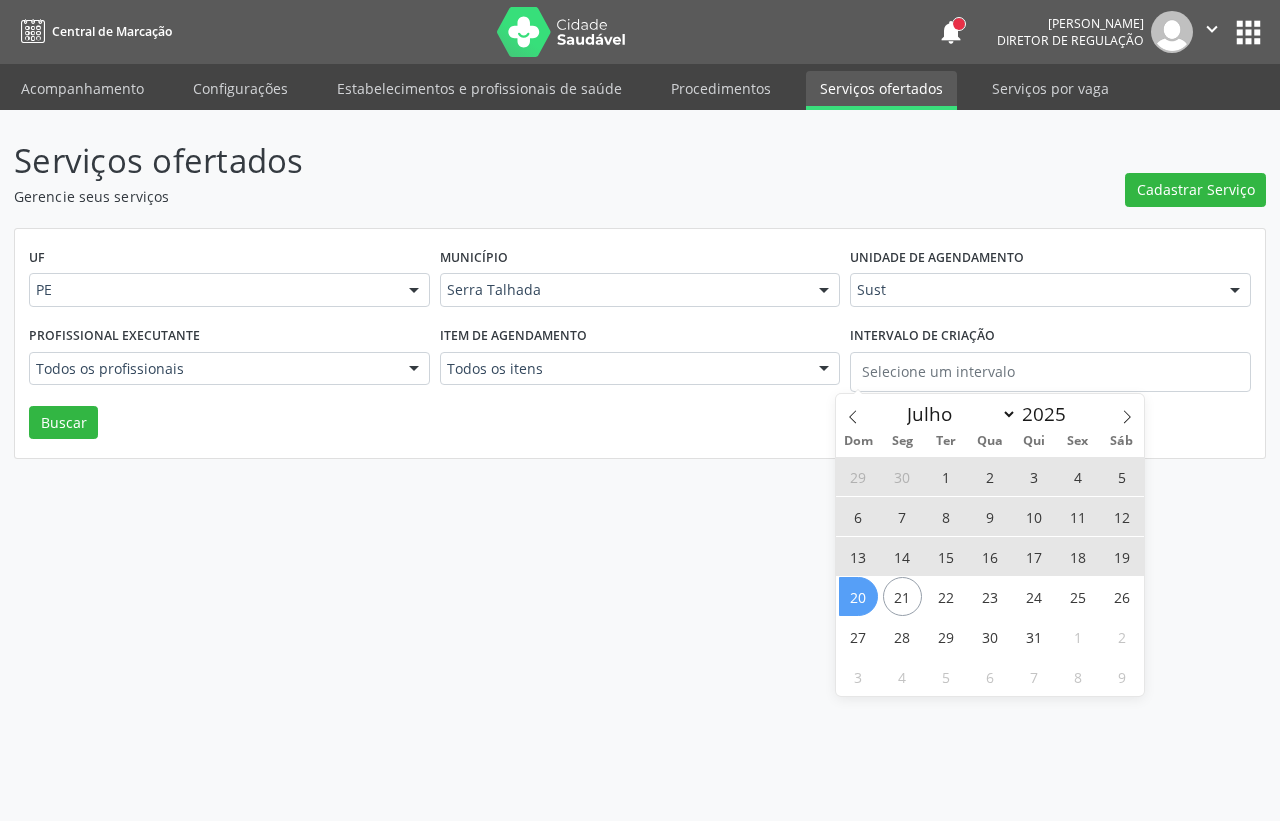 click on "Serviços ofertados
Gerencie seus serviços
Cadastrar Serviço
UF
PE         PE
Nenhum resultado encontrado para: "   "
Não há nenhuma opção para ser exibida.
Município
Serra Talhada         [GEOGRAPHIC_DATA] resultado encontrado para: "   "
Não há nenhuma opção para ser exibida.
Unidade de agendamento
Sust         Todos os estabelecimentos   3 Grupamento de Bombeiros   [PERSON_NAME] Dental   [GEOGRAPHIC_DATA]   [GEOGRAPHIC_DATA]   [GEOGRAPHIC_DATA] I   [GEOGRAPHIC_DATA] do Forro   Academia da Cidade [GEOGRAPHIC_DATA] da Cidade de [GEOGRAPHIC_DATA]   Academia da Cidade do Mutirao   Academia da Saude Cohab II   Alanalaiz Magalhaes [PERSON_NAME] Servicos de Medicina e Nutricao   Amor Saude   Anaclin   Analise Laboratorio Clinico     [PERSON_NAME] Diniz Ltda     Apae" at bounding box center [640, 465] 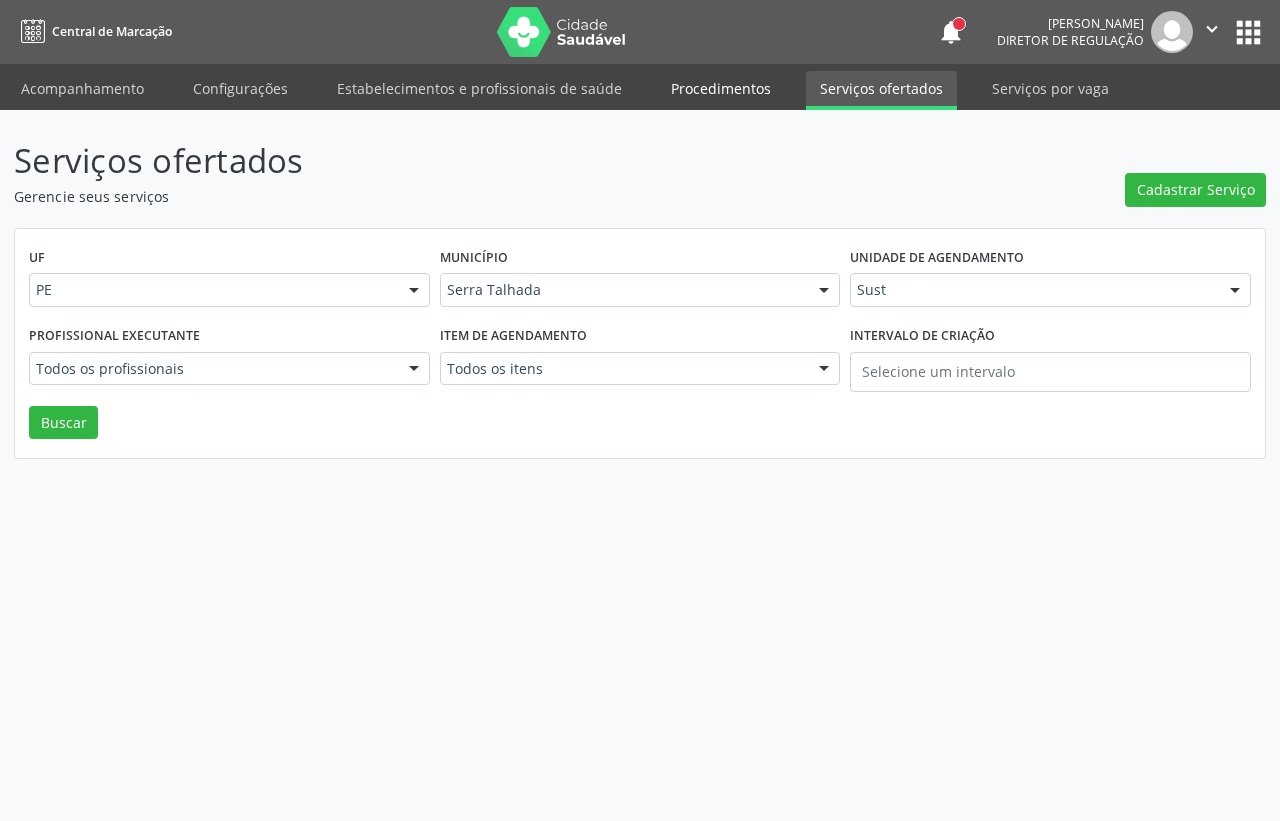 click on "Procedimentos" at bounding box center (721, 88) 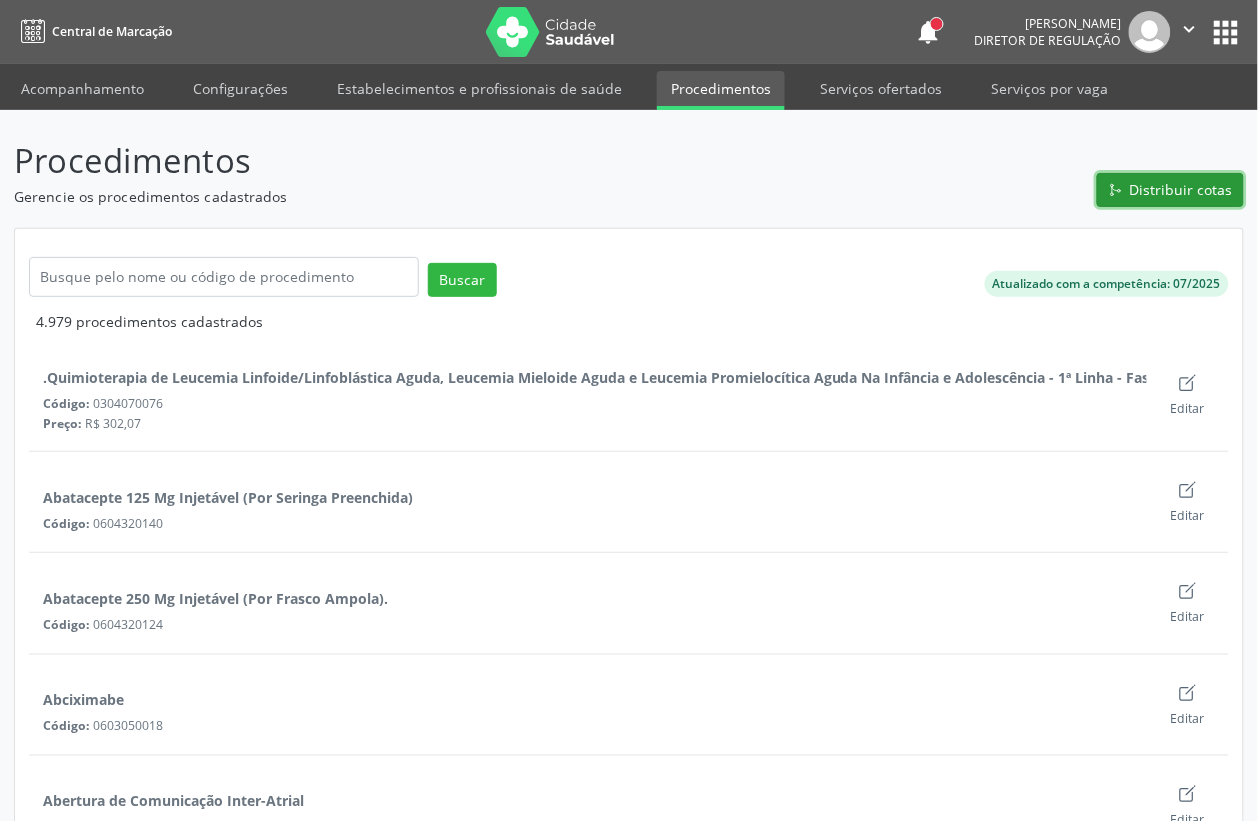 click on "Distribuir cotas" at bounding box center (1181, 189) 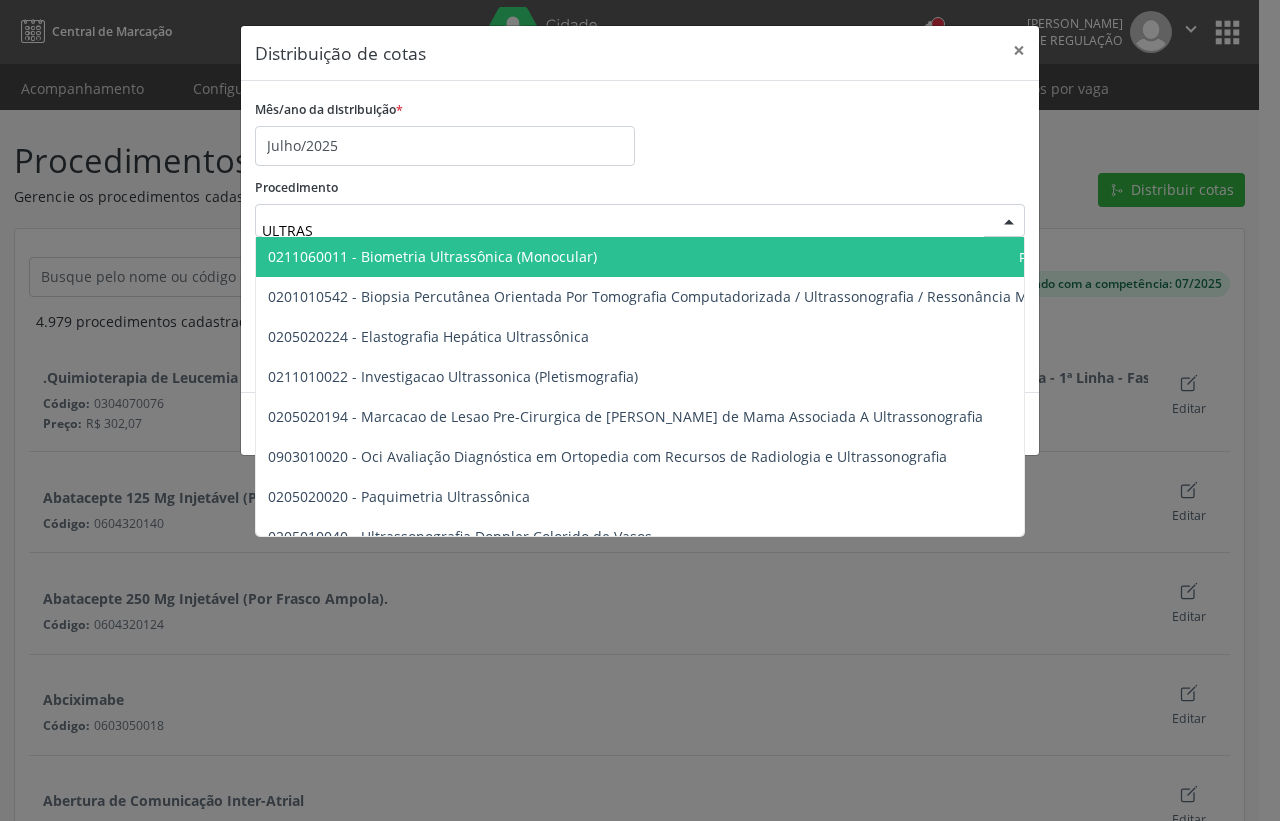 type on "ULTRASS" 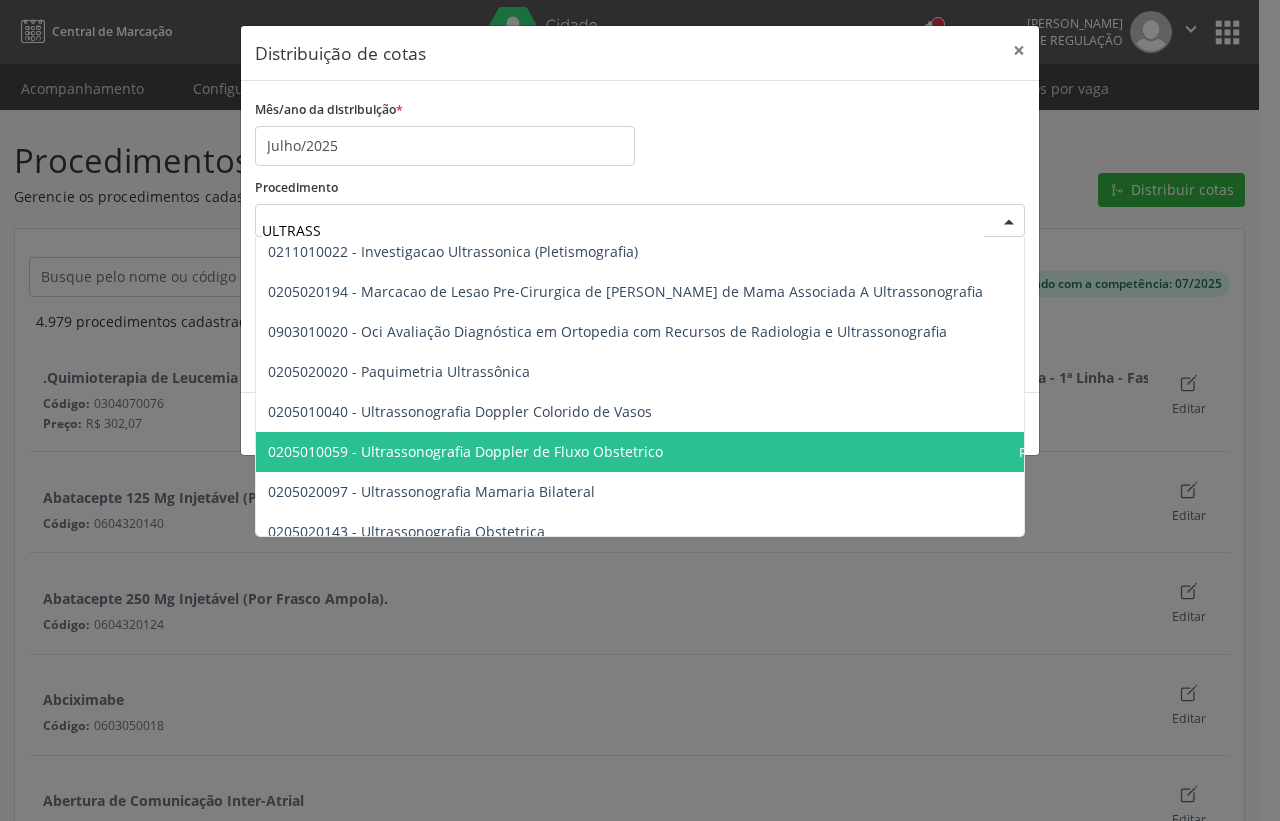 scroll, scrollTop: 250, scrollLeft: 0, axis: vertical 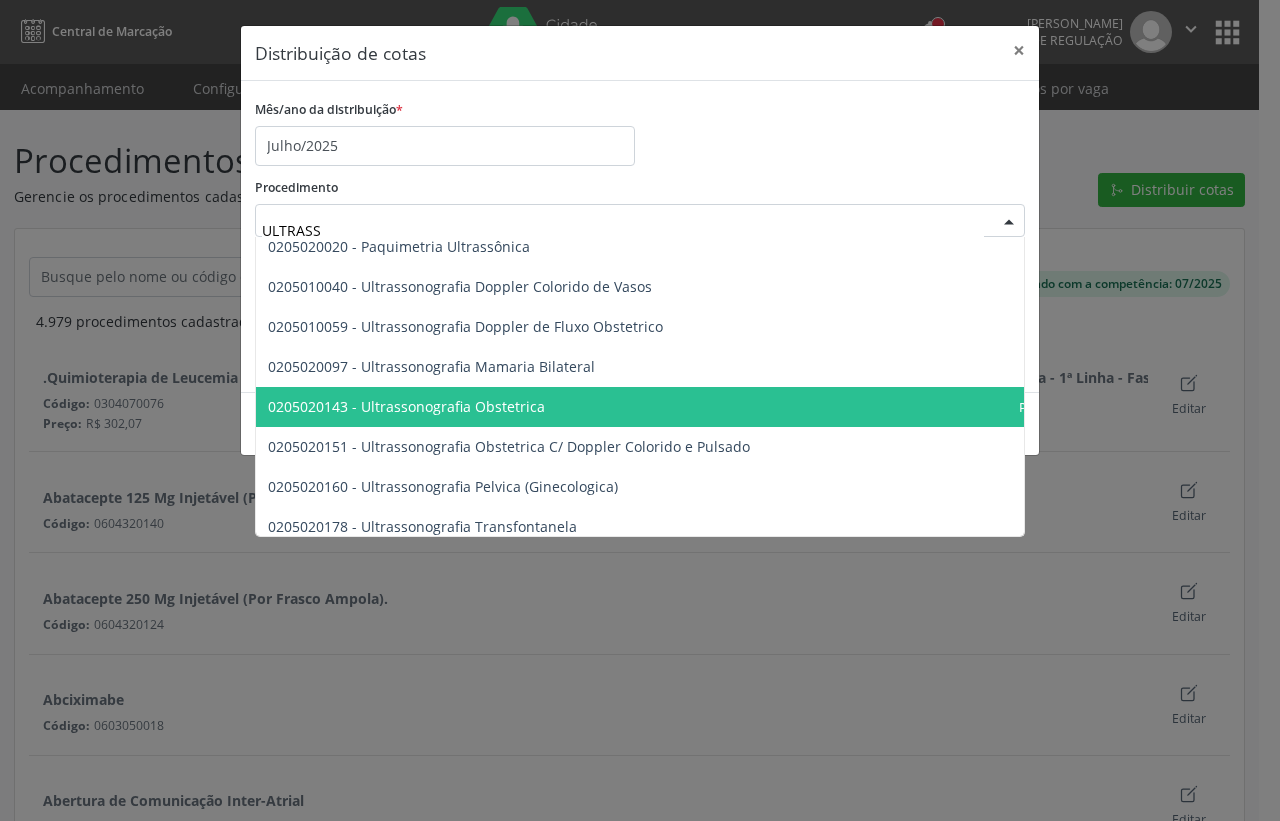 click on "0205020143 - Ultrassonografia Obstetrica" at bounding box center [703, 407] 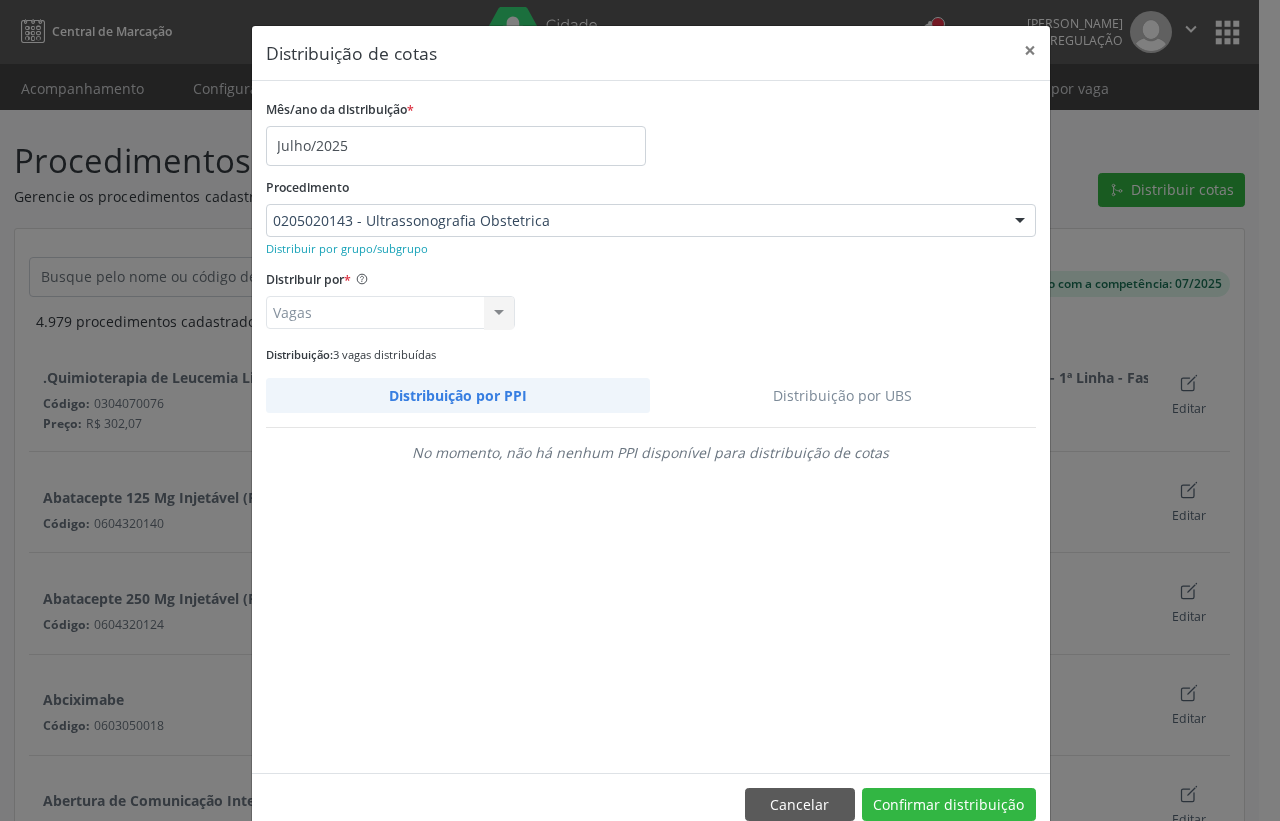 click on "Distribuição por UBS" at bounding box center (843, 395) 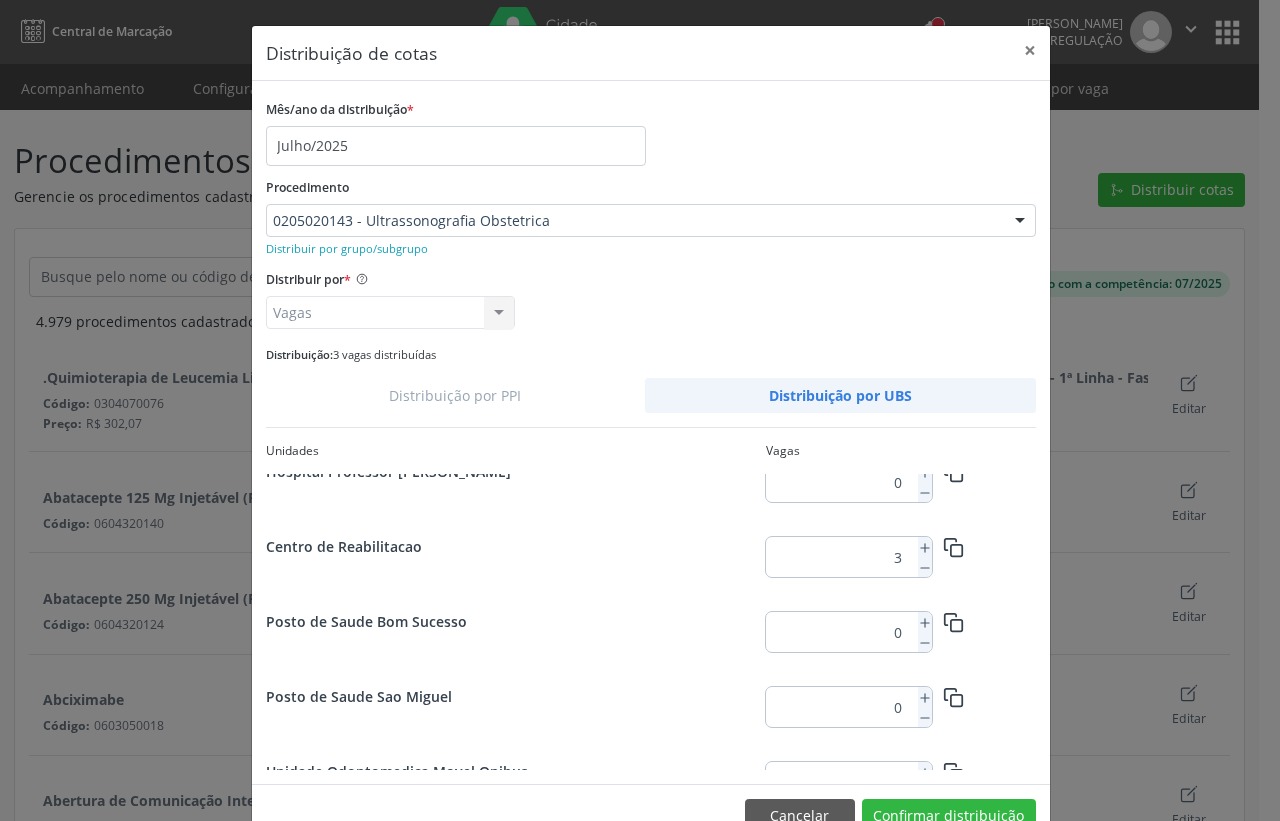 scroll, scrollTop: 2625, scrollLeft: 0, axis: vertical 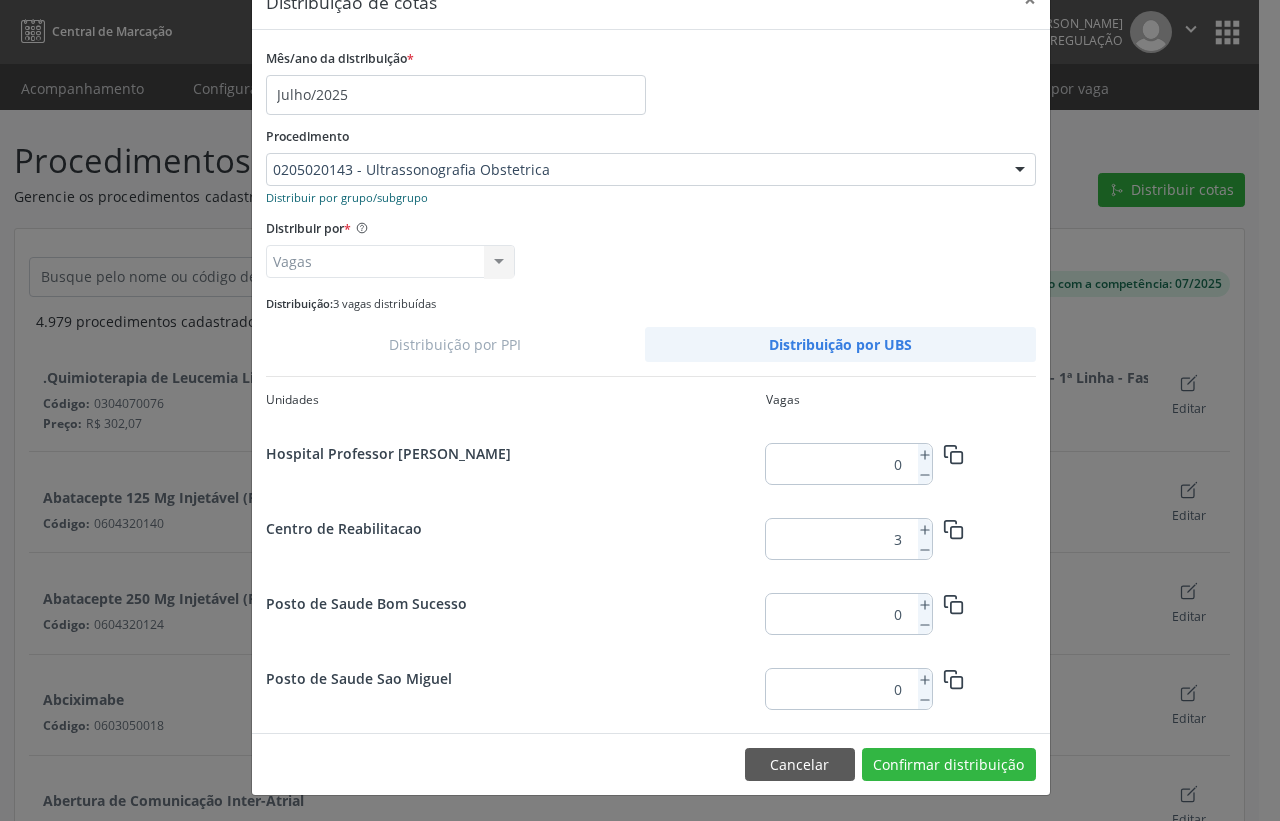 click on "Distribuir por grupo/subgrupo" at bounding box center (347, 197) 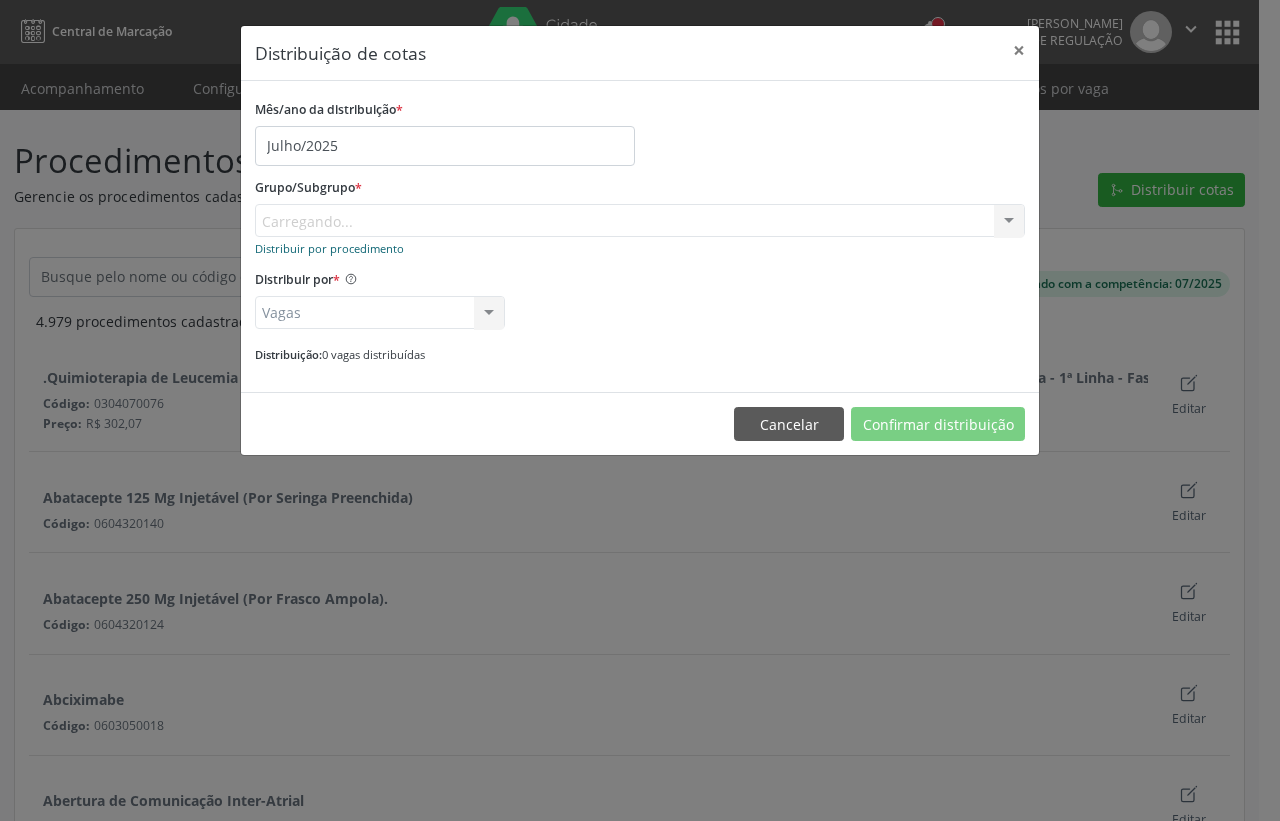 scroll, scrollTop: 0, scrollLeft: 0, axis: both 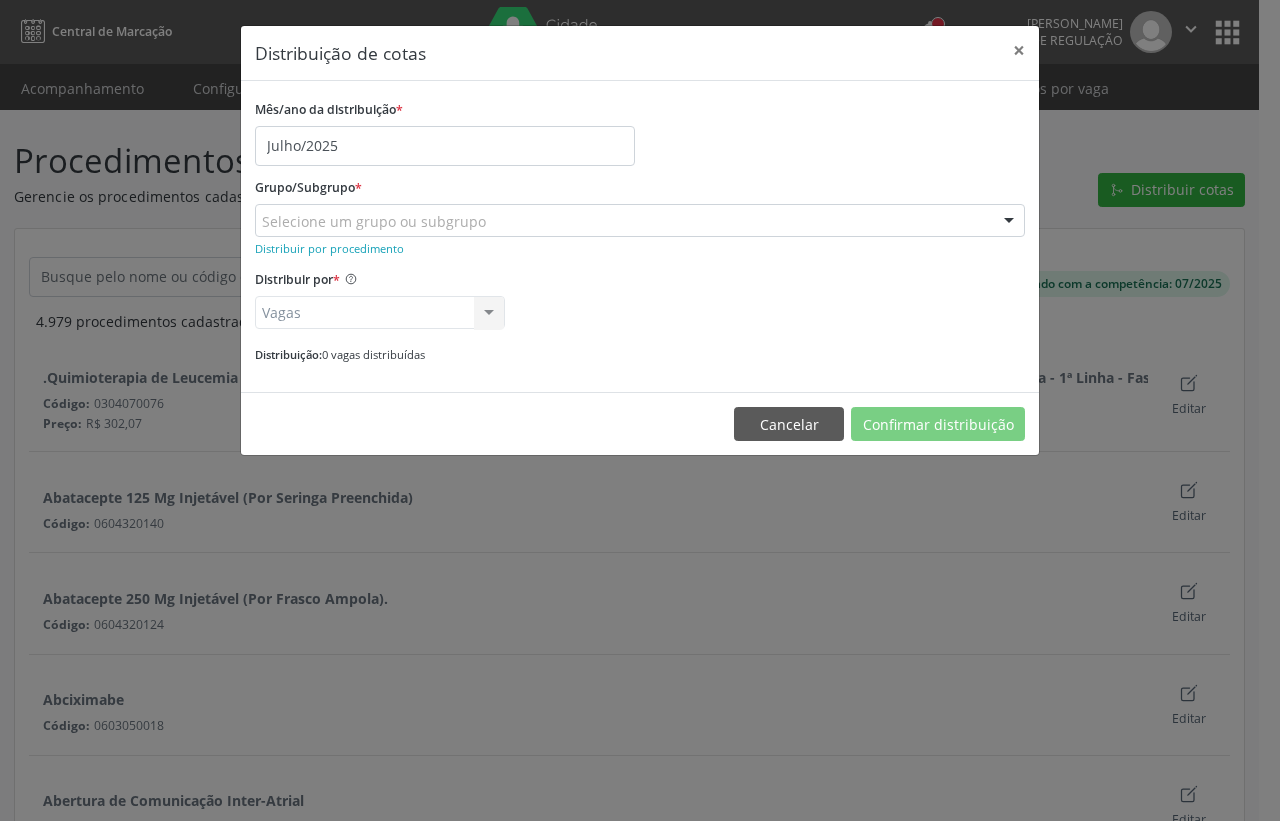 click on "Selecione um grupo ou subgrupo" at bounding box center [640, 221] 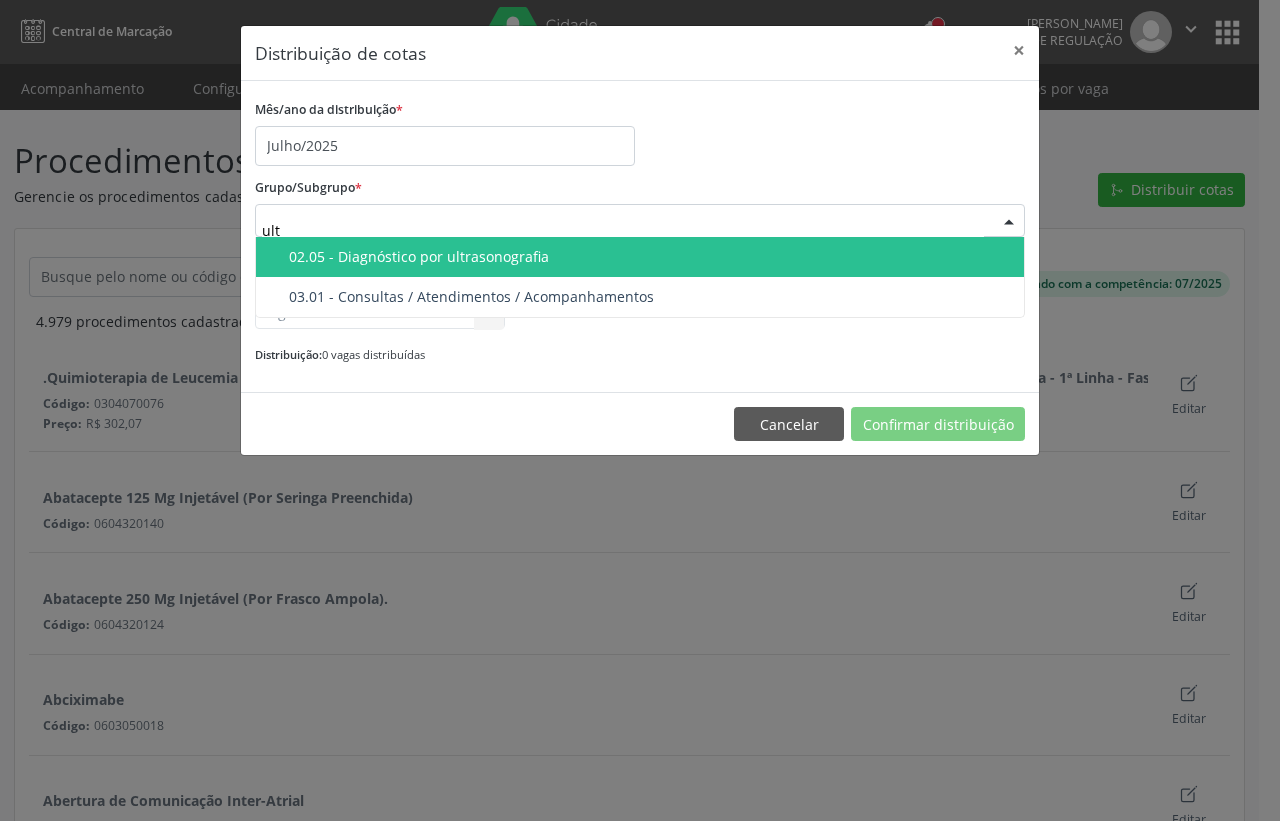 type on "ultr" 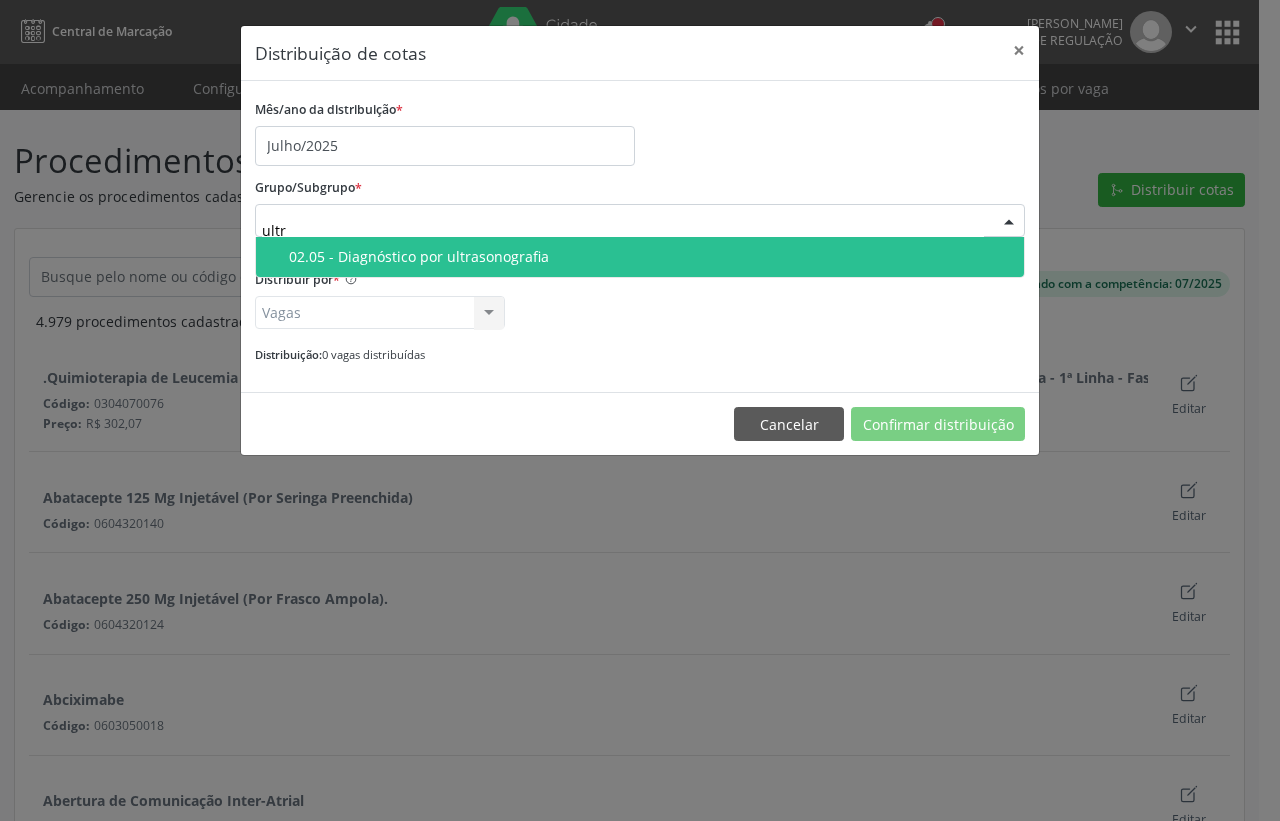 click on "02.05 - Diagnóstico por ultrasonografia" at bounding box center [650, 257] 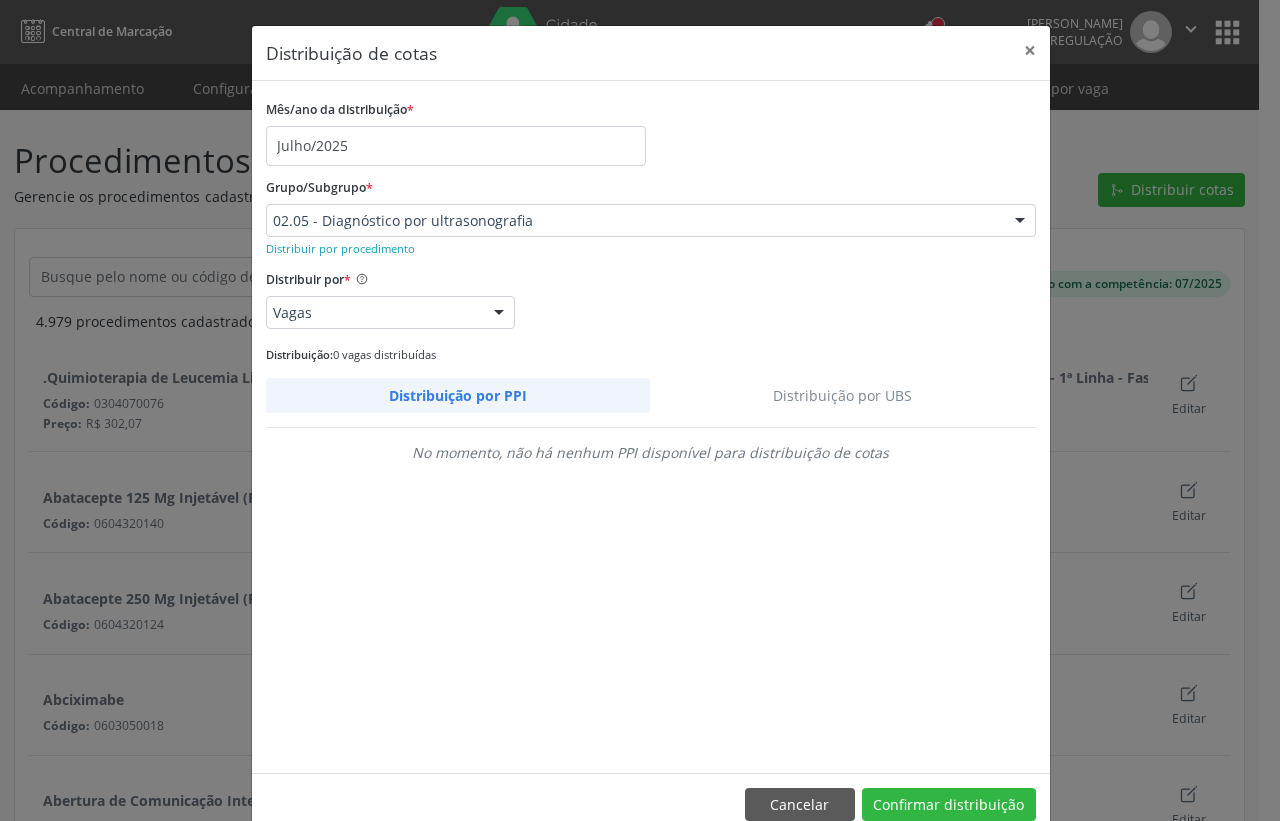 click on "Distribuição por UBS" at bounding box center (843, 395) 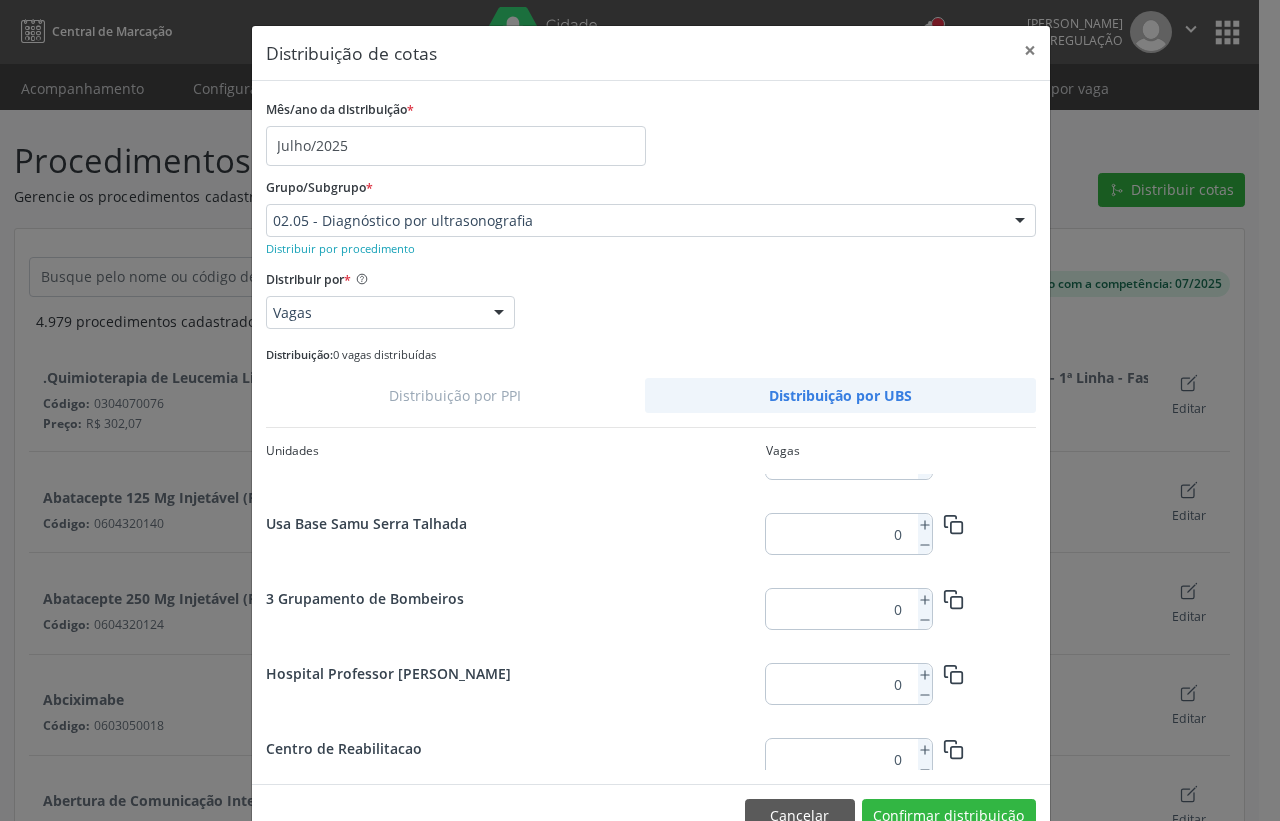 scroll, scrollTop: 2500, scrollLeft: 0, axis: vertical 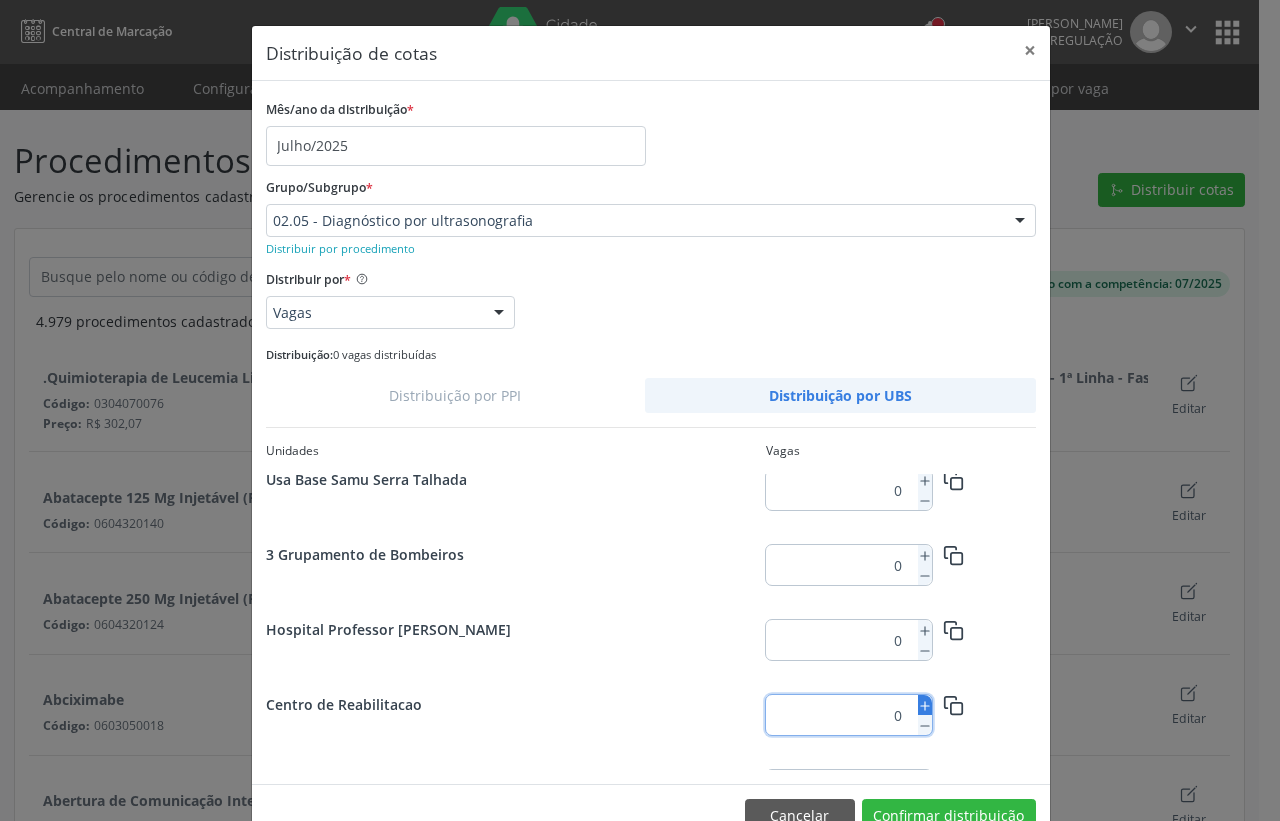 click 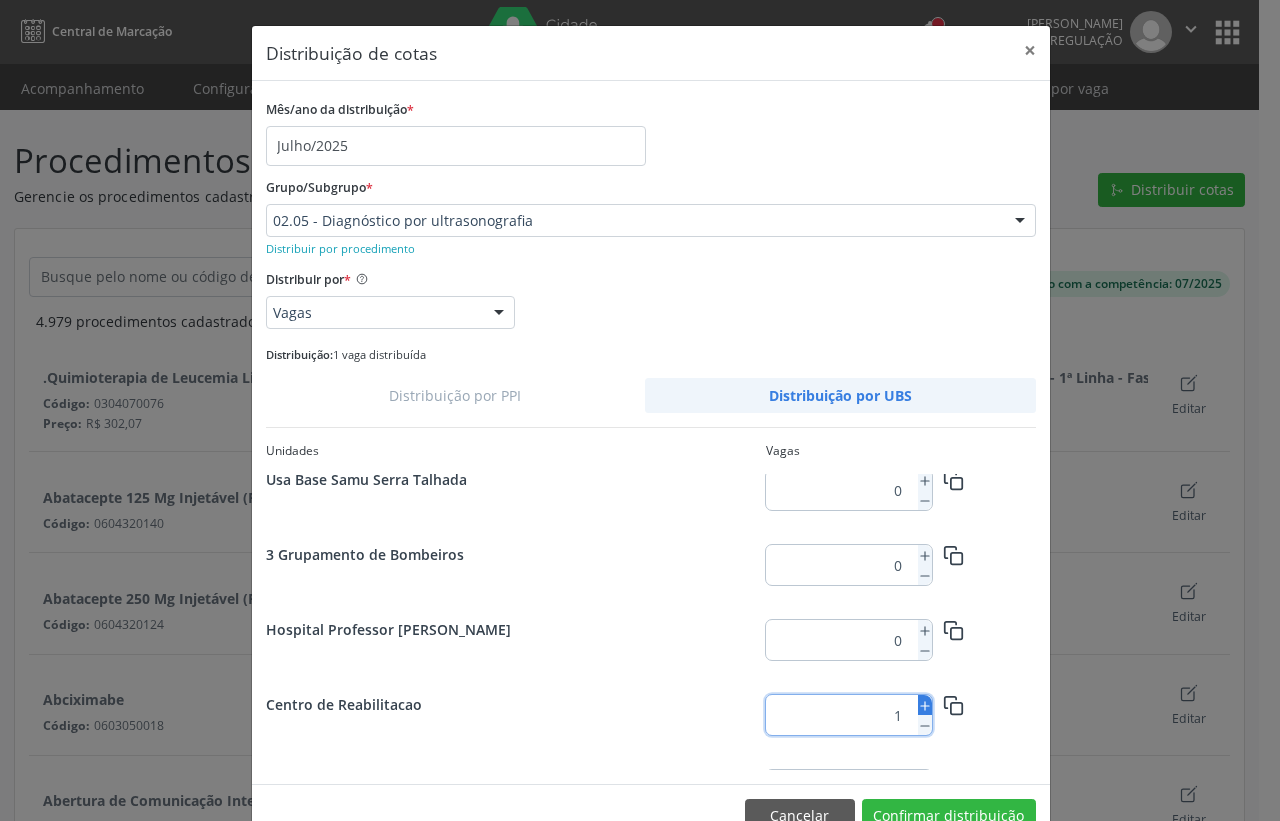 click 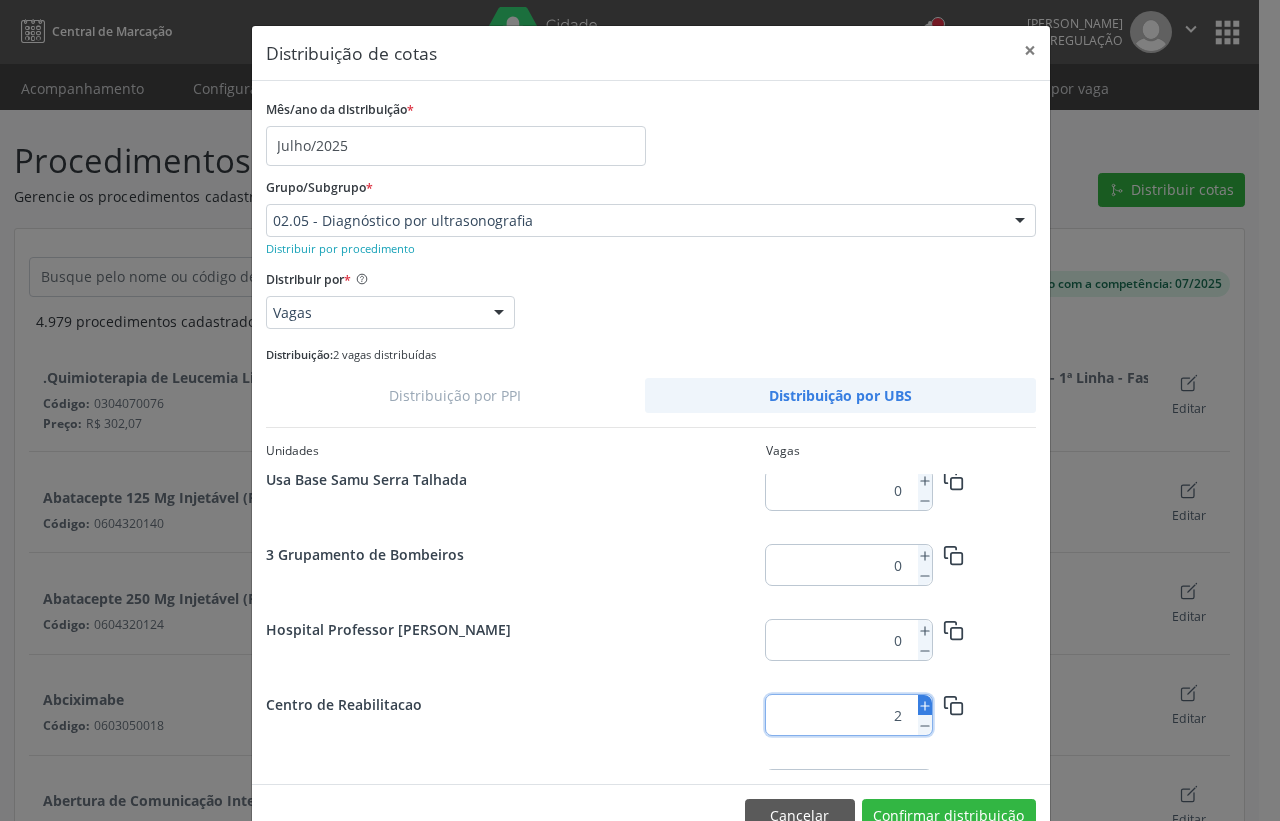 click 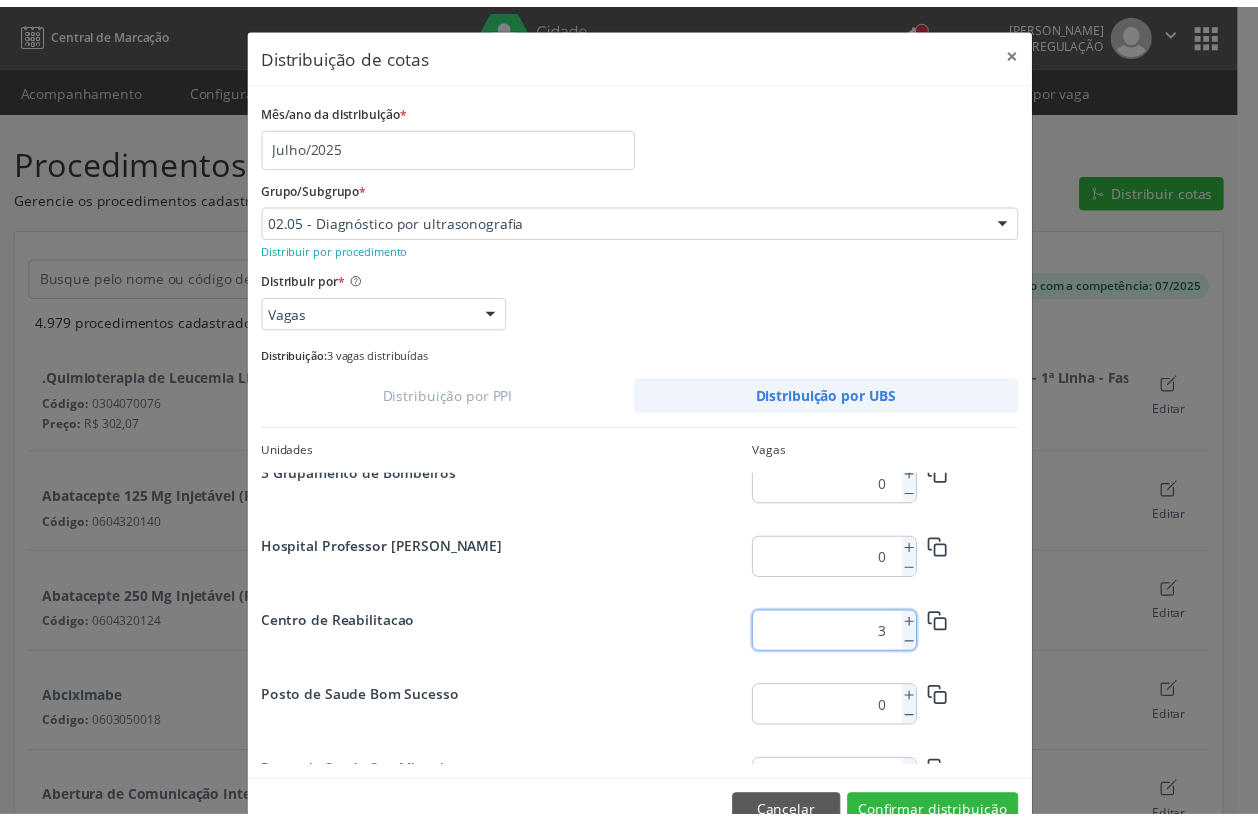 scroll, scrollTop: 2625, scrollLeft: 0, axis: vertical 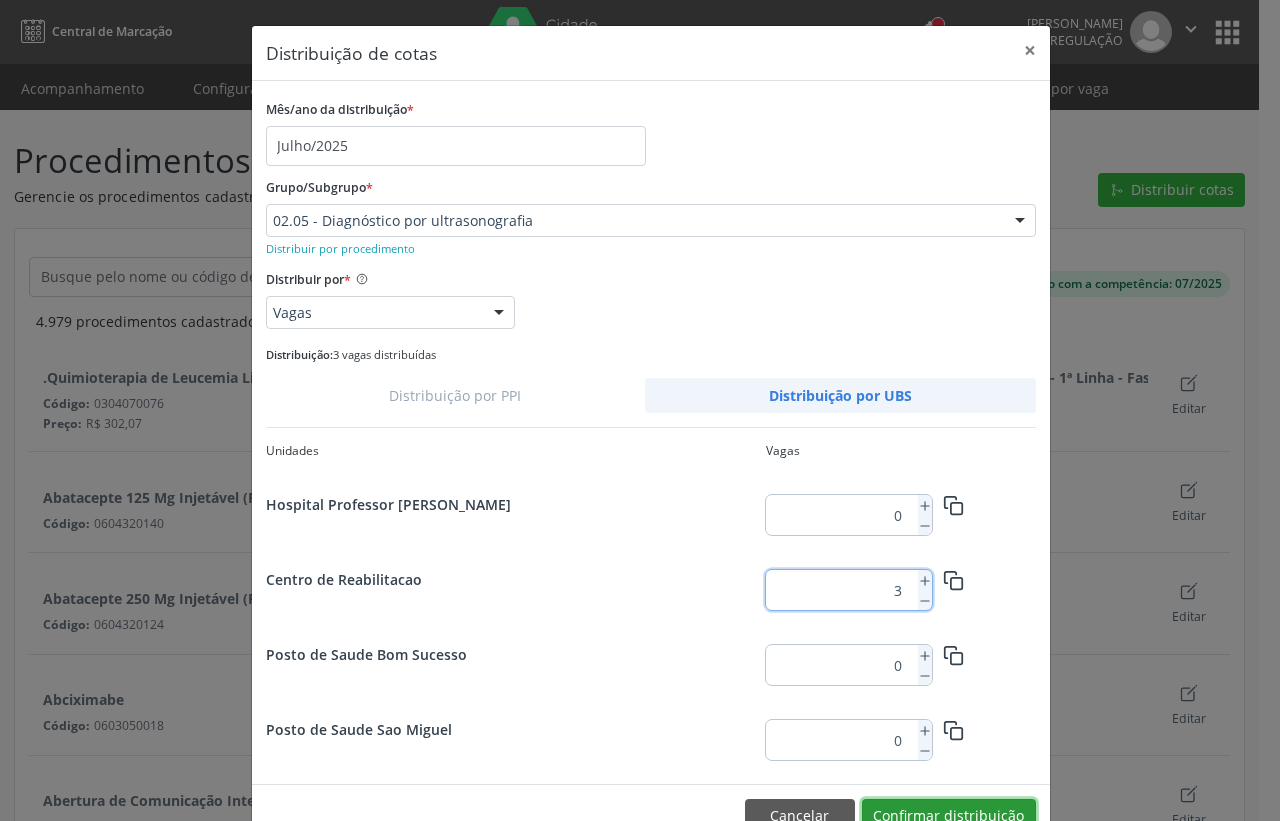 click on "Confirmar distribuição" at bounding box center [949, 816] 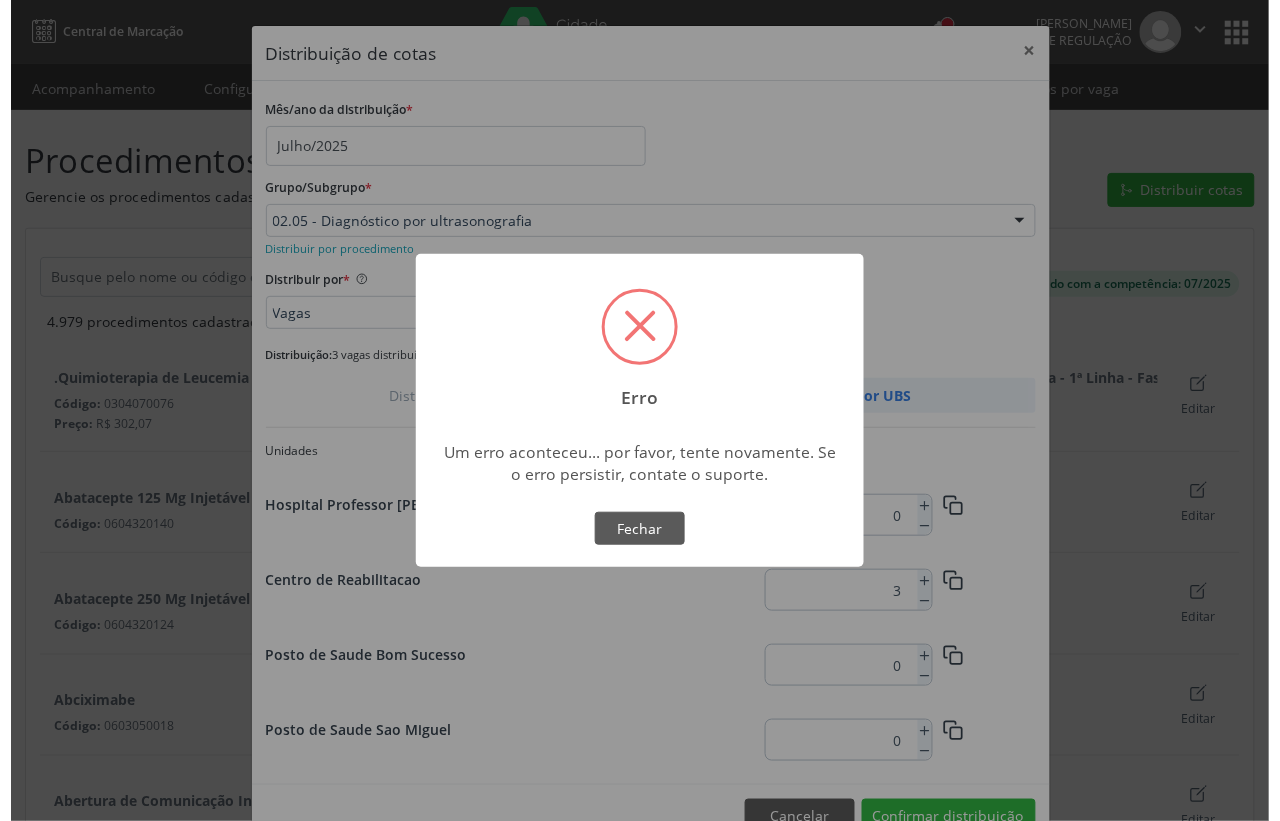 scroll, scrollTop: 125, scrollLeft: 0, axis: vertical 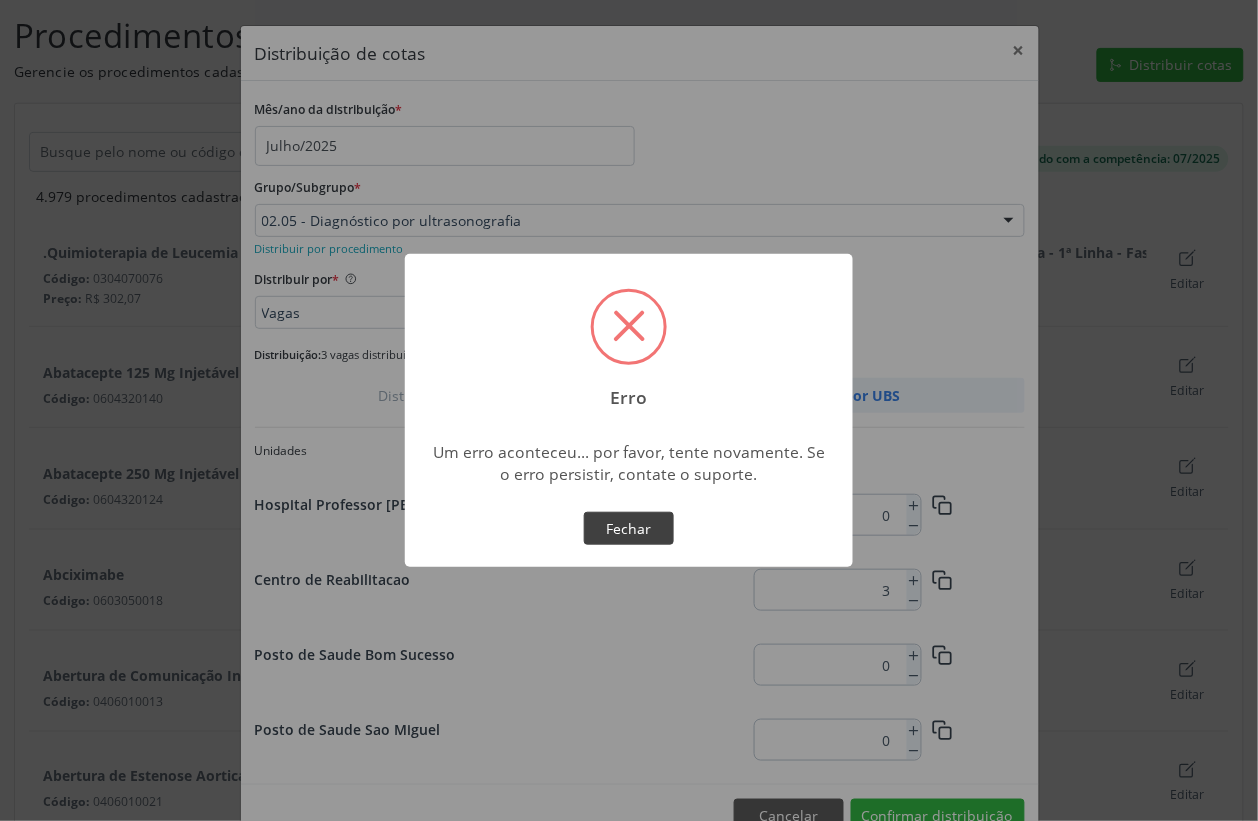 click on "Fechar" at bounding box center (629, 529) 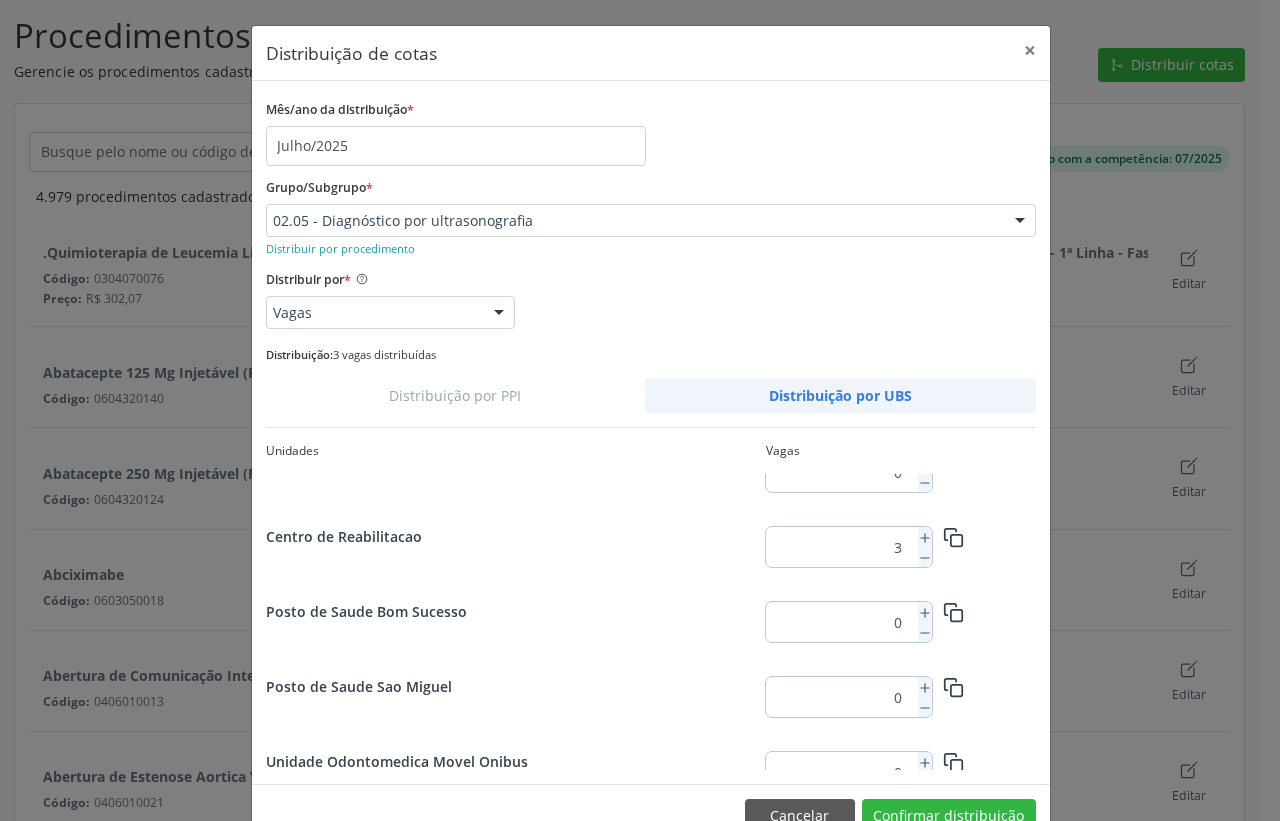 scroll, scrollTop: 2625, scrollLeft: 0, axis: vertical 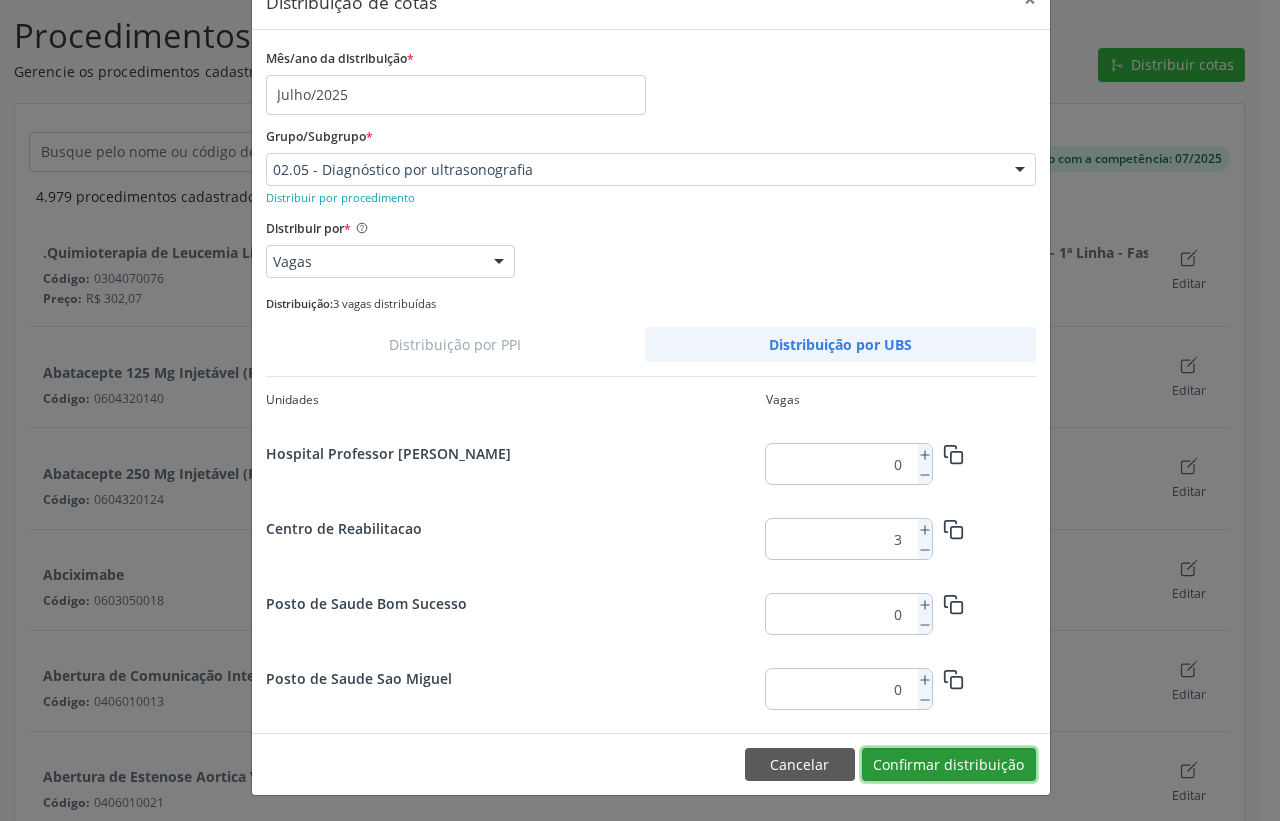 click on "Confirmar distribuição" at bounding box center (949, 765) 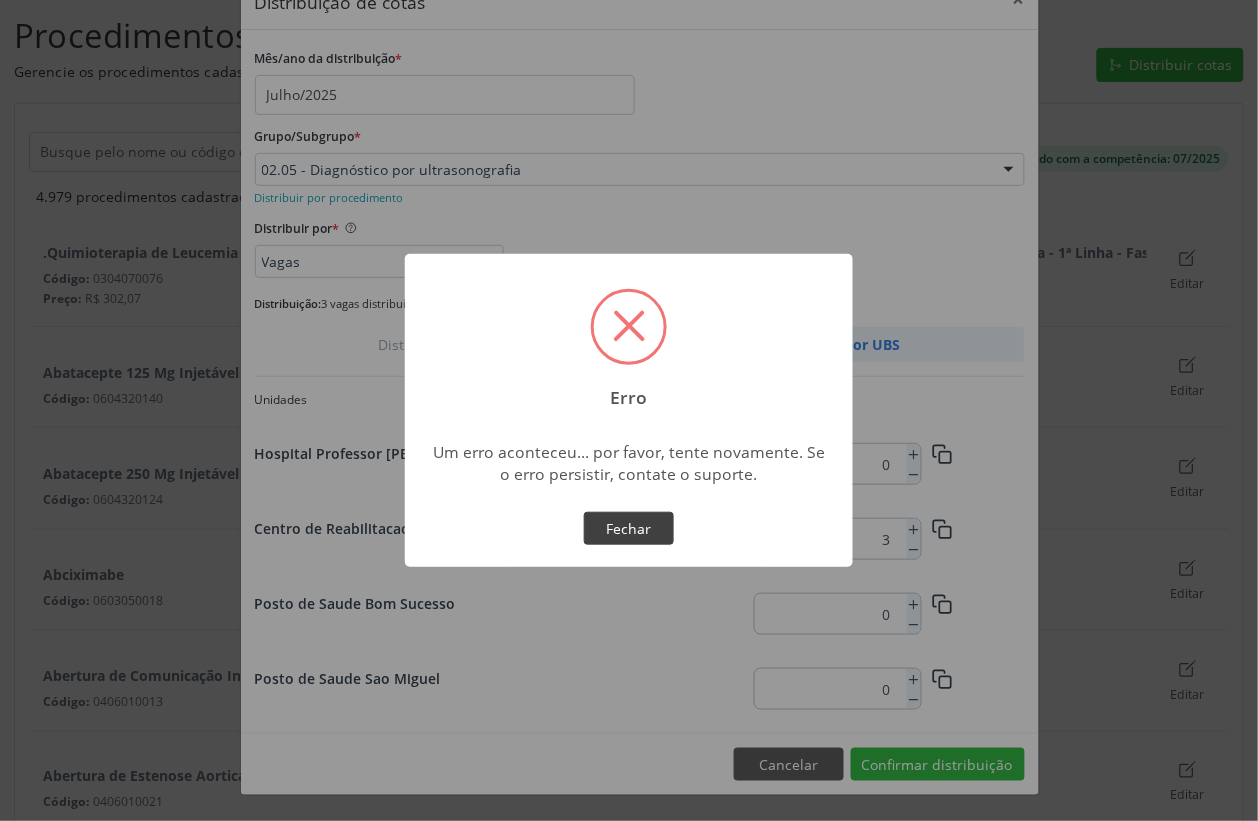 click on "Fechar" at bounding box center (629, 529) 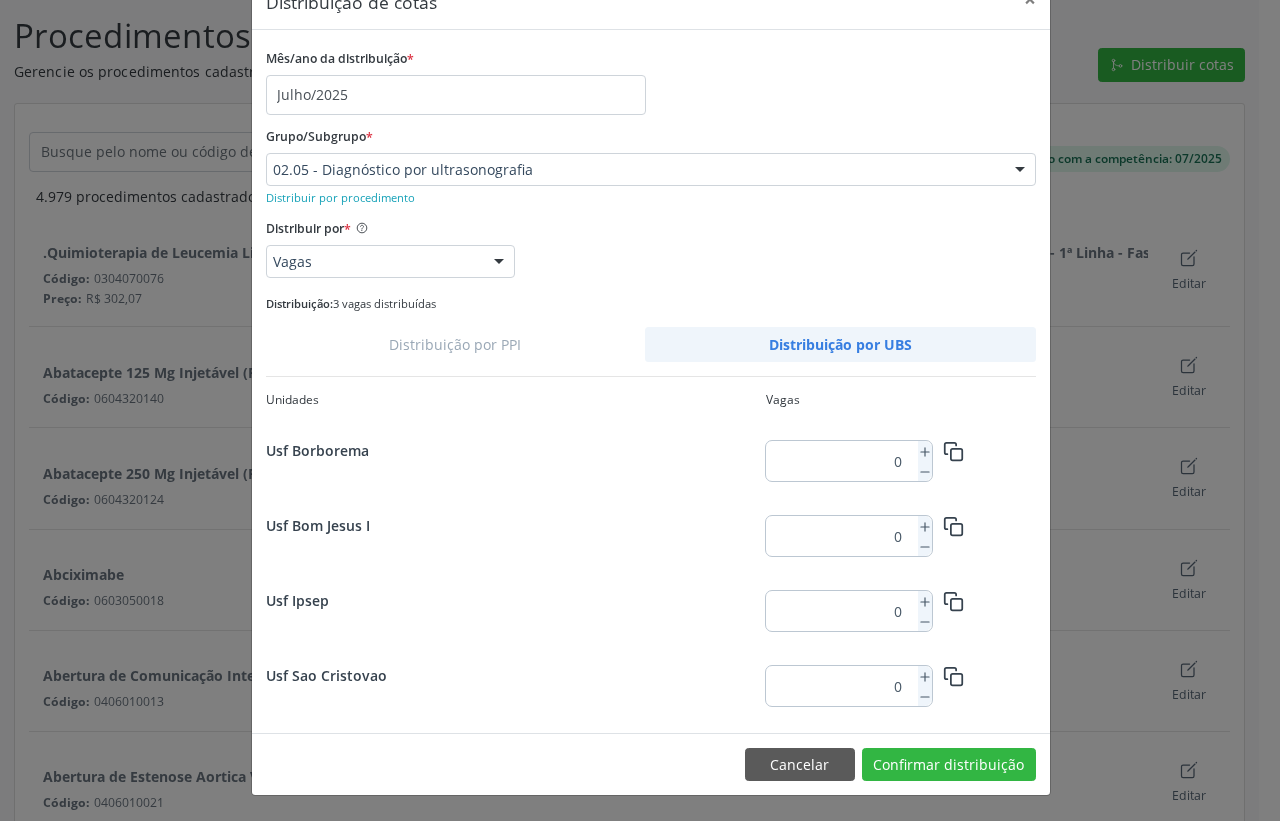 scroll, scrollTop: 125, scrollLeft: 0, axis: vertical 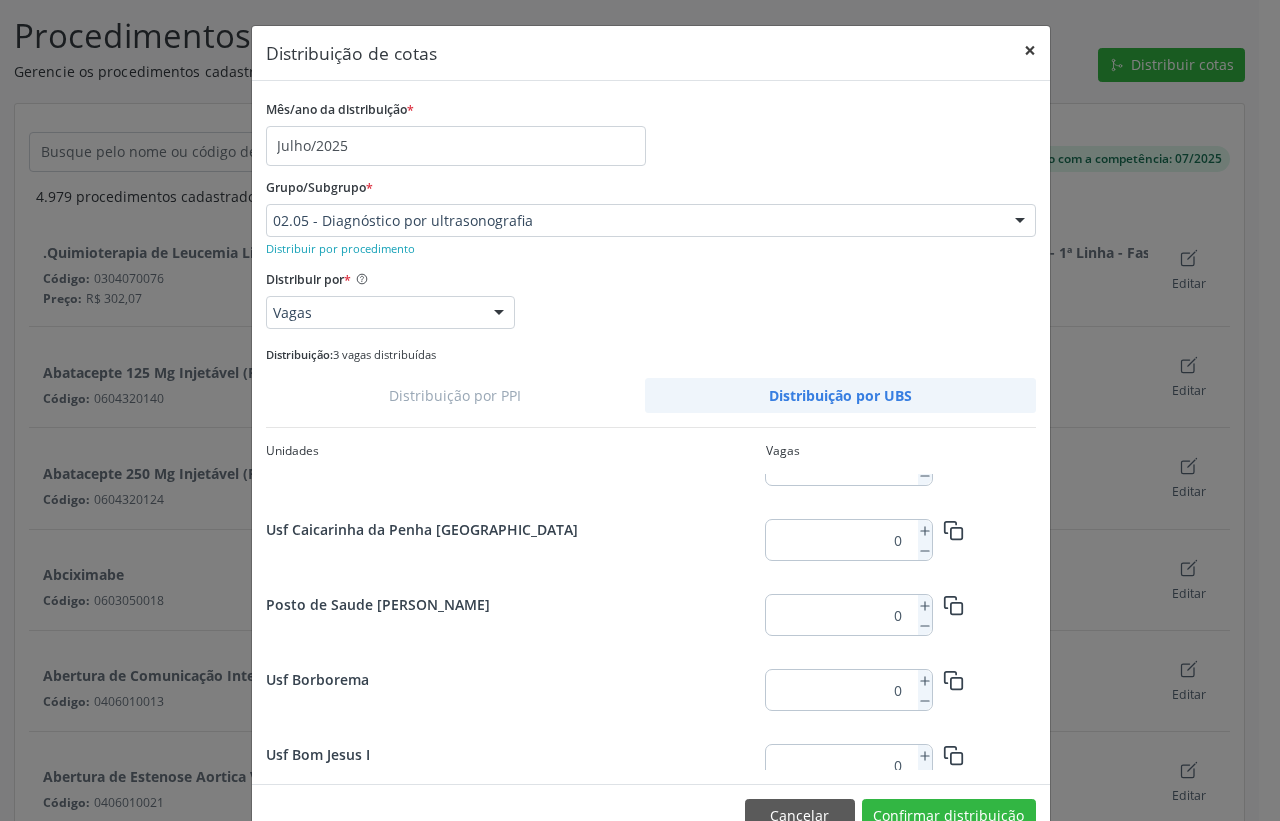 click on "×" at bounding box center (1030, 50) 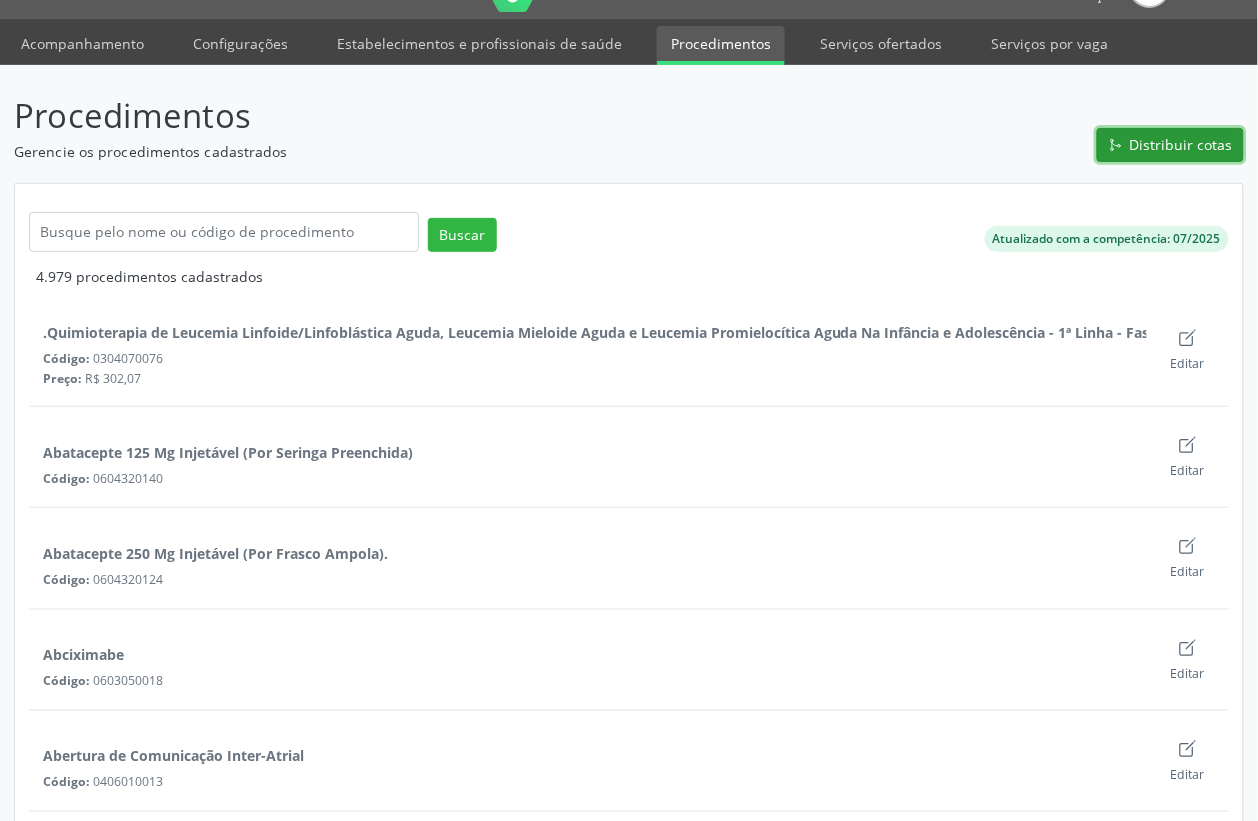 scroll, scrollTop: 0, scrollLeft: 0, axis: both 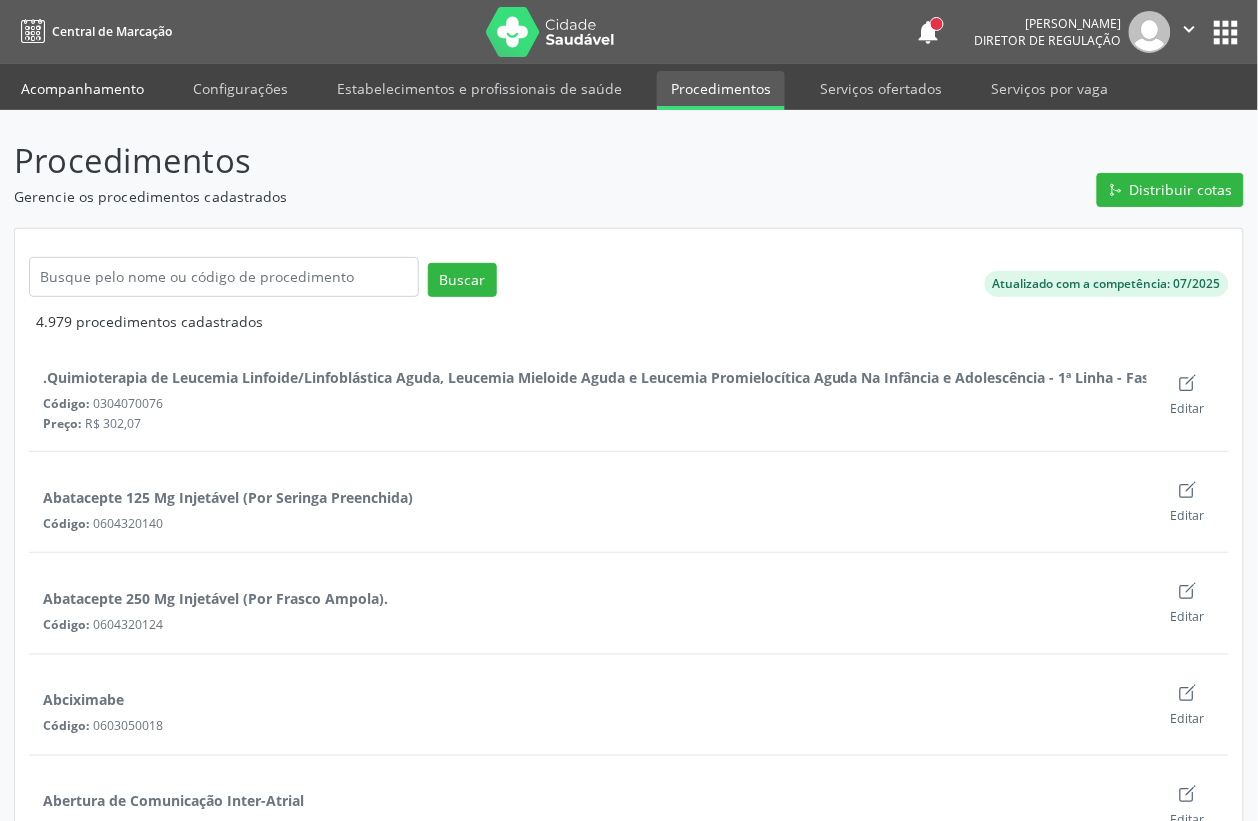 click on "Acompanhamento" at bounding box center [82, 88] 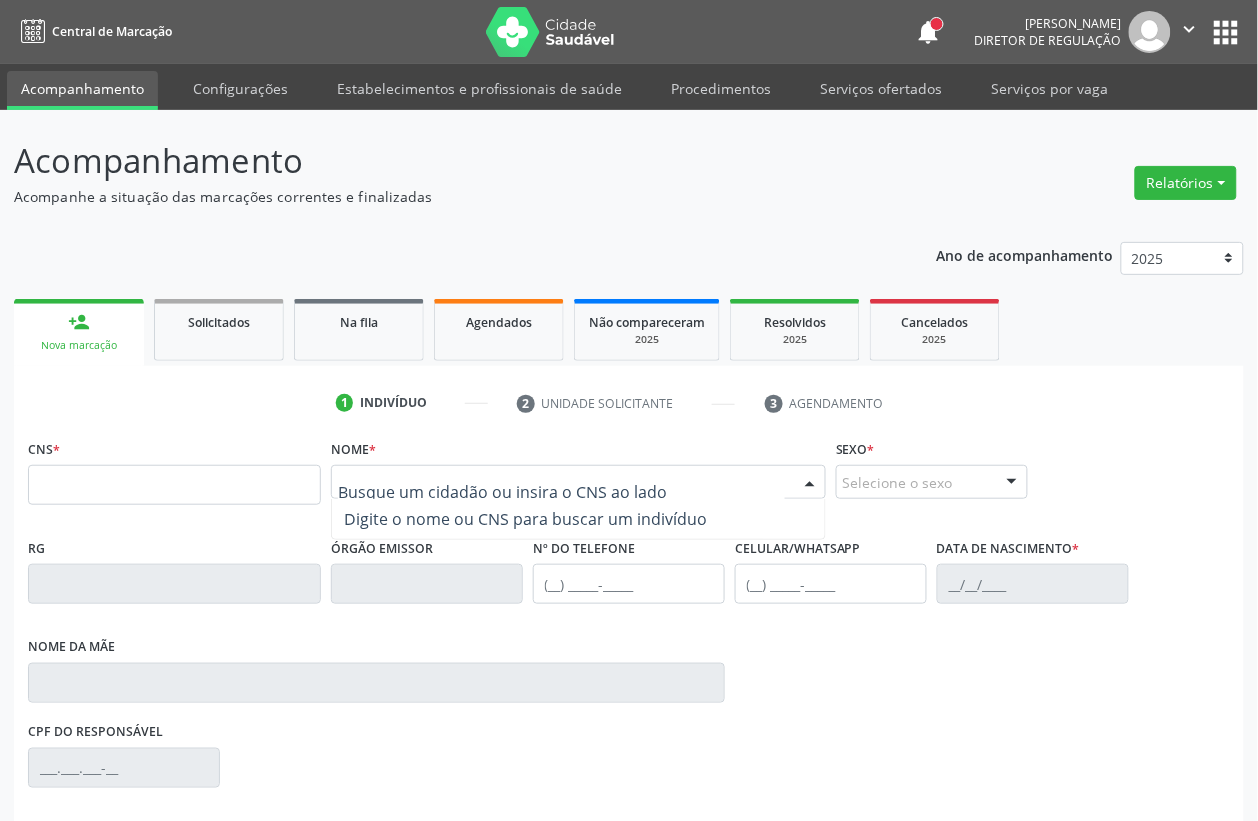 type on "t" 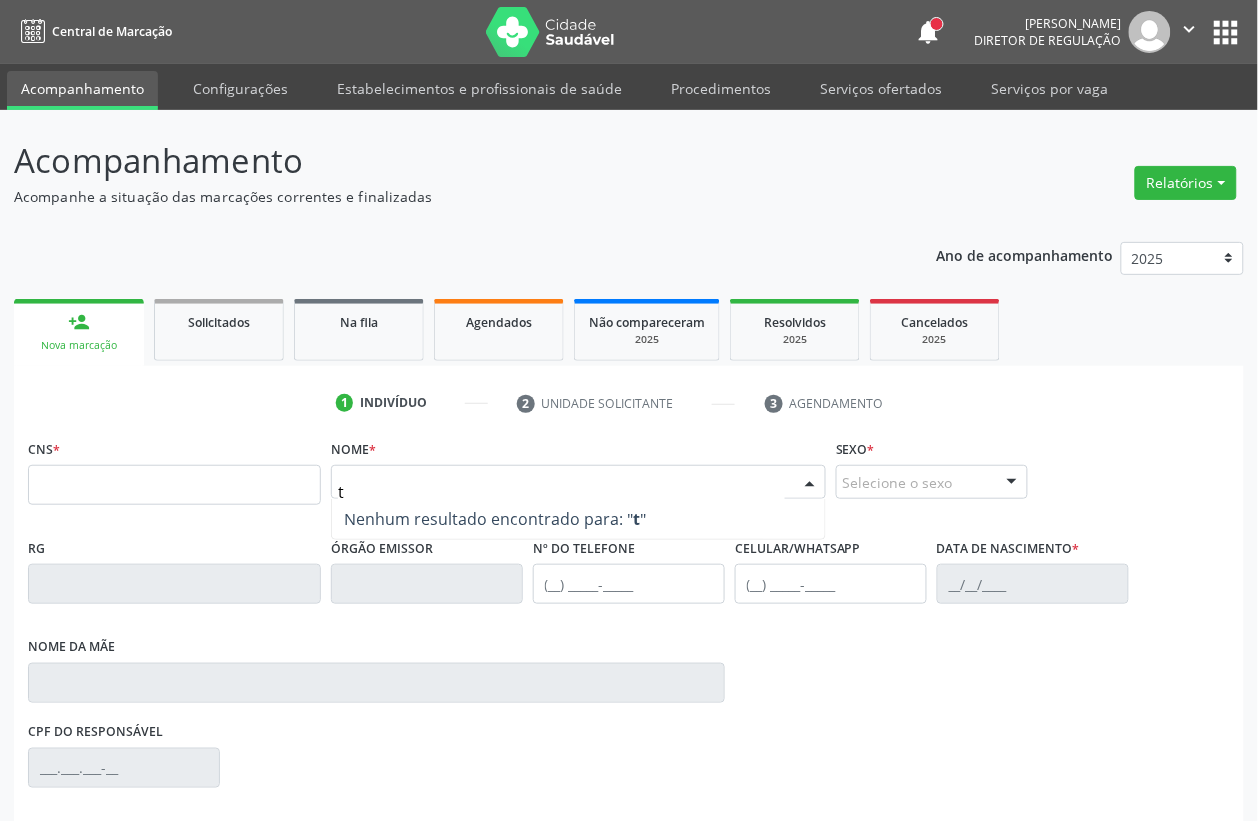 type 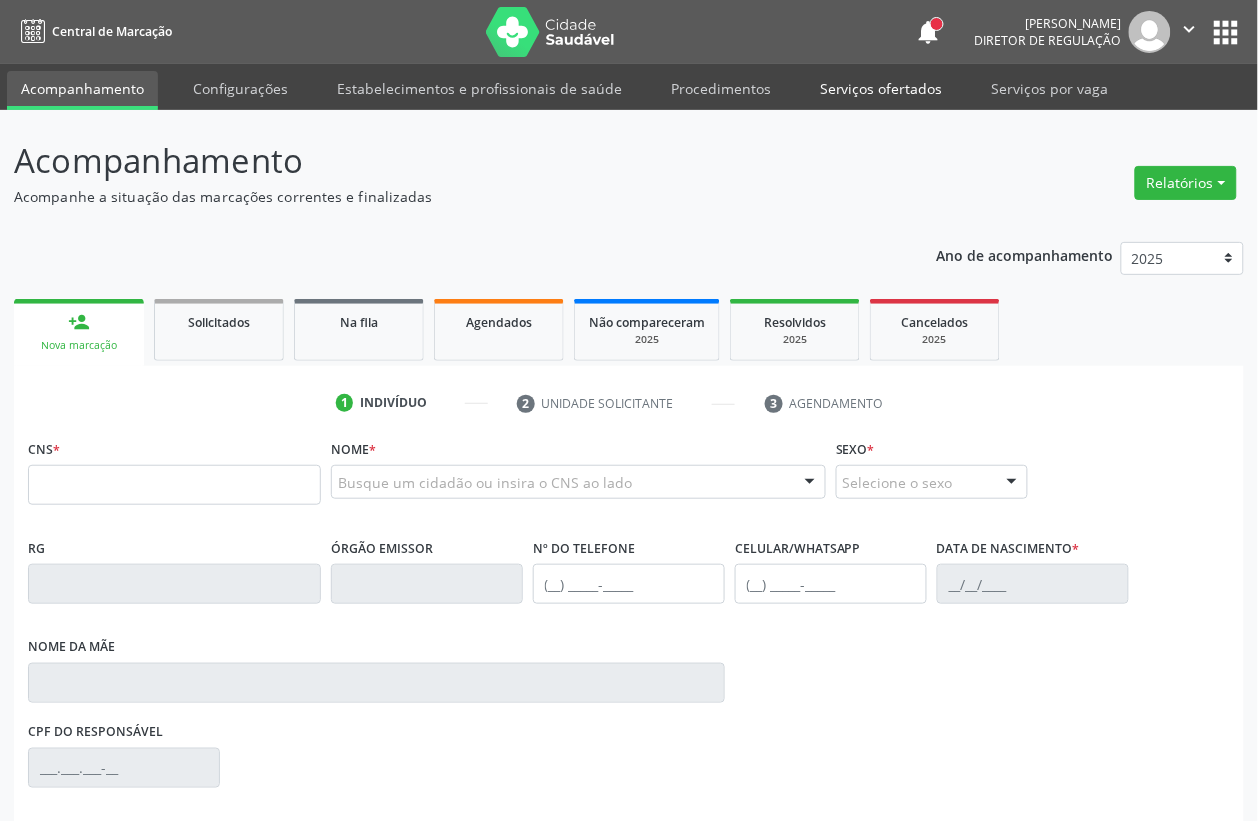 click on "Serviços ofertados" at bounding box center [881, 88] 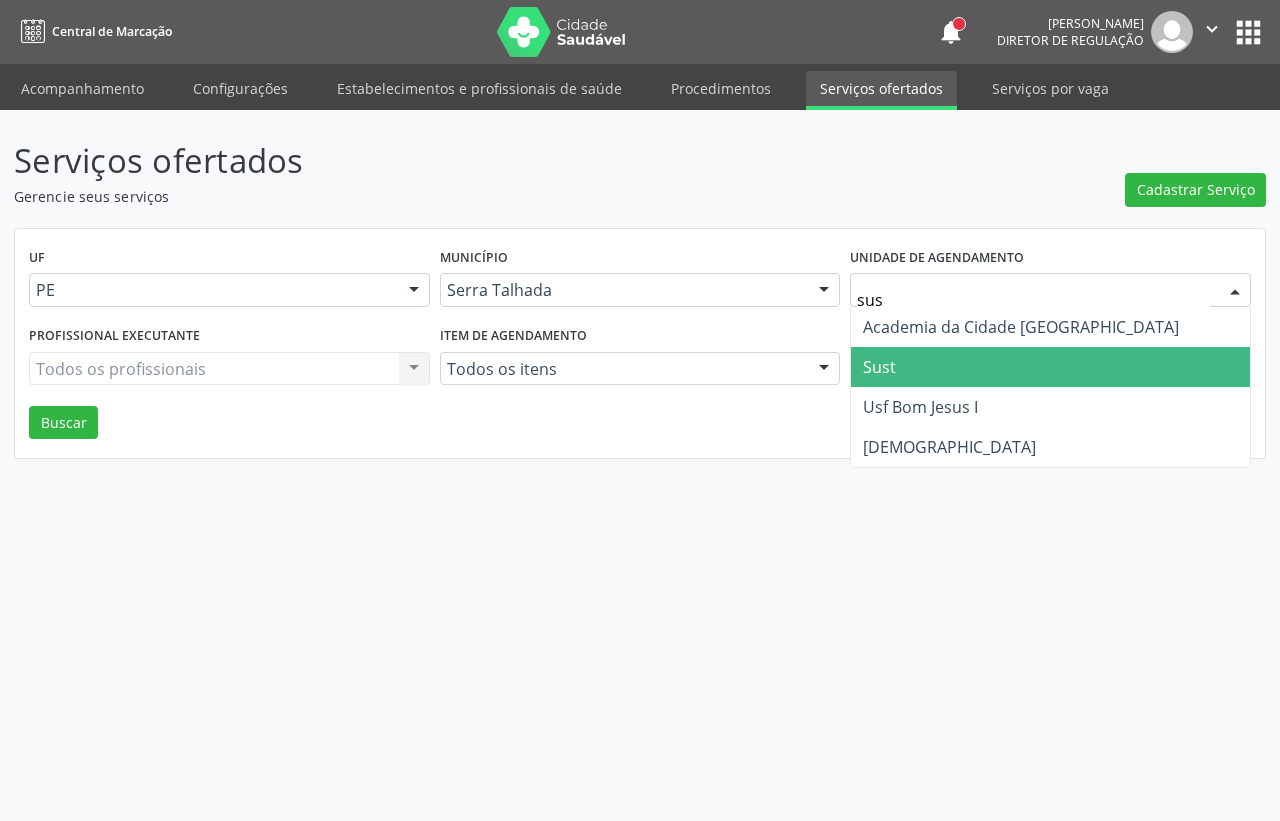 type on "sust" 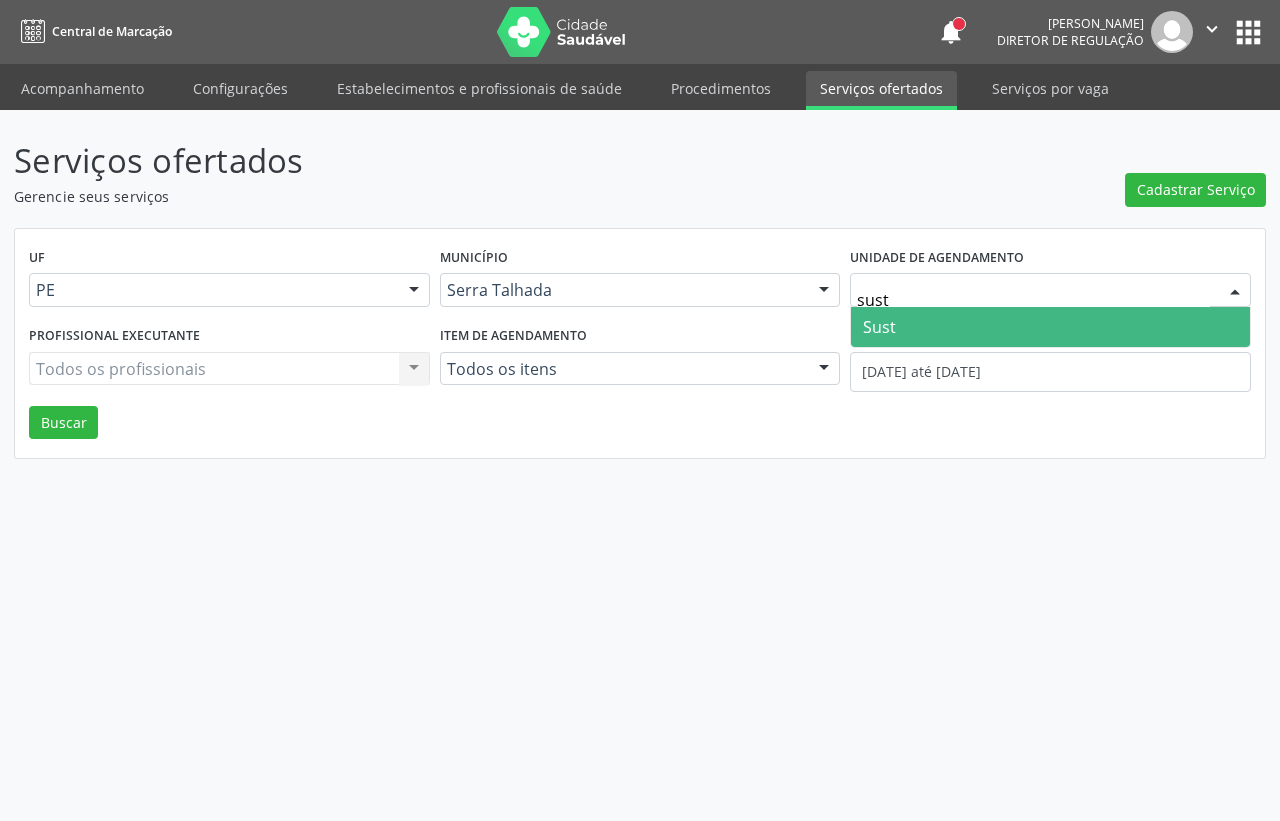 click on "Sust" at bounding box center (1050, 327) 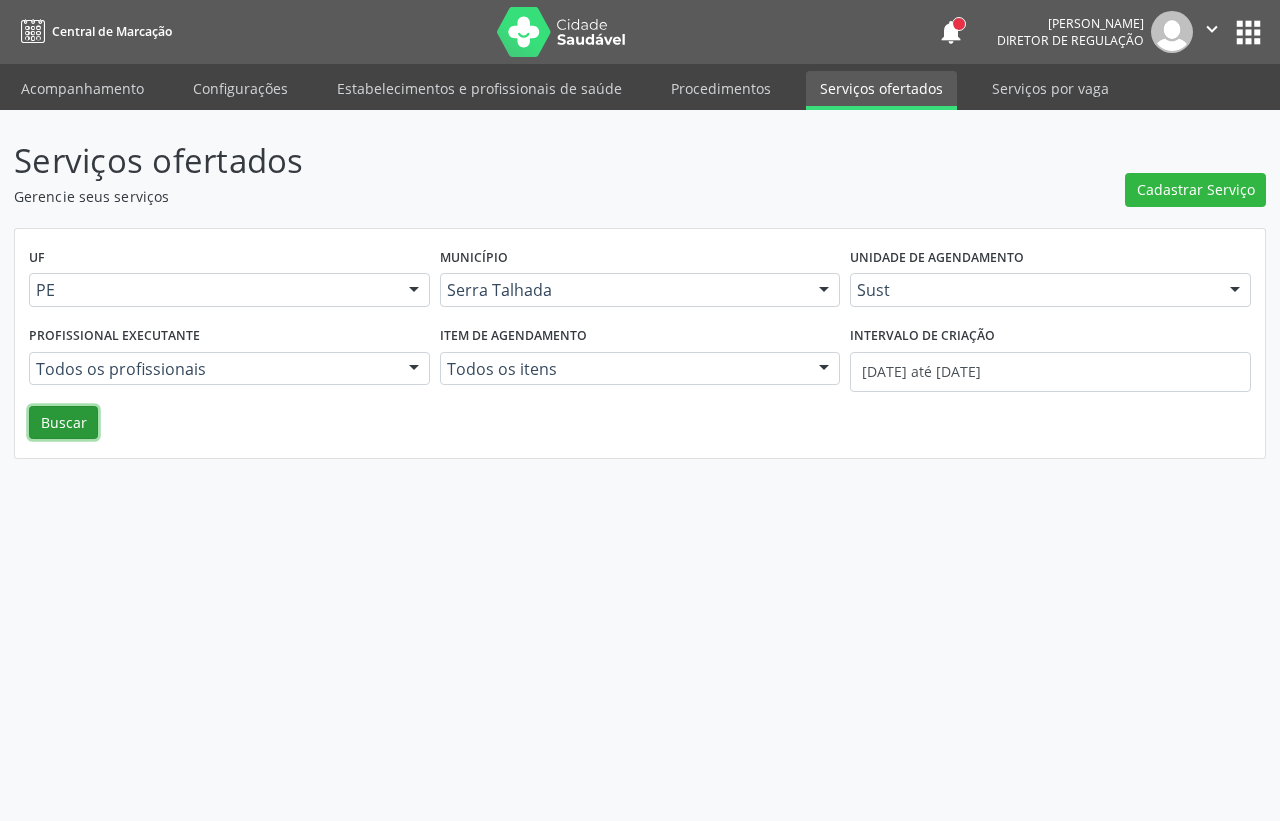 click on "Buscar" at bounding box center [63, 423] 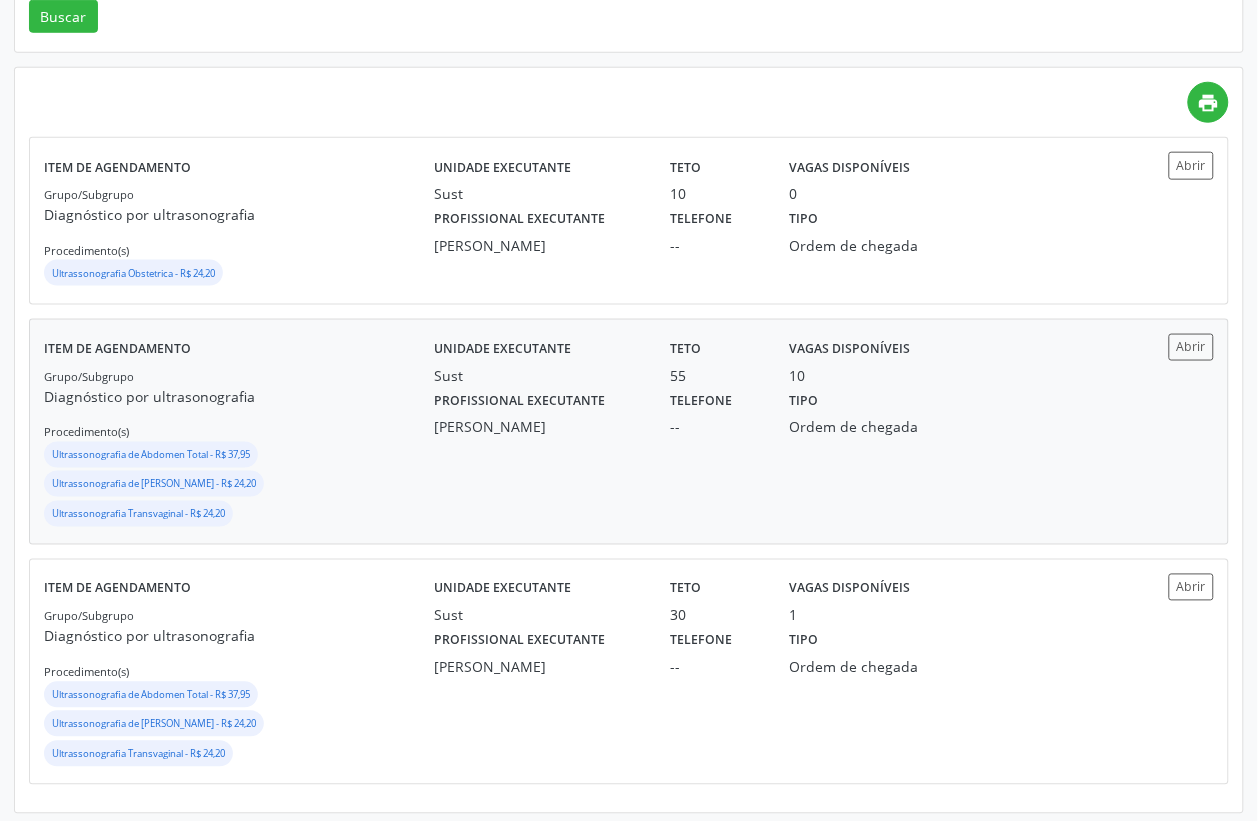 scroll, scrollTop: 415, scrollLeft: 0, axis: vertical 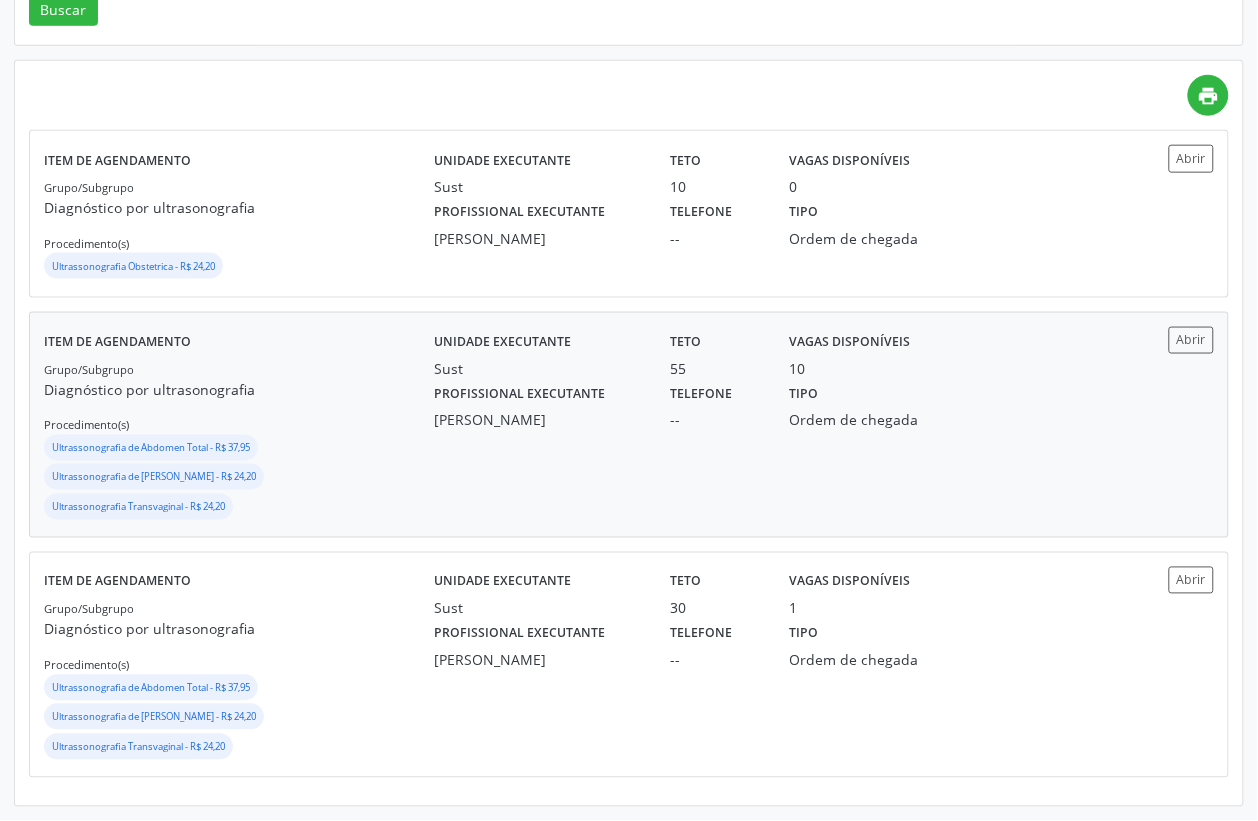 click on "Ultrassonografia de Abdomen Total - R$ 37,95 Ultrassonografia de Aparelho Urinário - R$ 24,20 Ultrassonografia Transvaginal - R$ 24,20" at bounding box center [239, 479] 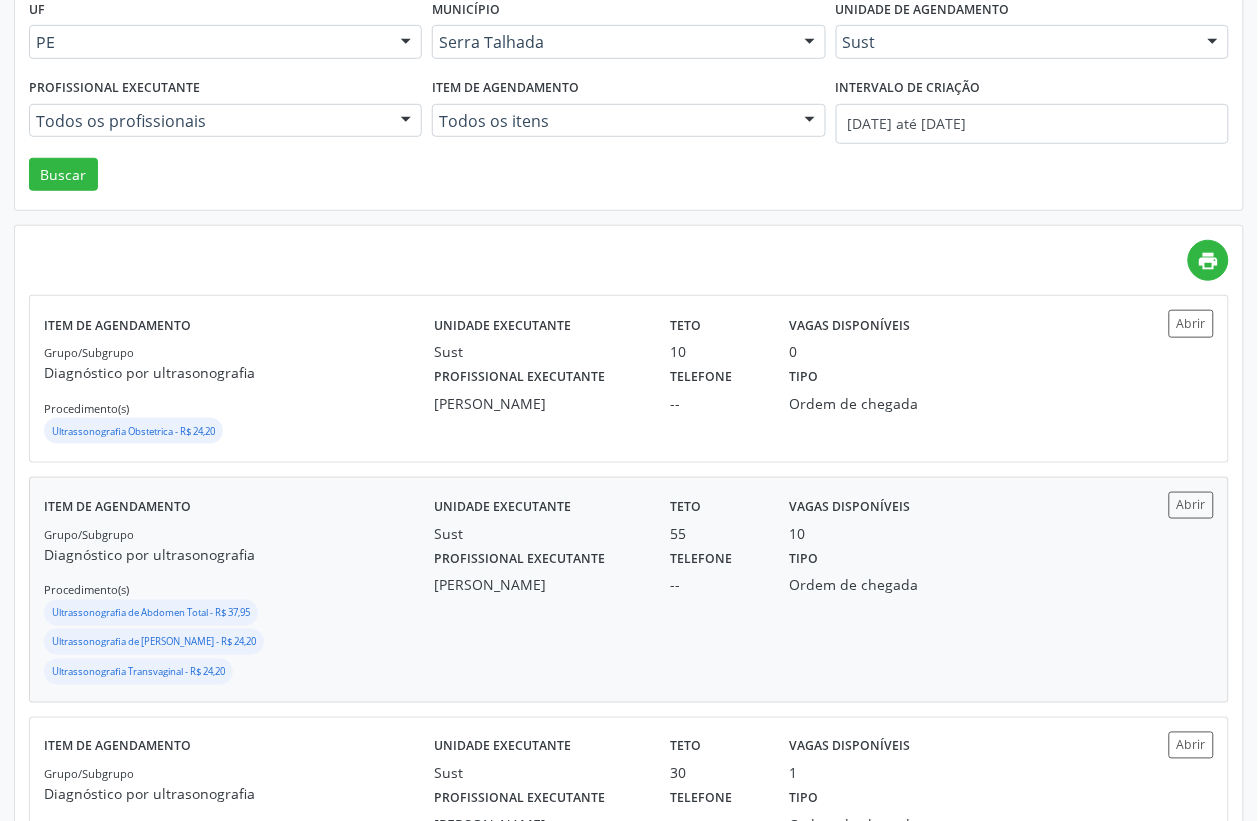 scroll, scrollTop: 250, scrollLeft: 0, axis: vertical 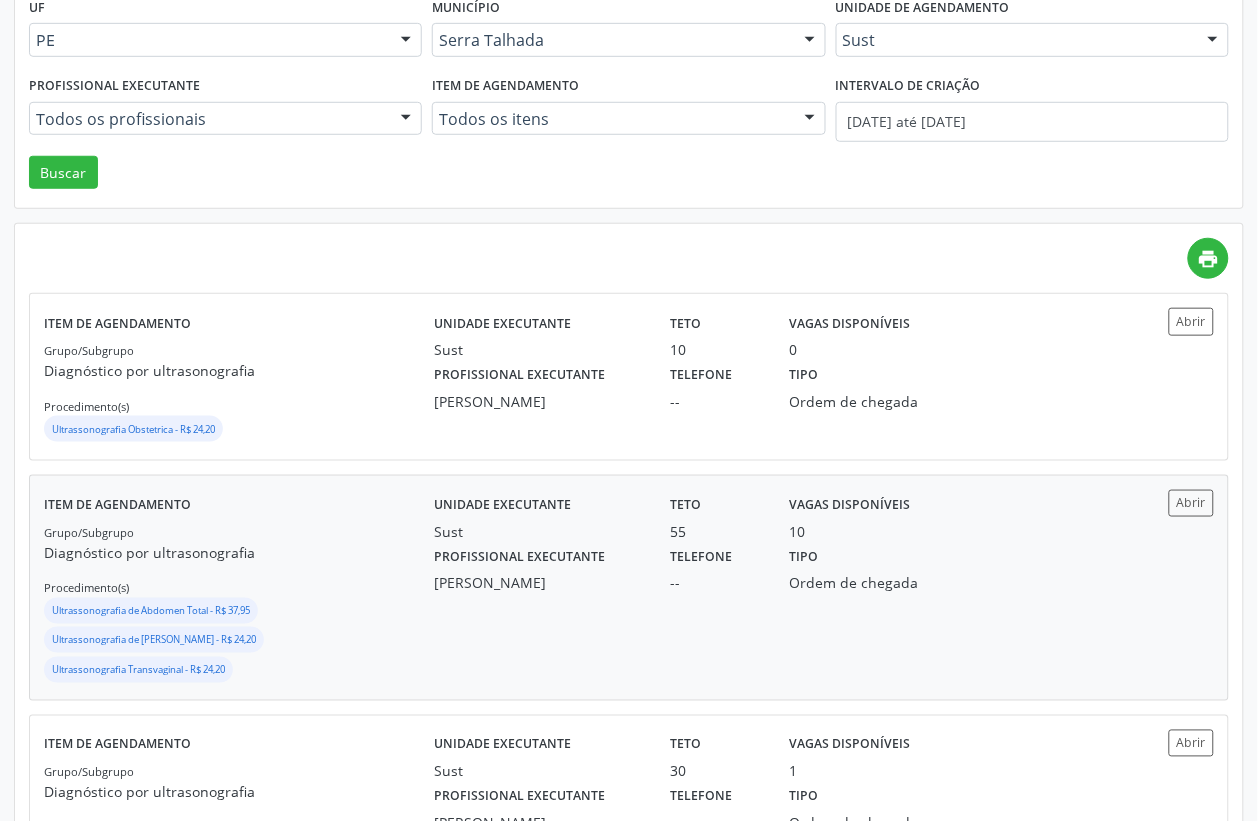 click on "Profissional executante" at bounding box center (519, 557) 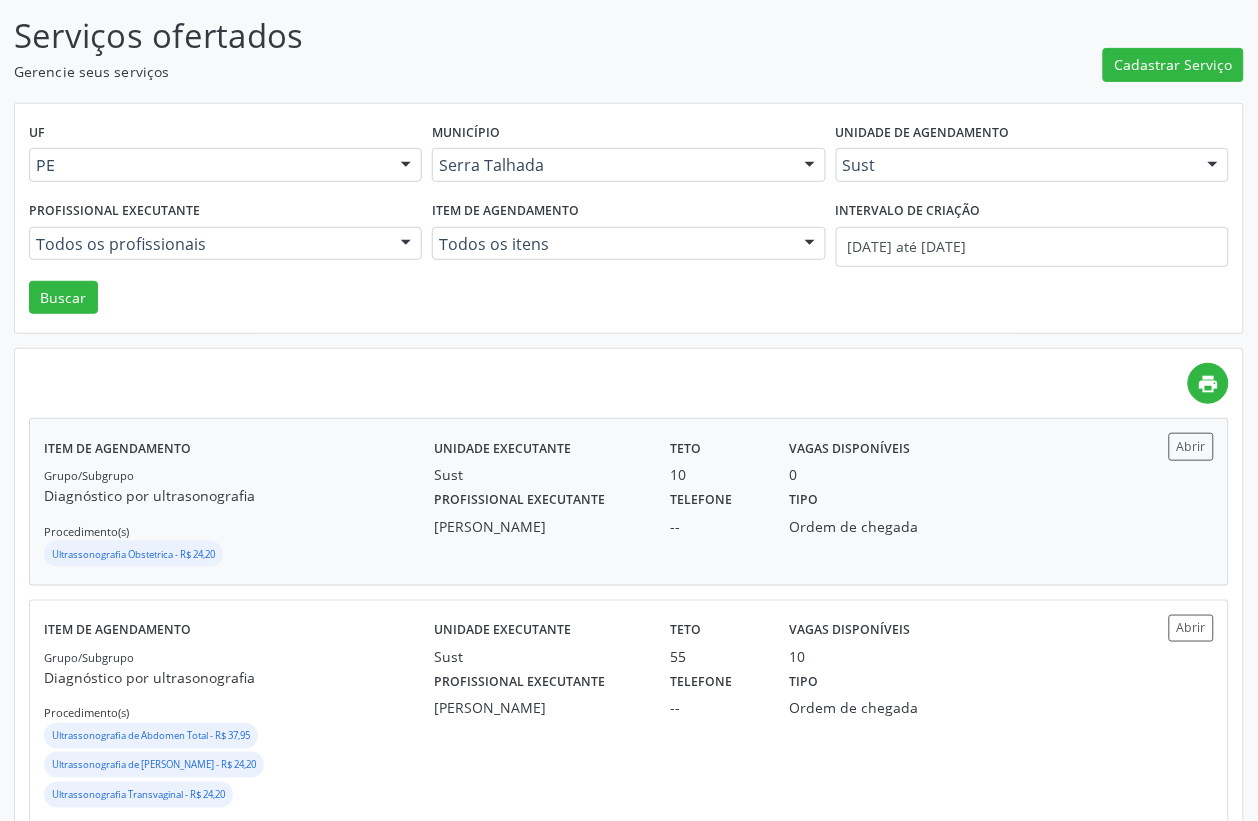 scroll, scrollTop: 0, scrollLeft: 0, axis: both 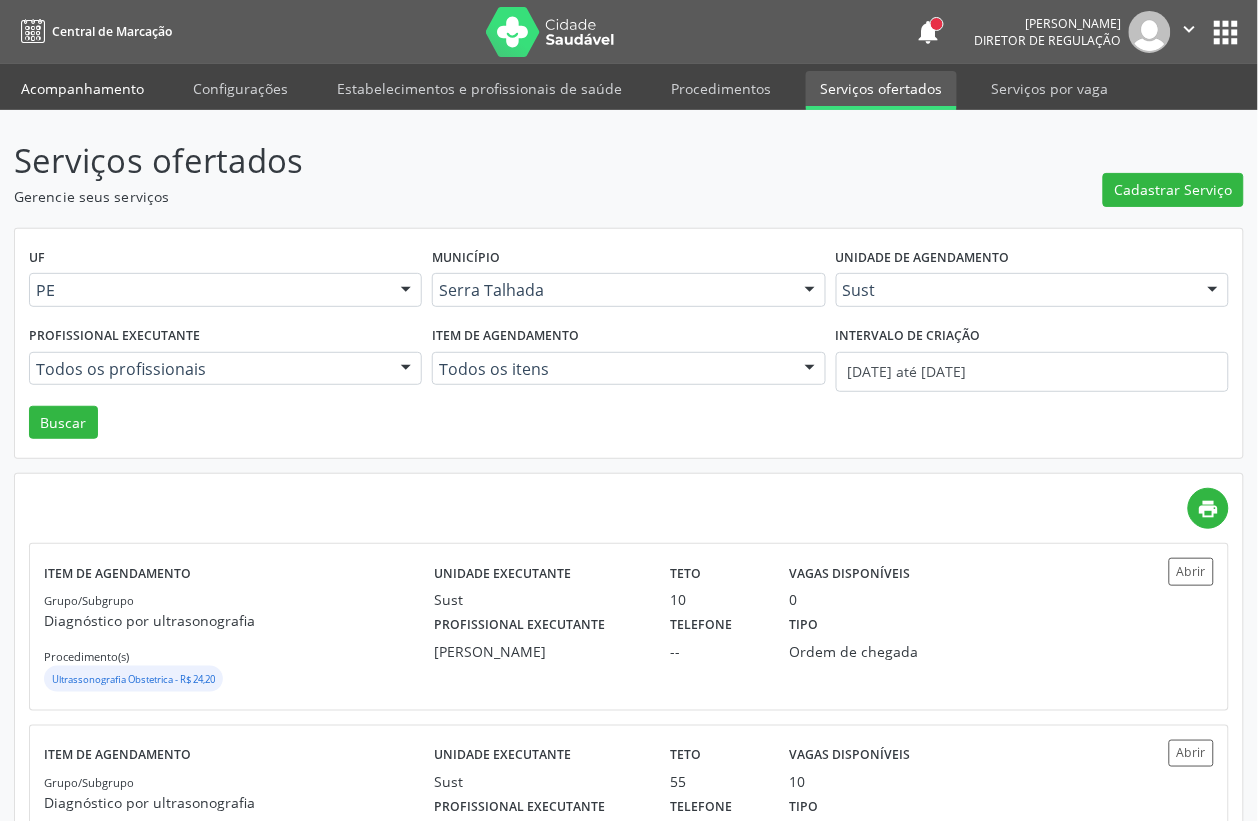 click on "Acompanhamento" at bounding box center (82, 88) 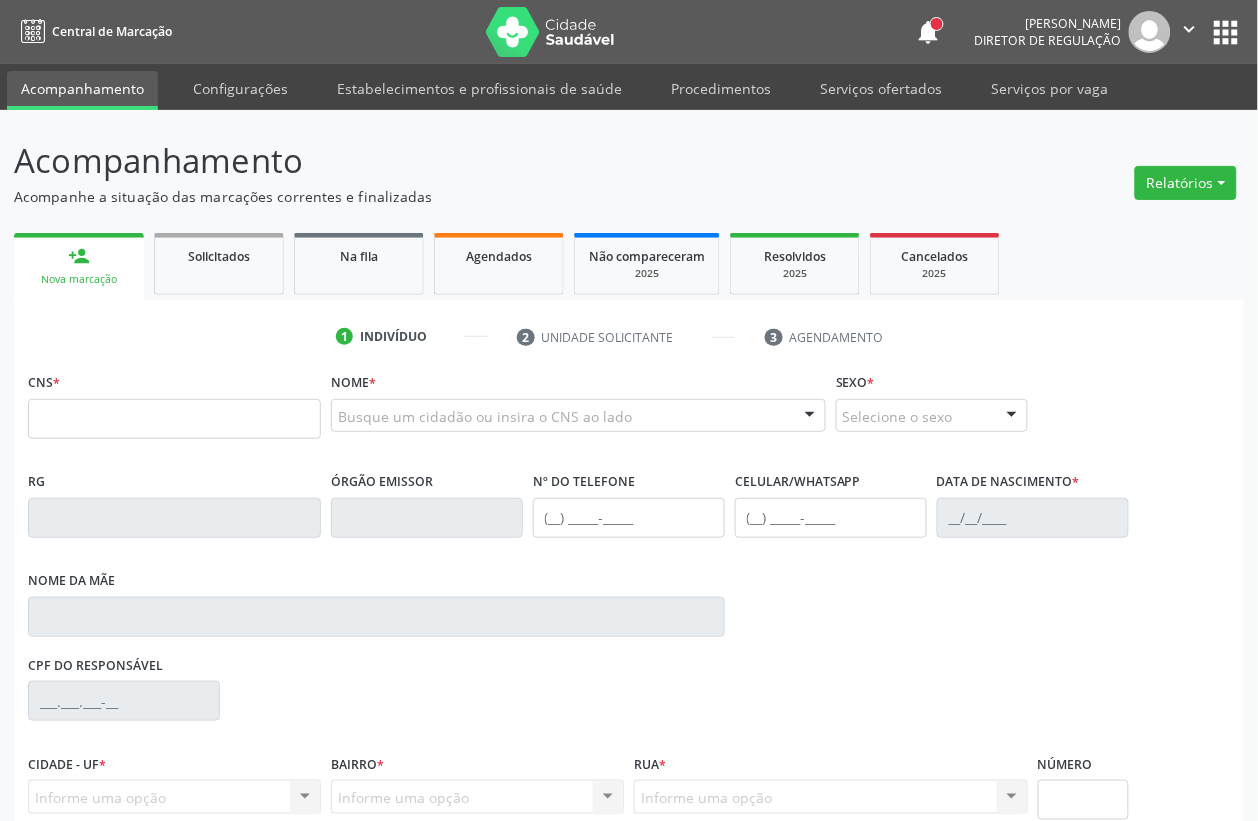 click on "Acompanhamento" at bounding box center (82, 90) 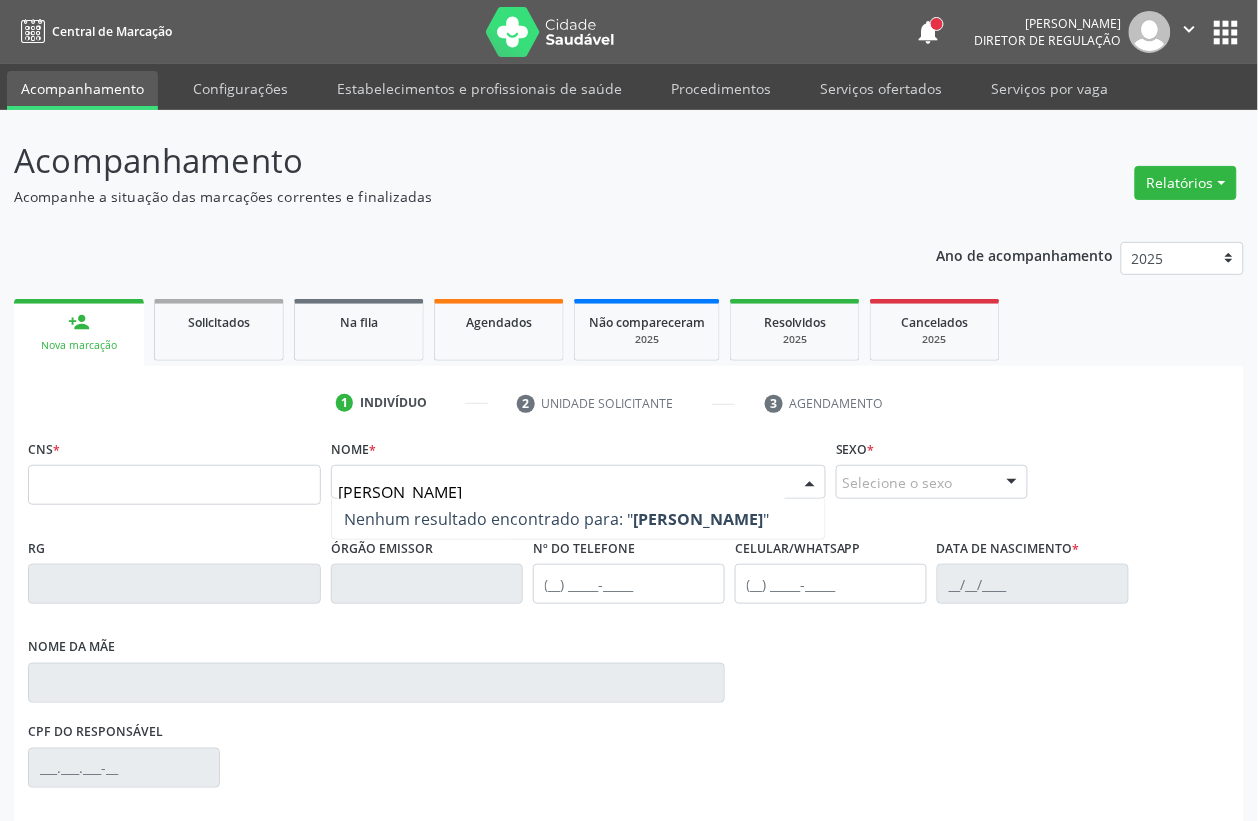 type on "[PERSON_NAME] co" 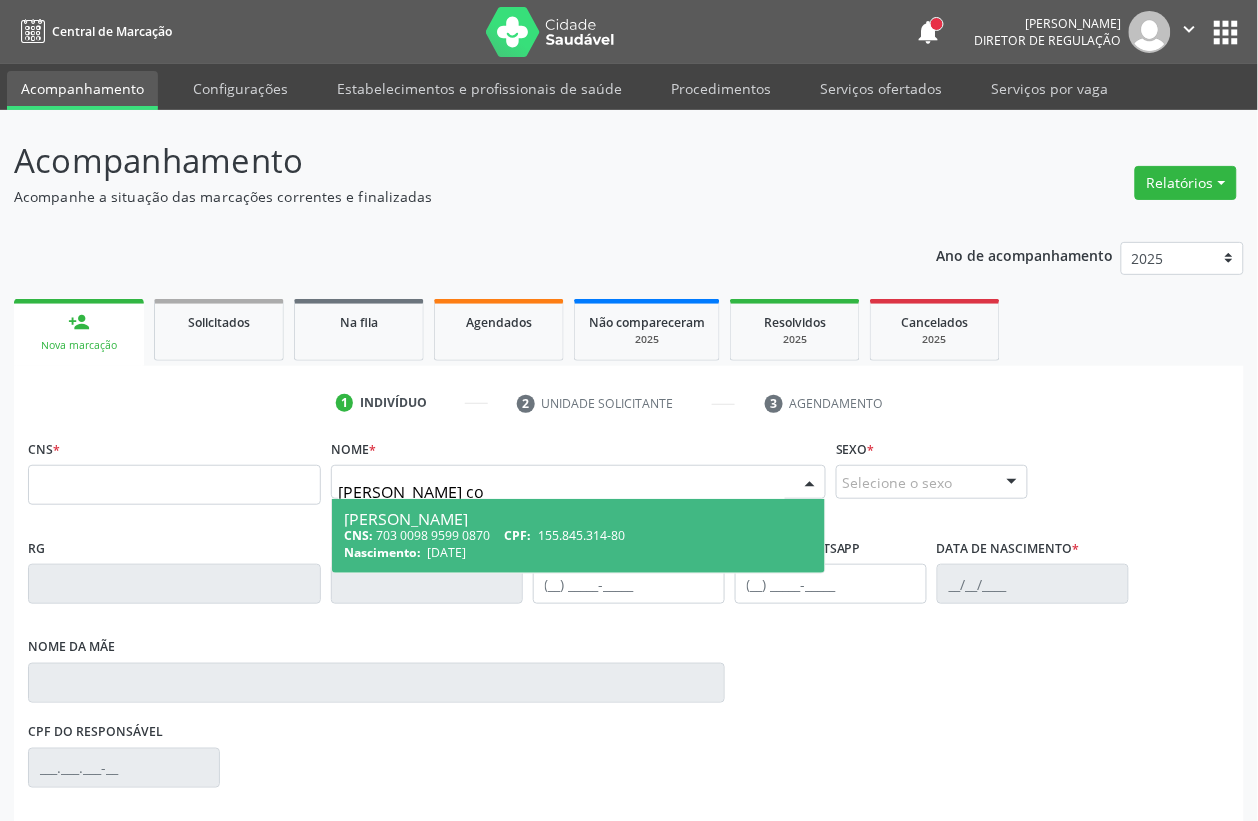click on "CNS:
703 0098 9599 0870
CPF:
155.845.314-80" at bounding box center (578, 535) 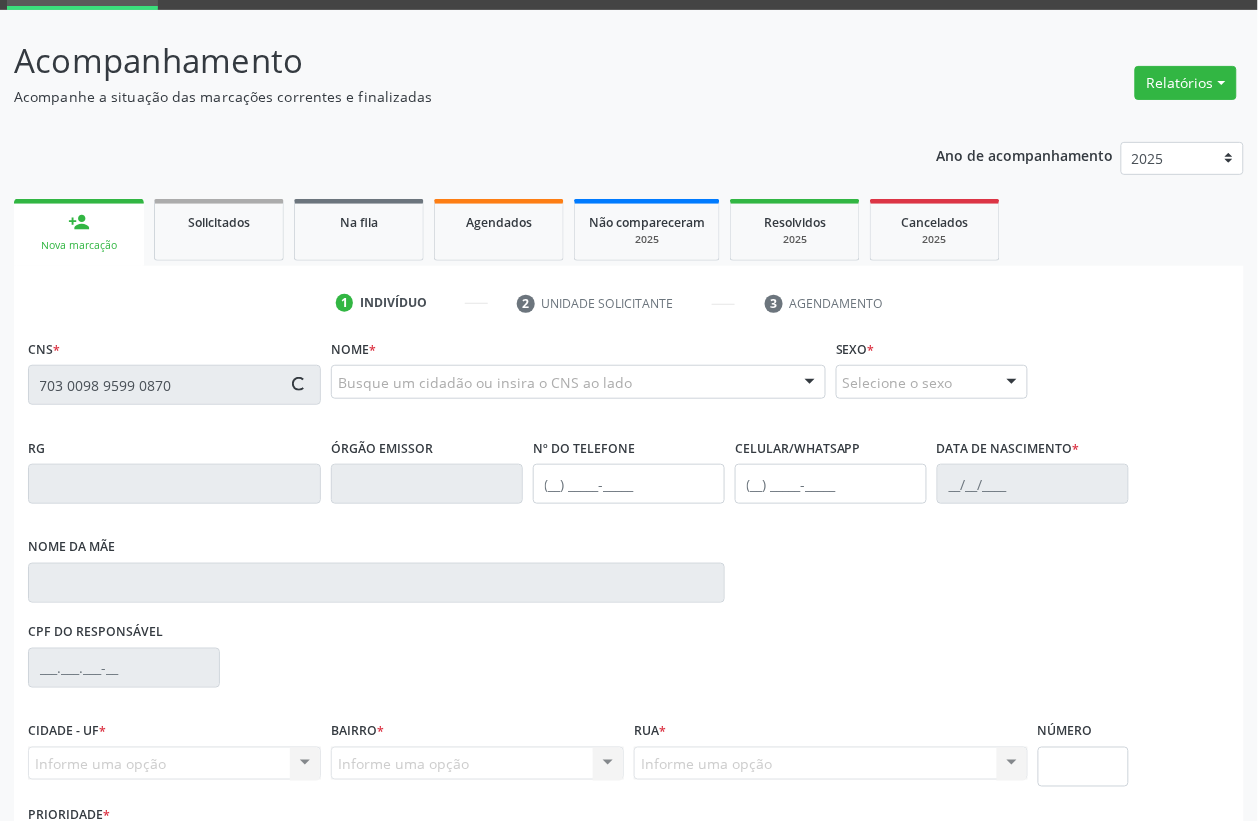 scroll, scrollTop: 248, scrollLeft: 0, axis: vertical 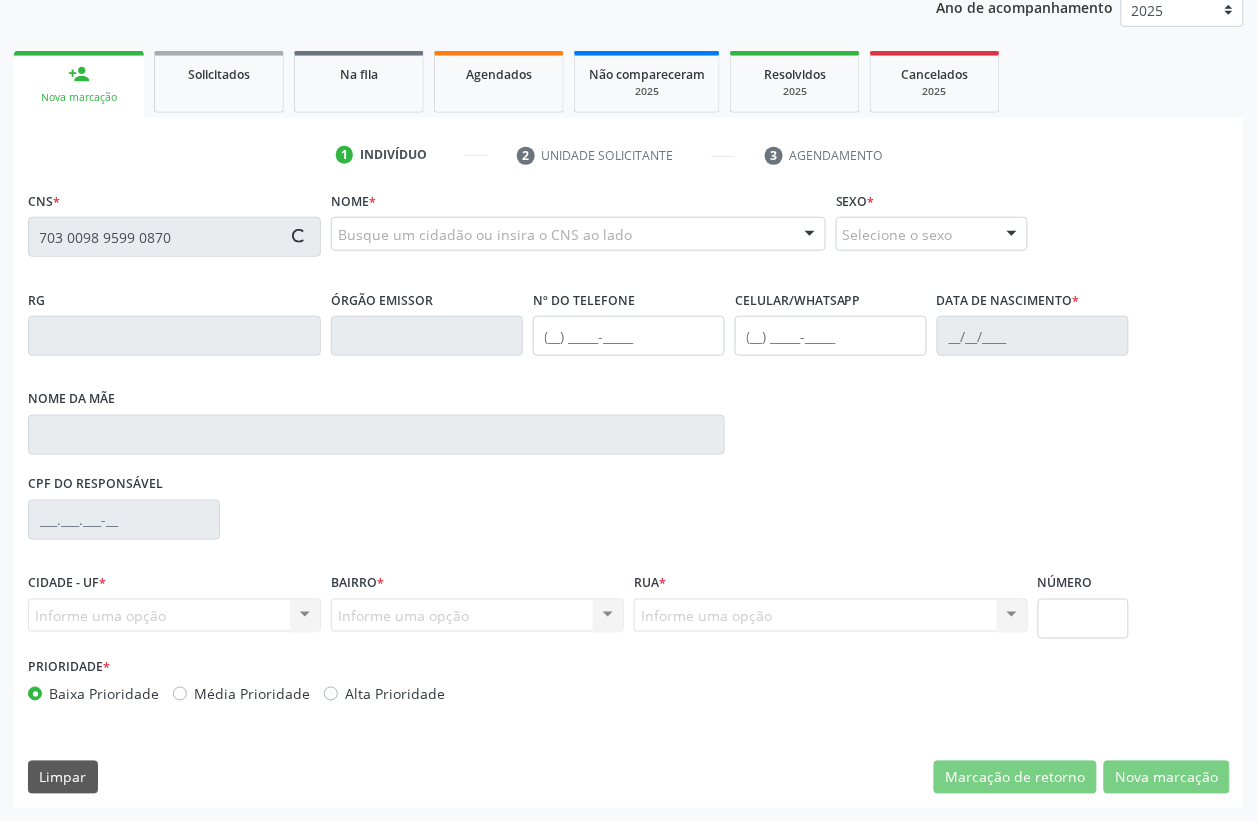 type on "703 0098 9599 0870" 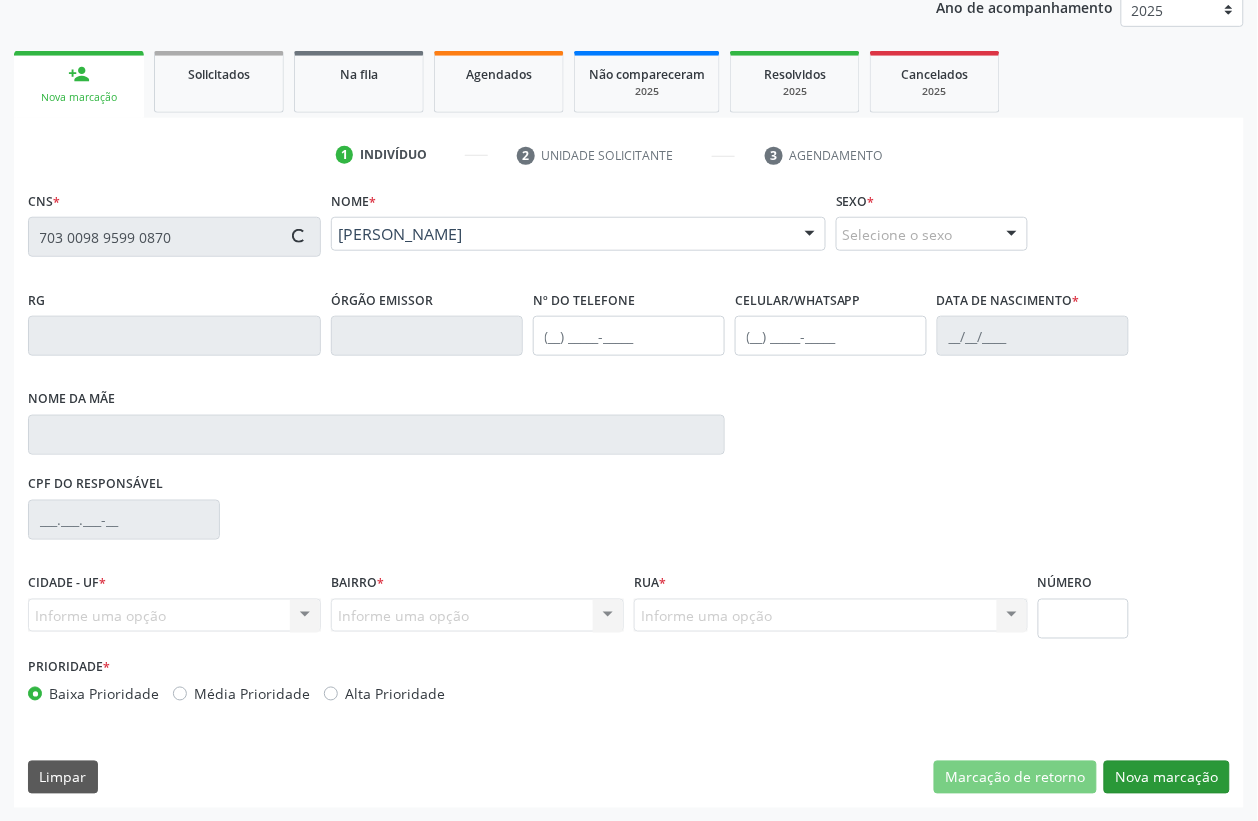 type on "[PHONE_NUMBER]" 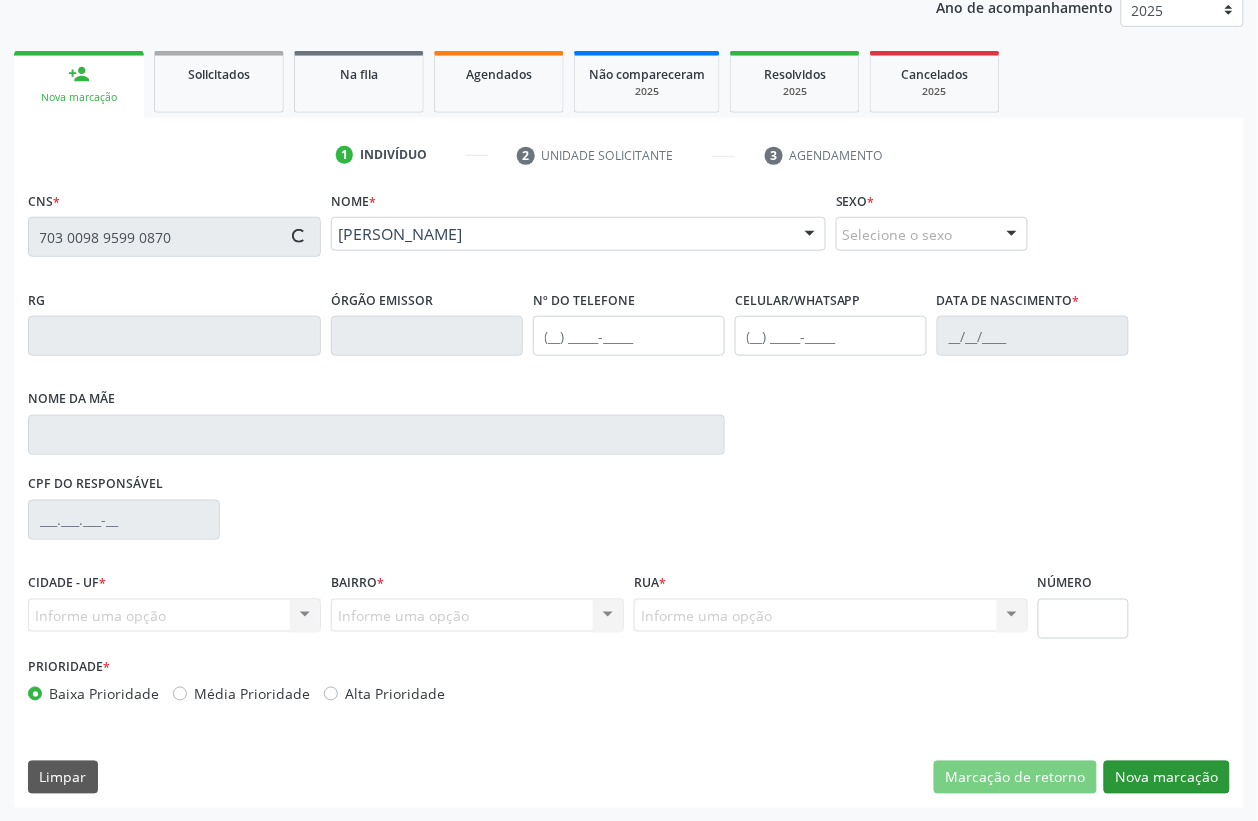 type on "[PHONE_NUMBER]" 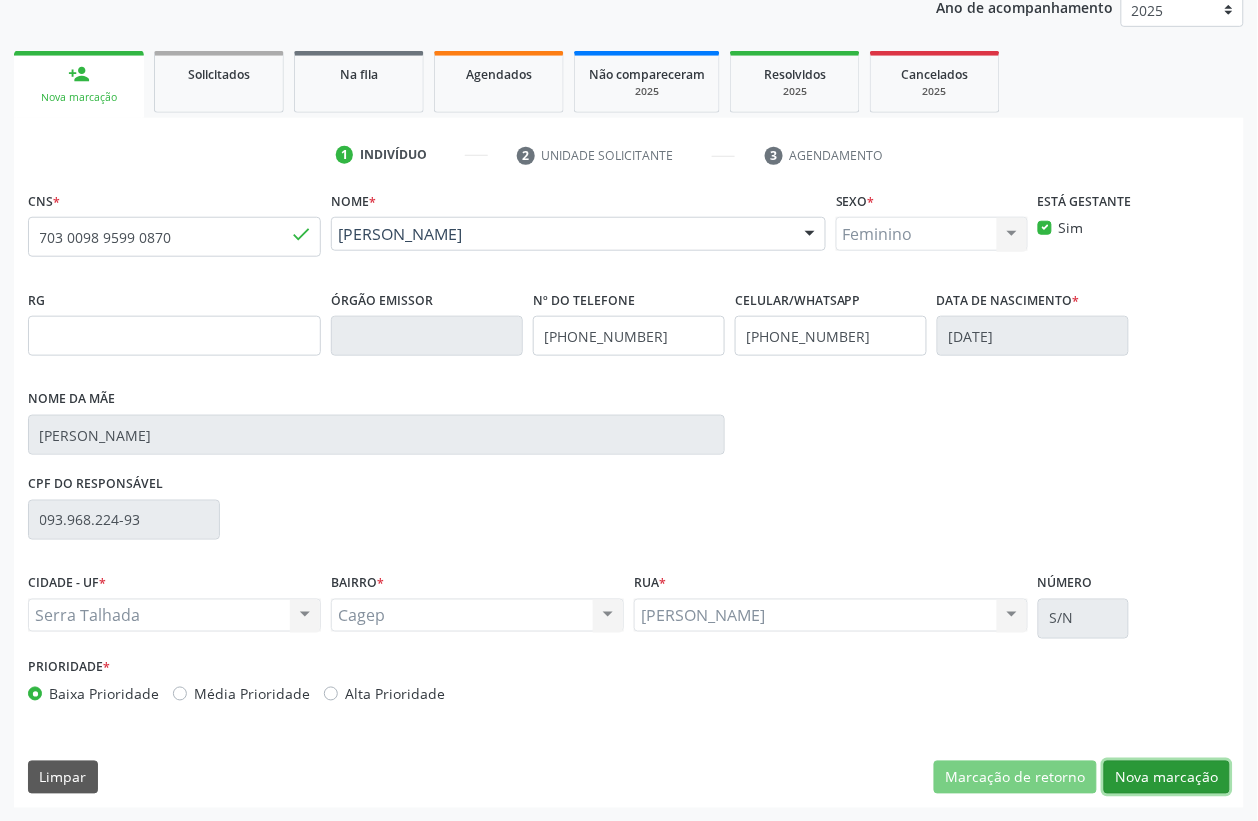 click on "Nova marcação" at bounding box center (1167, 778) 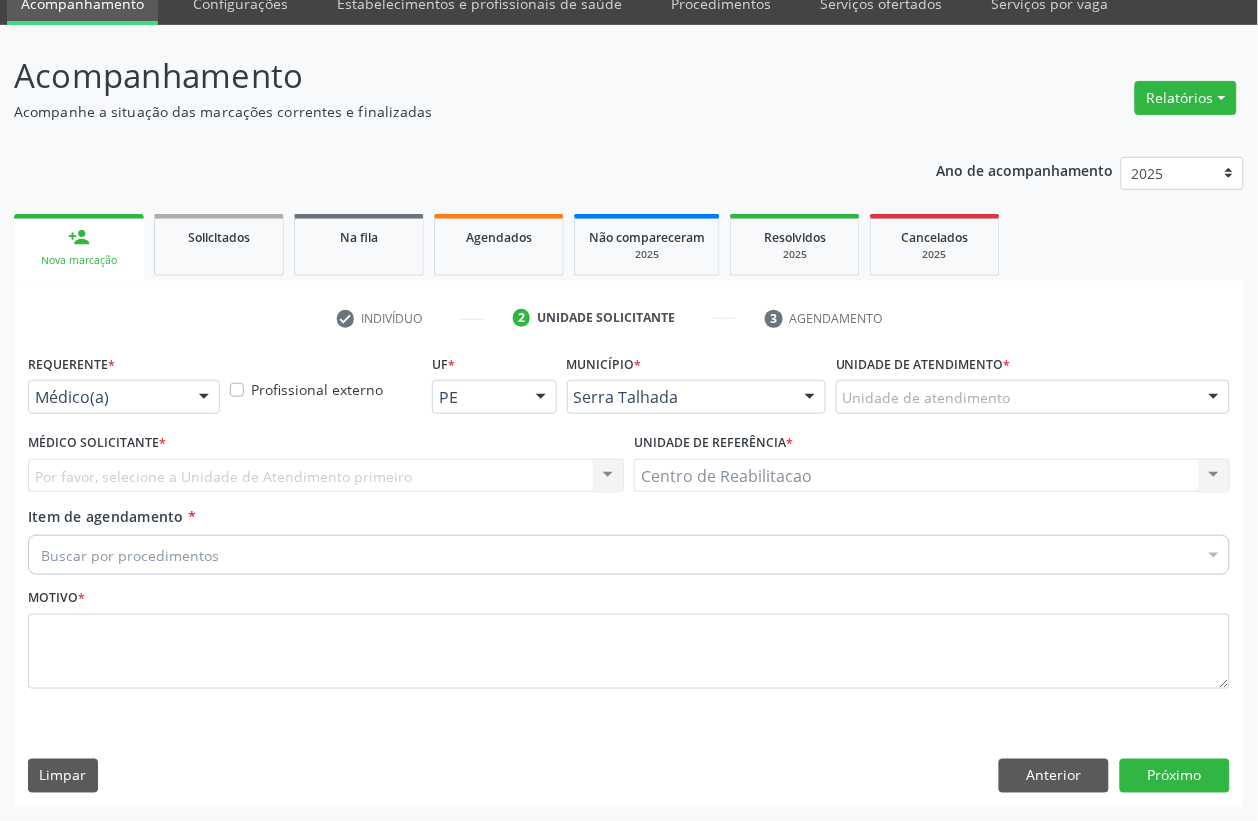 scroll, scrollTop: 85, scrollLeft: 0, axis: vertical 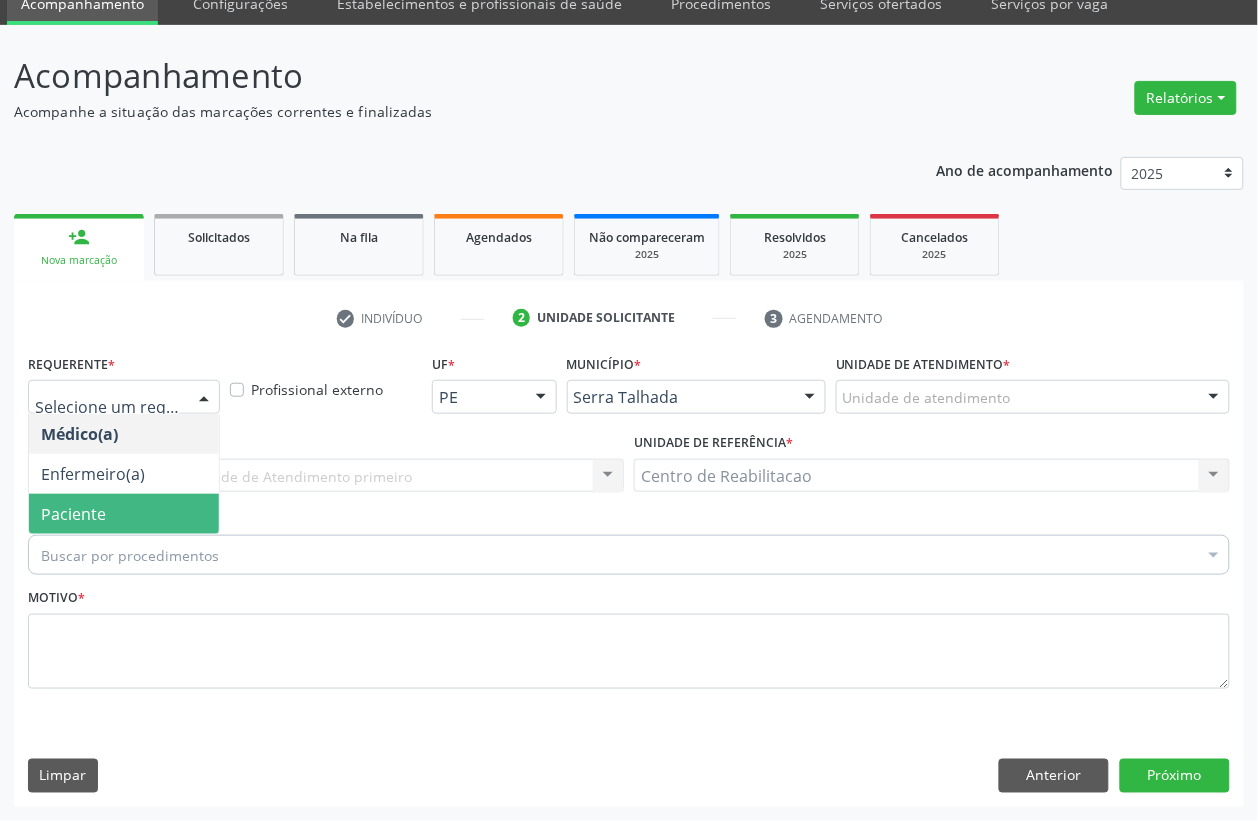 click on "Paciente" at bounding box center [124, 514] 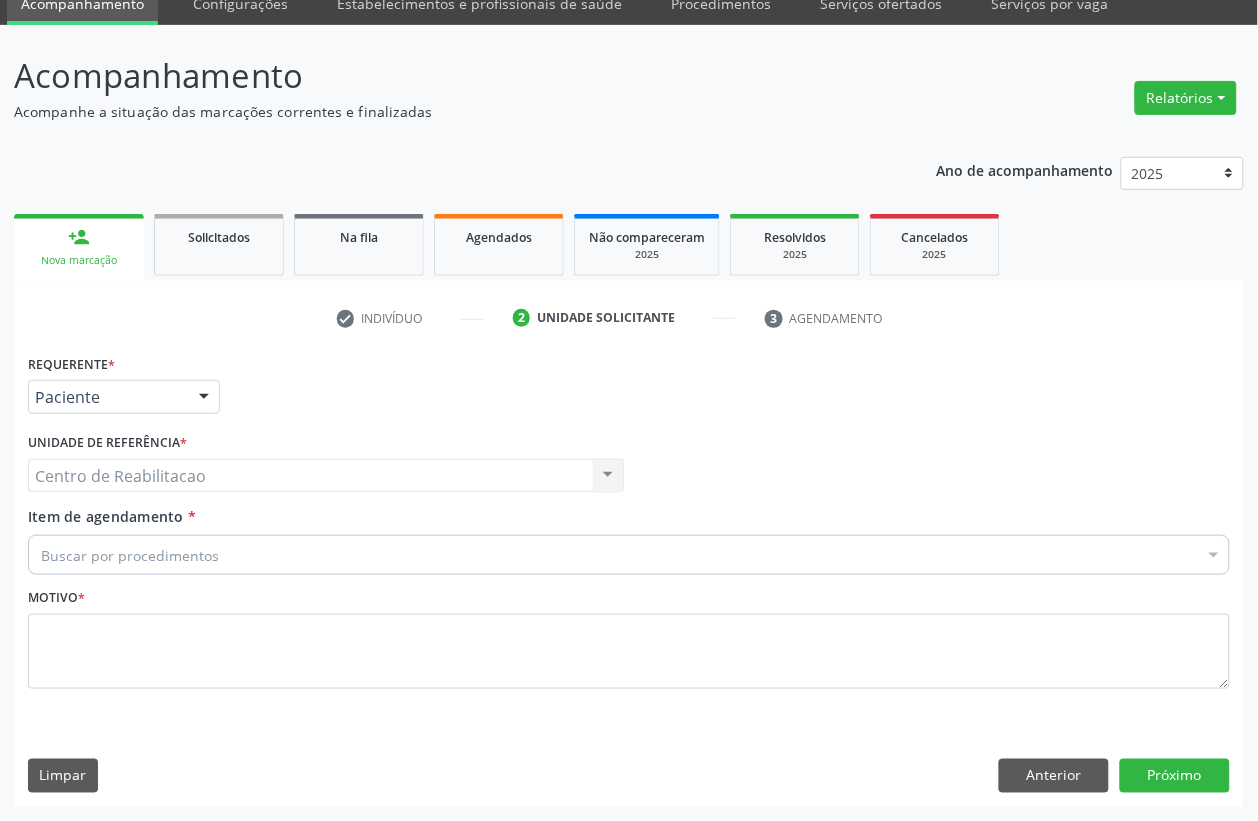 click on "Centro de Reabilitacao         Centro de Reabilitacao
Nenhum resultado encontrado para: "   "
Não há nenhuma opção para ser exibida." at bounding box center [326, 476] 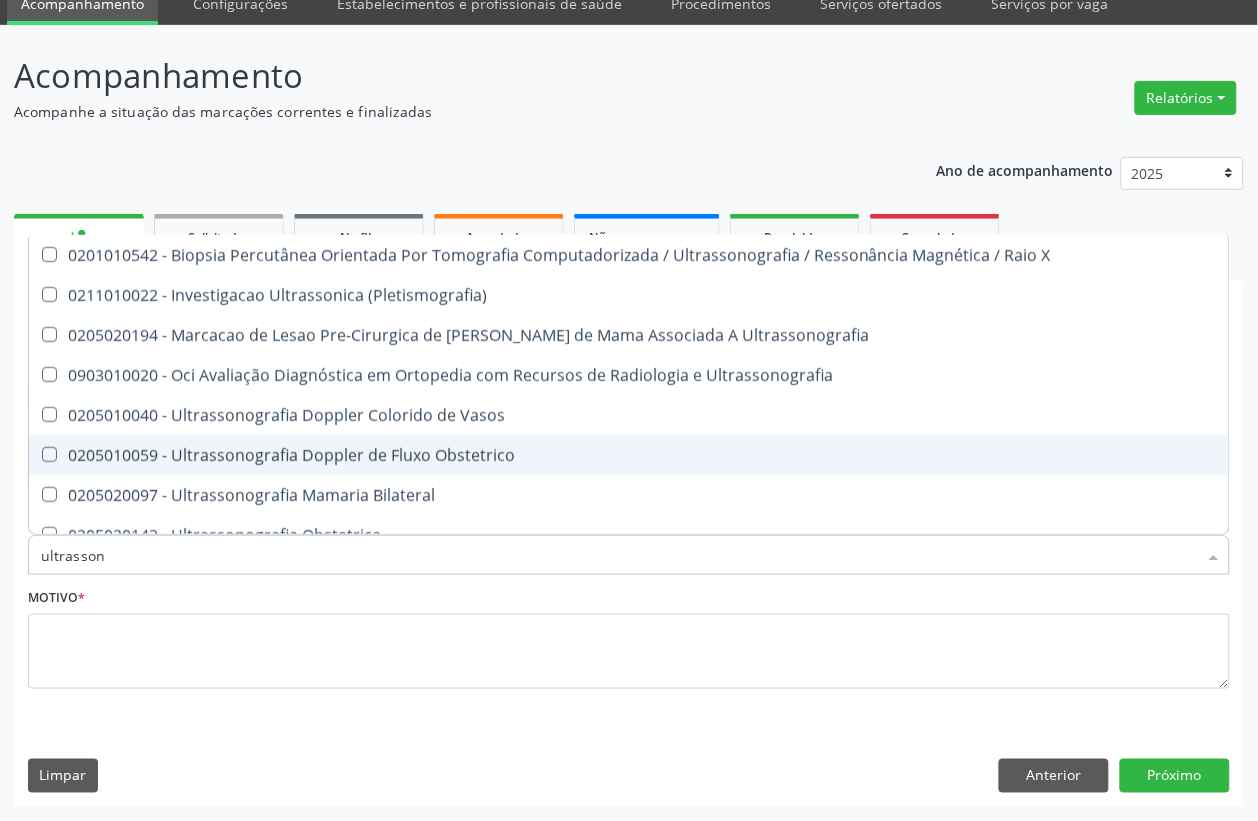 type on "ultrassono" 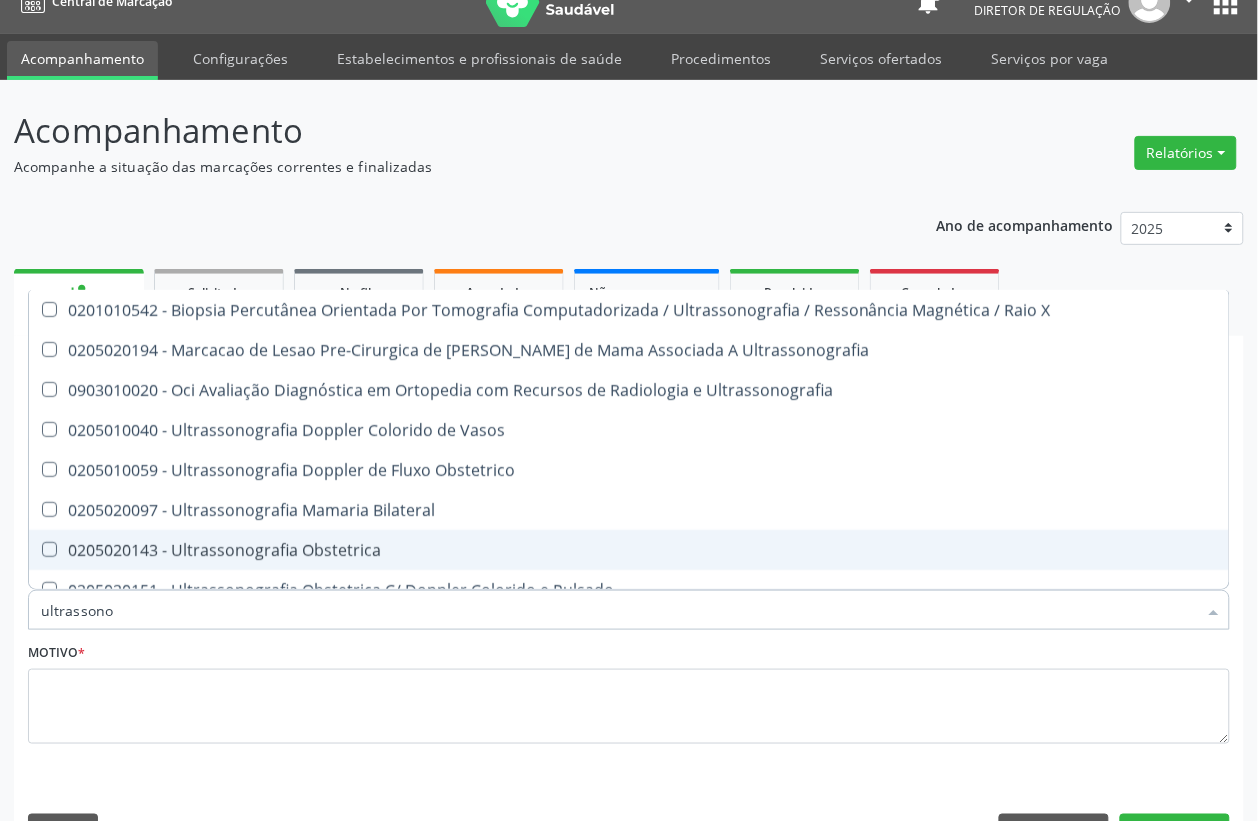 scroll, scrollTop: 0, scrollLeft: 0, axis: both 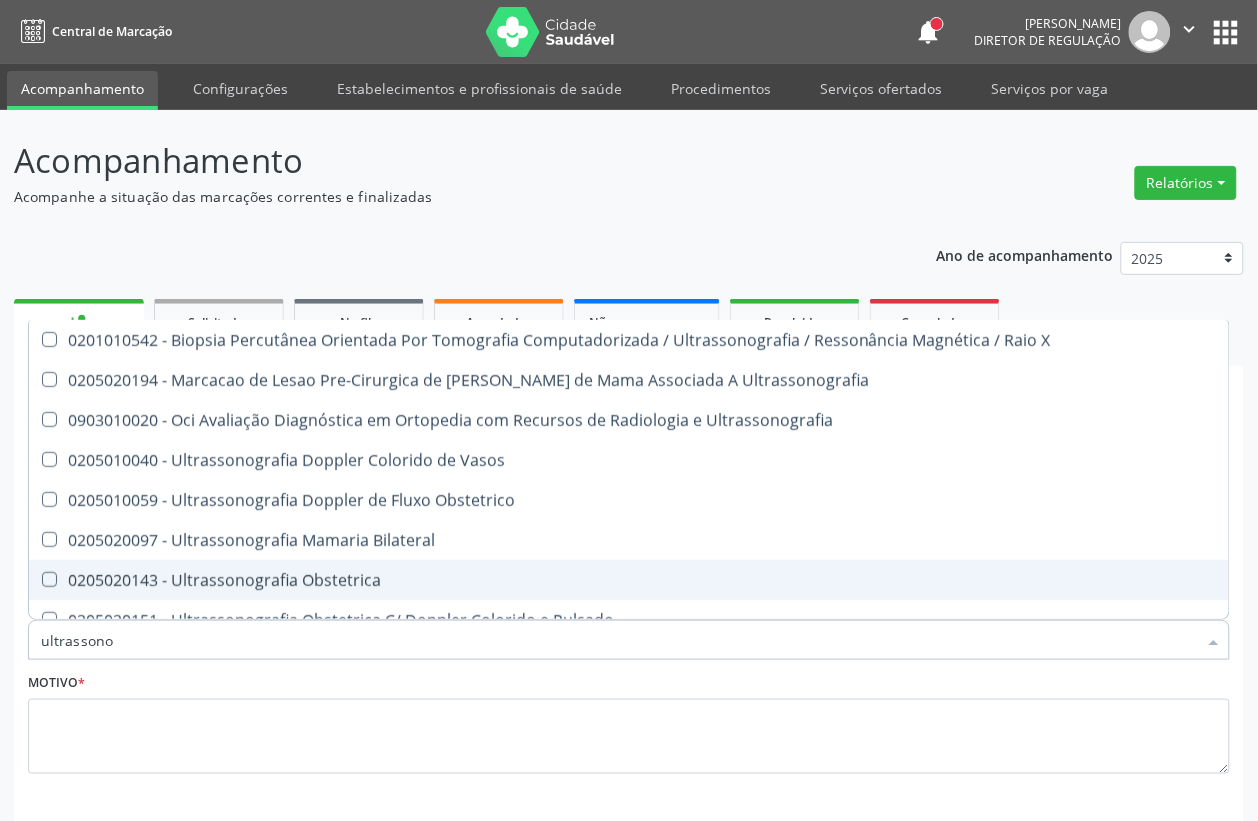 click on "0205020143 - Ultrassonografia Obstetrica" at bounding box center (629, 580) 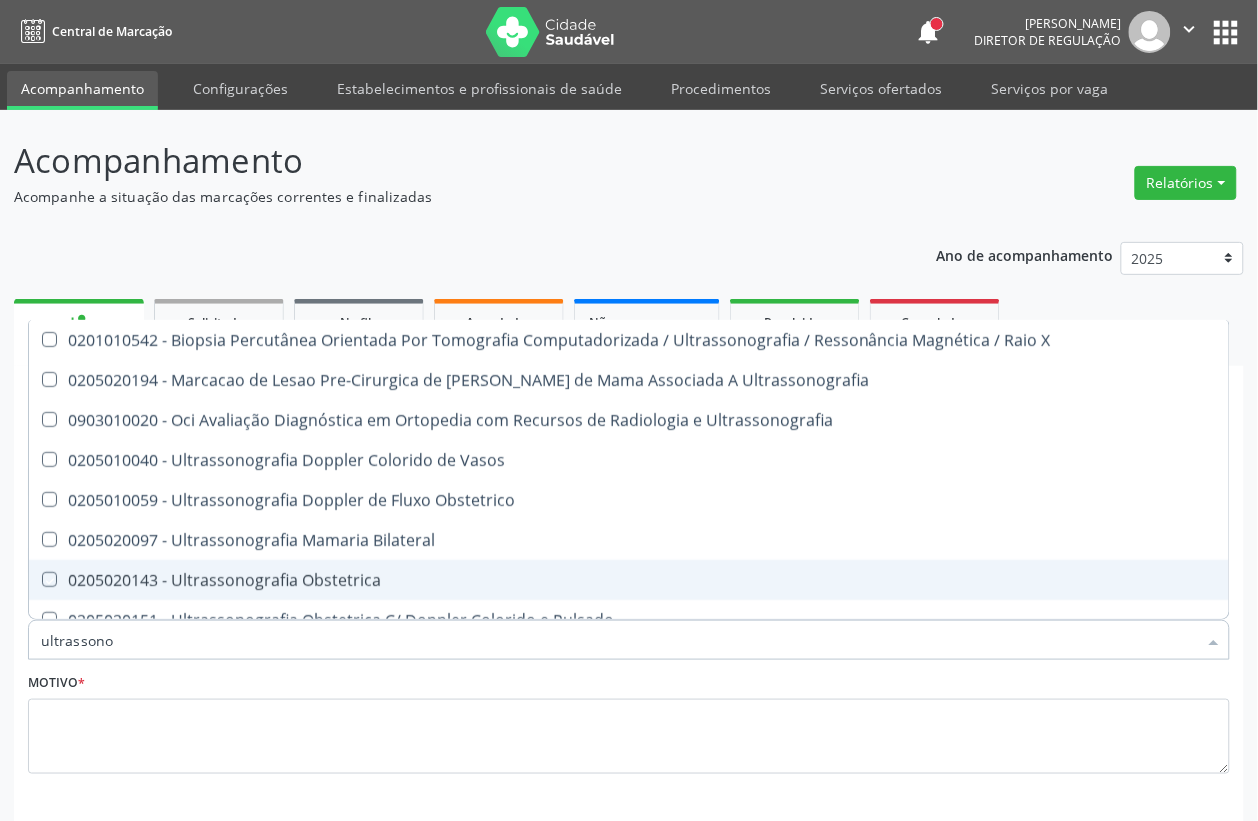 checkbox on "true" 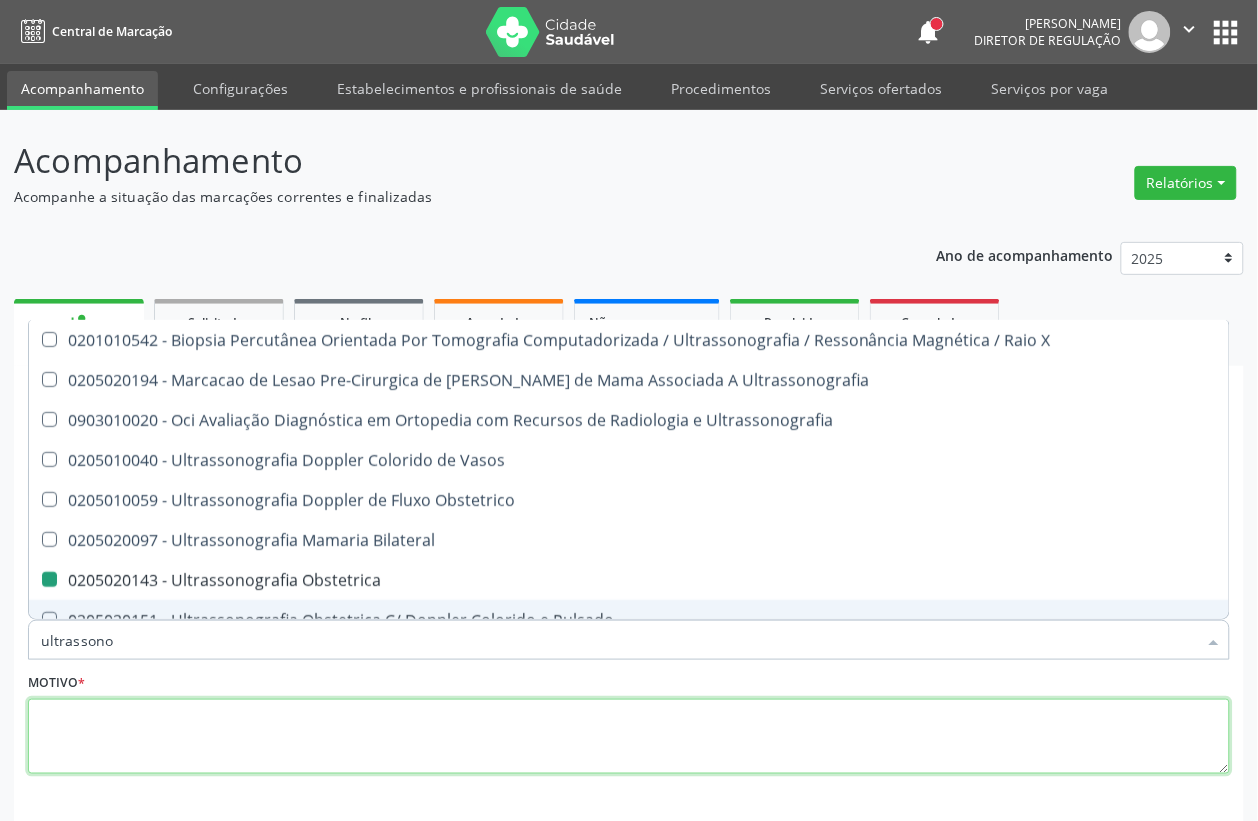 click at bounding box center (629, 737) 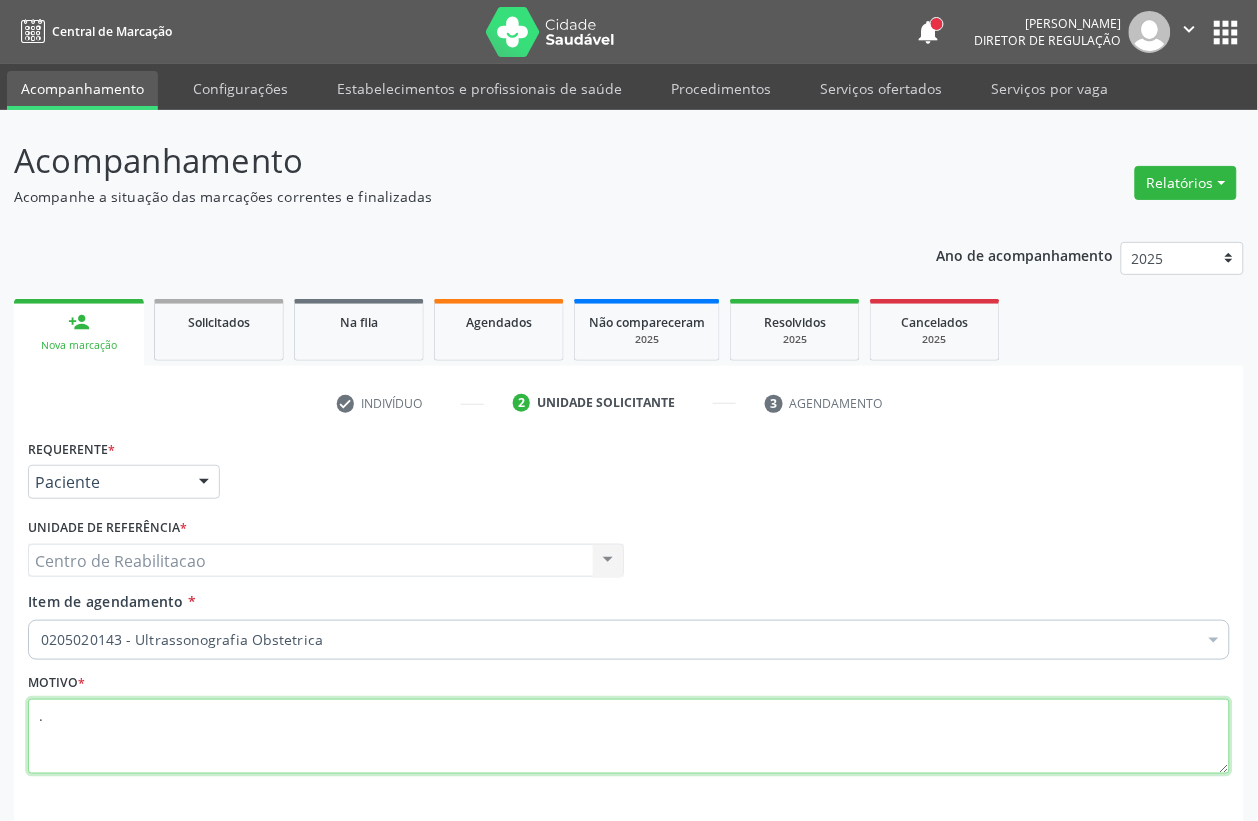 scroll, scrollTop: 85, scrollLeft: 0, axis: vertical 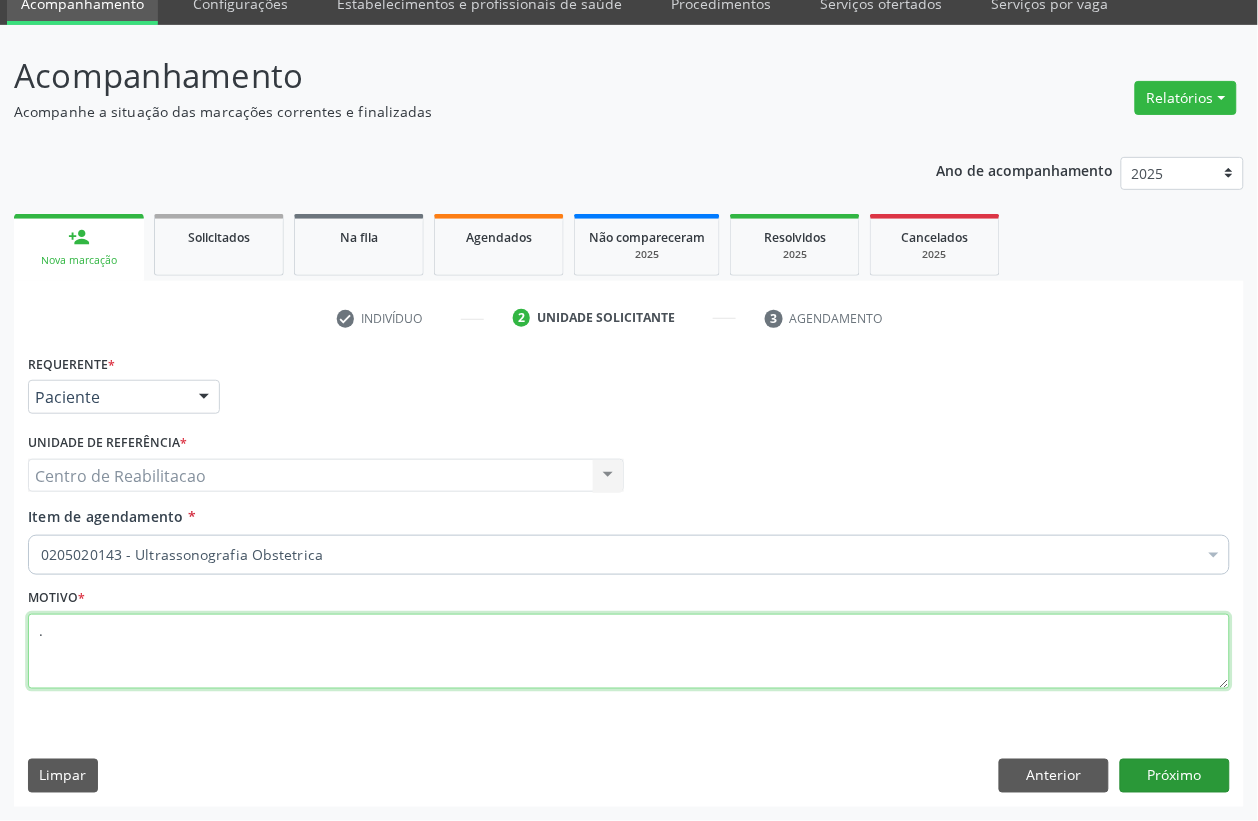 type on "." 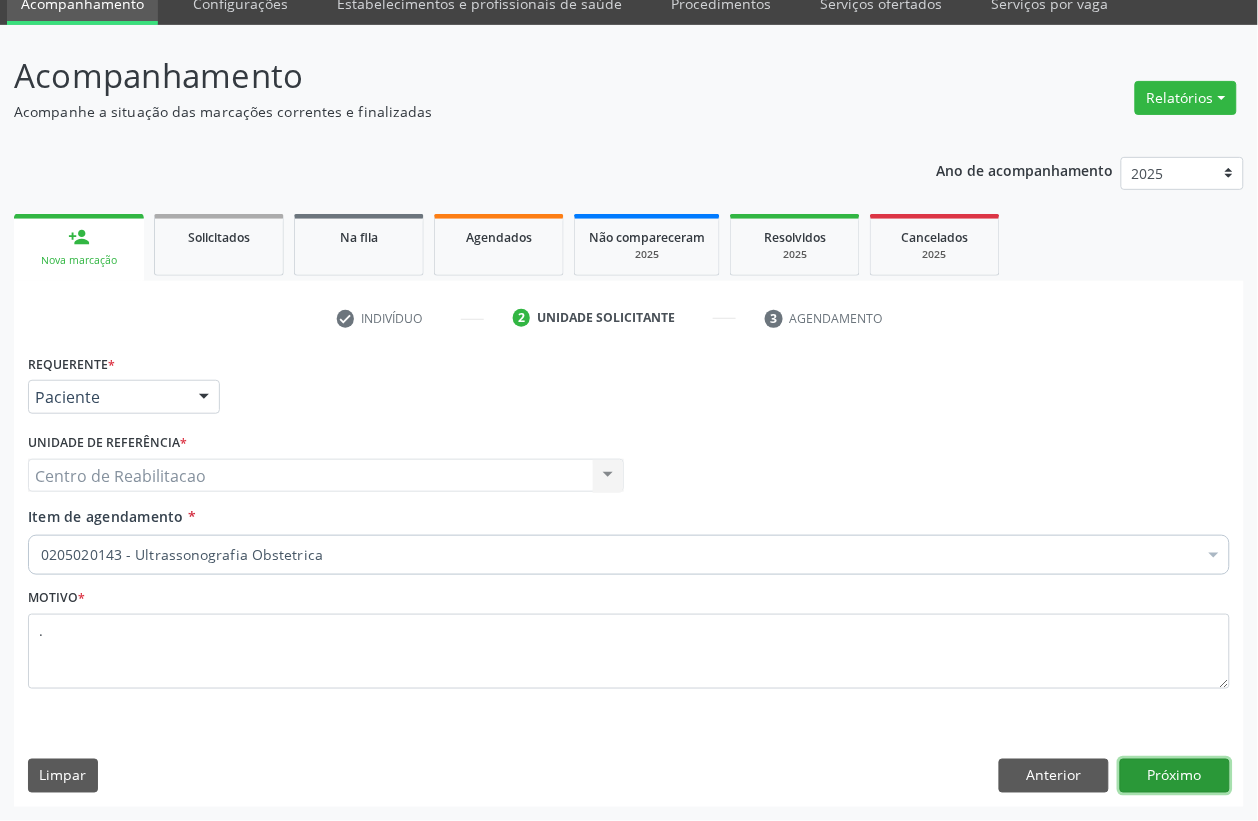click on "Próximo" at bounding box center [1175, 776] 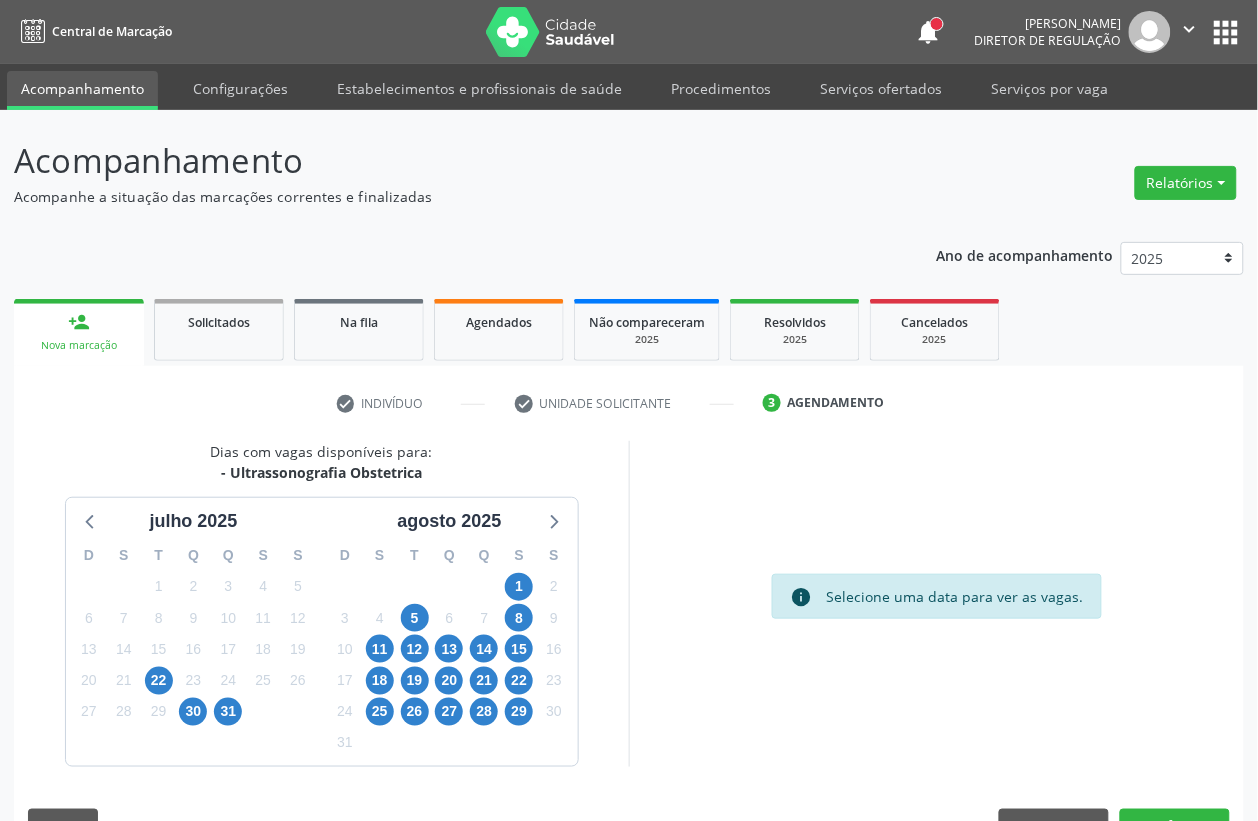 scroll, scrollTop: 50, scrollLeft: 0, axis: vertical 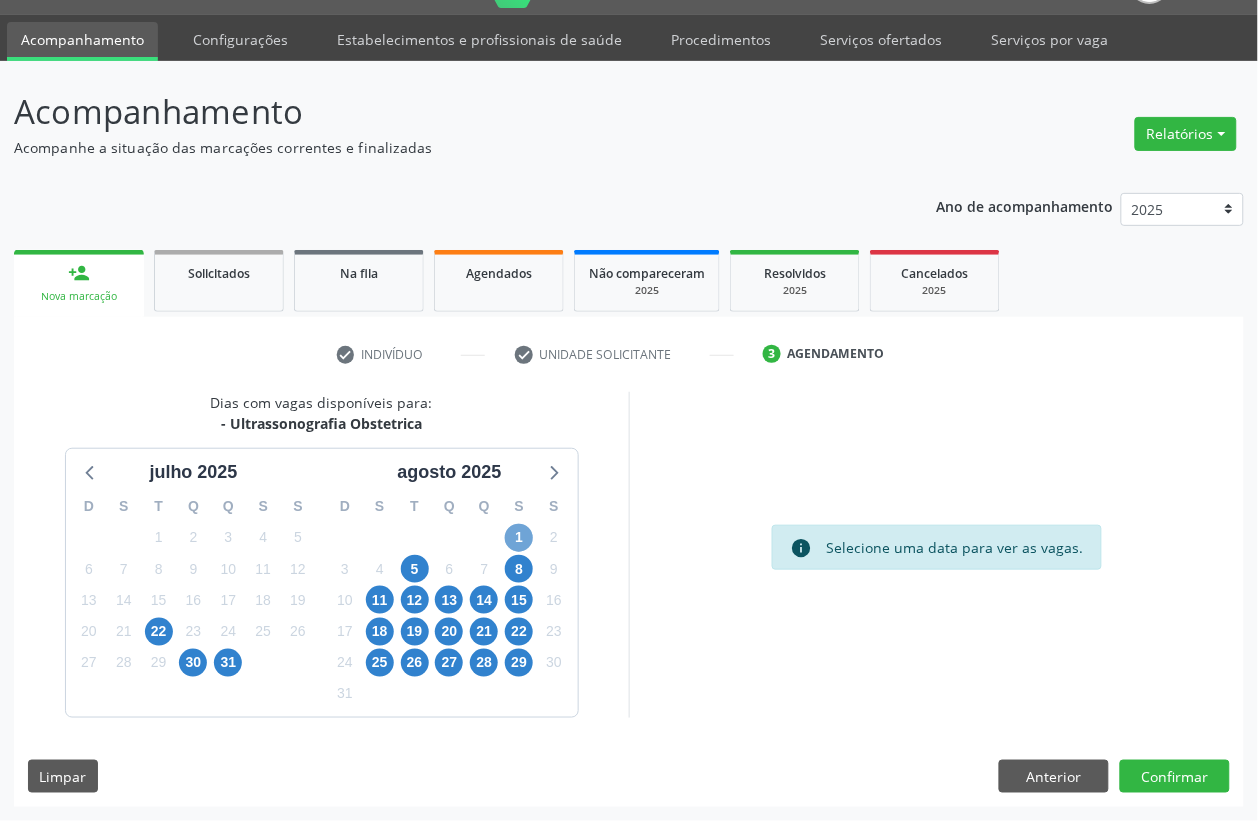 click on "1" at bounding box center (519, 538) 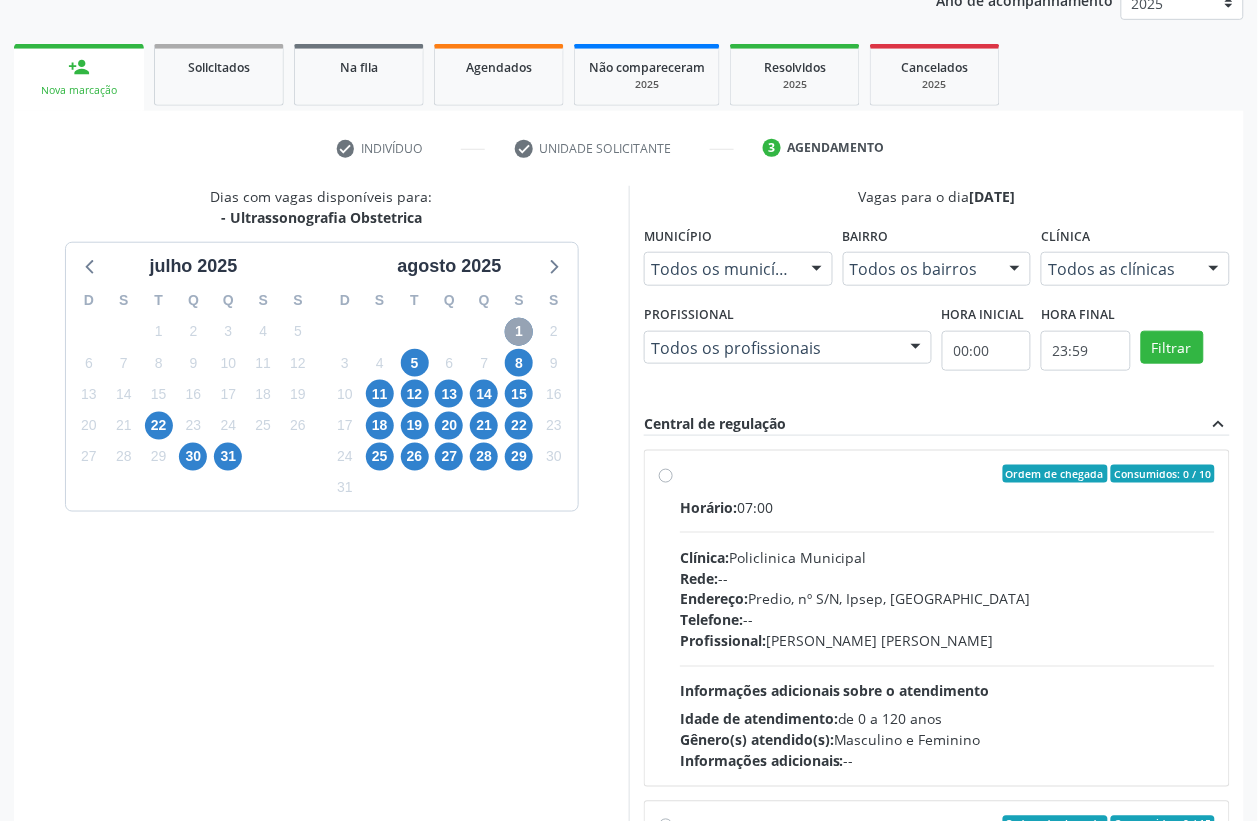 scroll, scrollTop: 300, scrollLeft: 0, axis: vertical 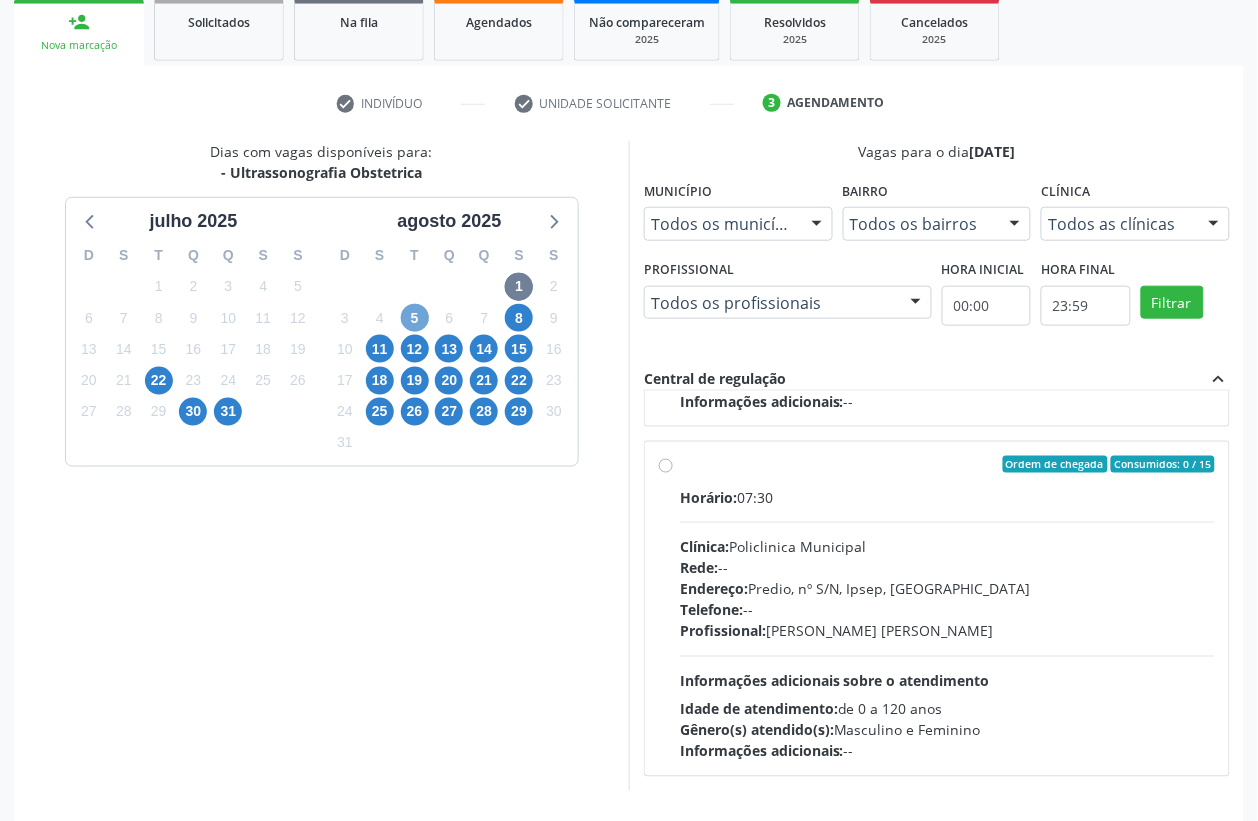 click on "5" at bounding box center [415, 318] 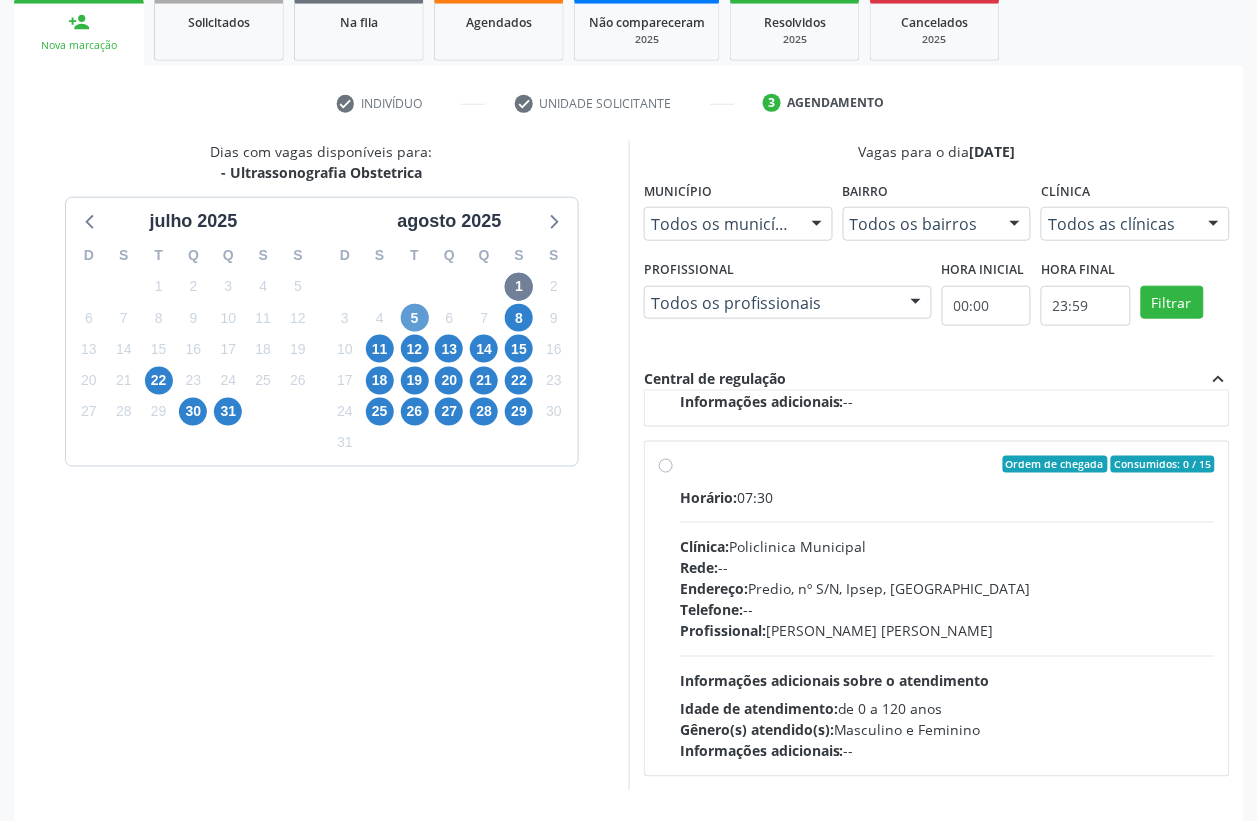click on "person_add
Nova marcação
Solicitados   Na fila   Agendados   Não compareceram
2025
Resolvidos
2025
Cancelados
2025" at bounding box center [629, 30] 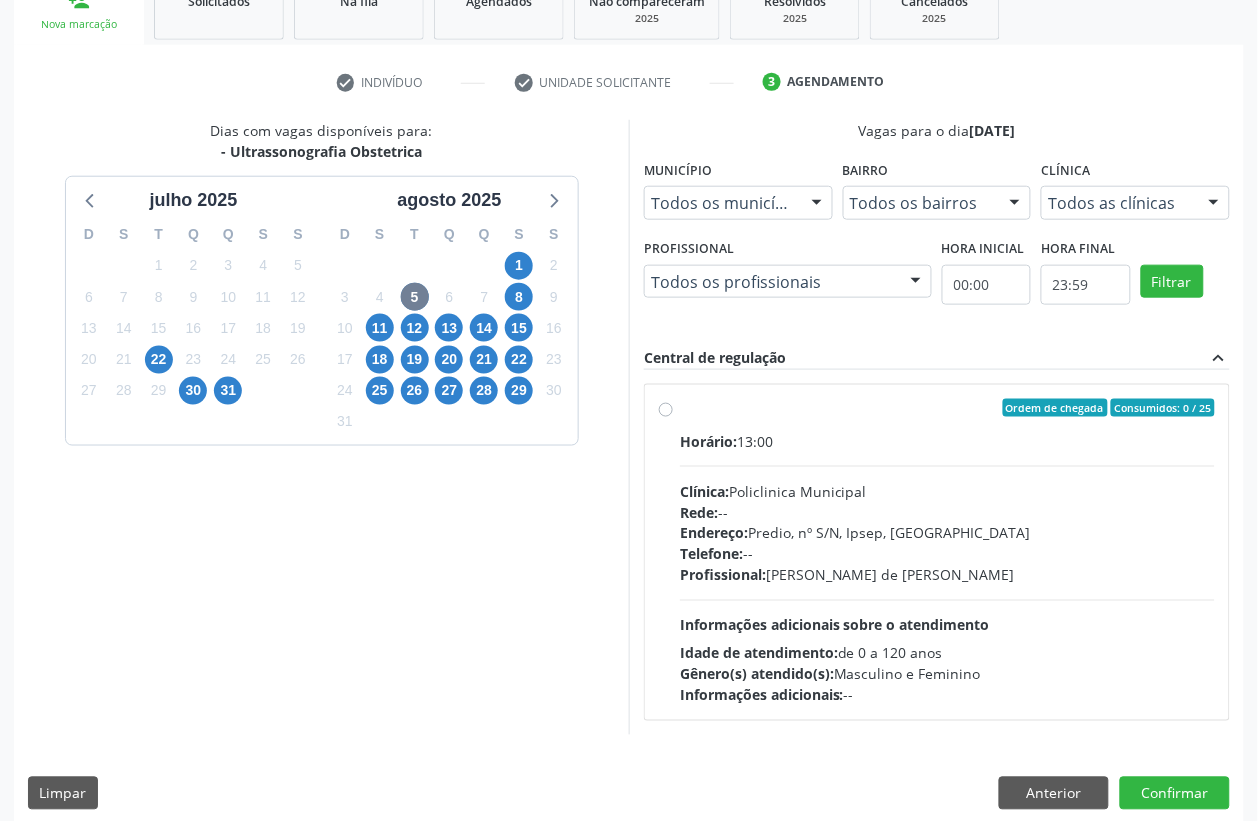 scroll, scrollTop: 338, scrollLeft: 0, axis: vertical 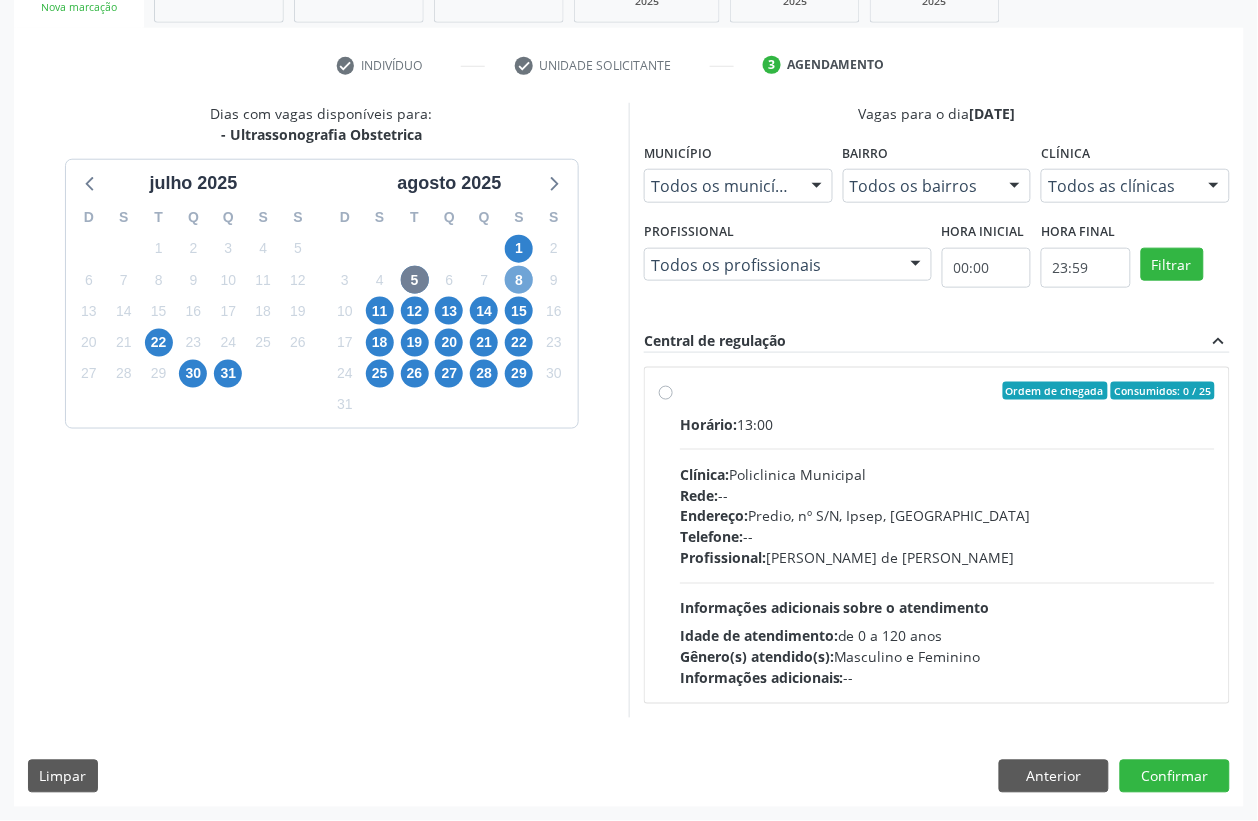 click on "8" at bounding box center (519, 280) 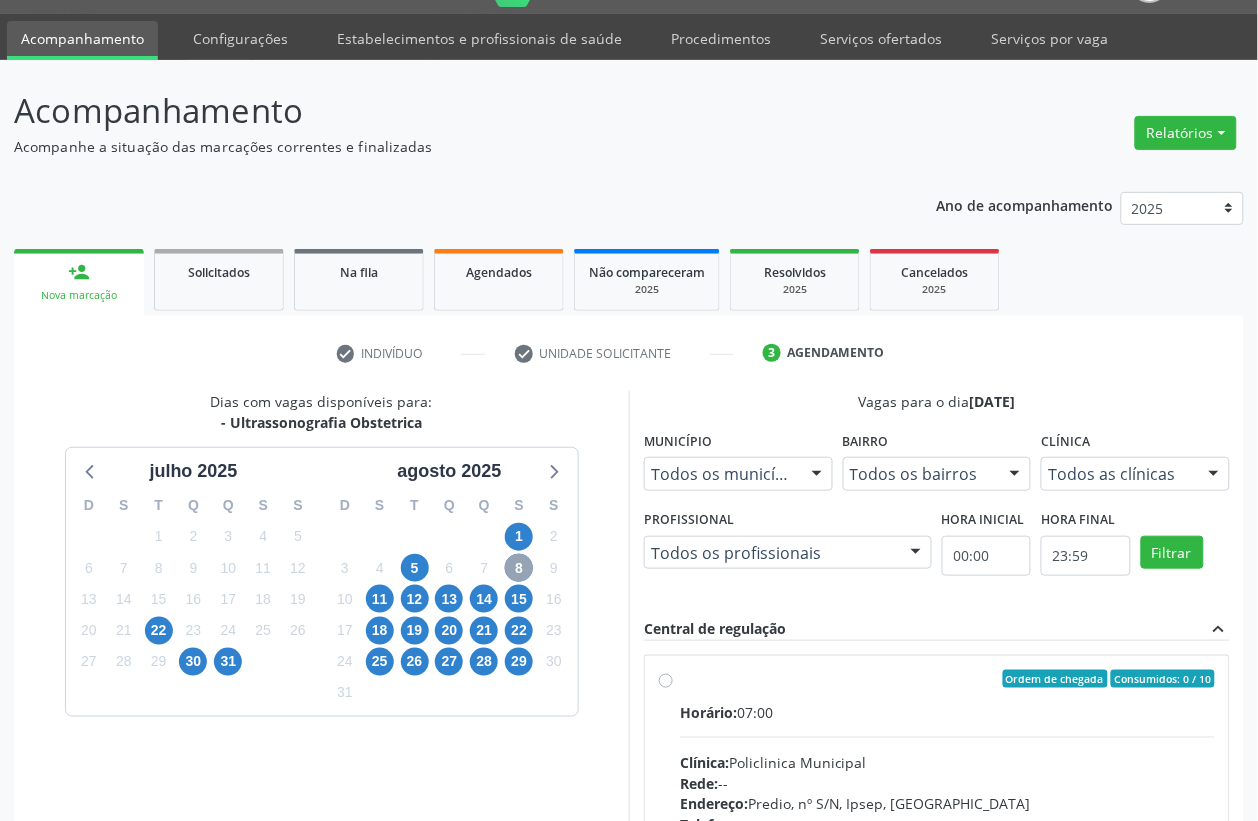 scroll, scrollTop: 338, scrollLeft: 0, axis: vertical 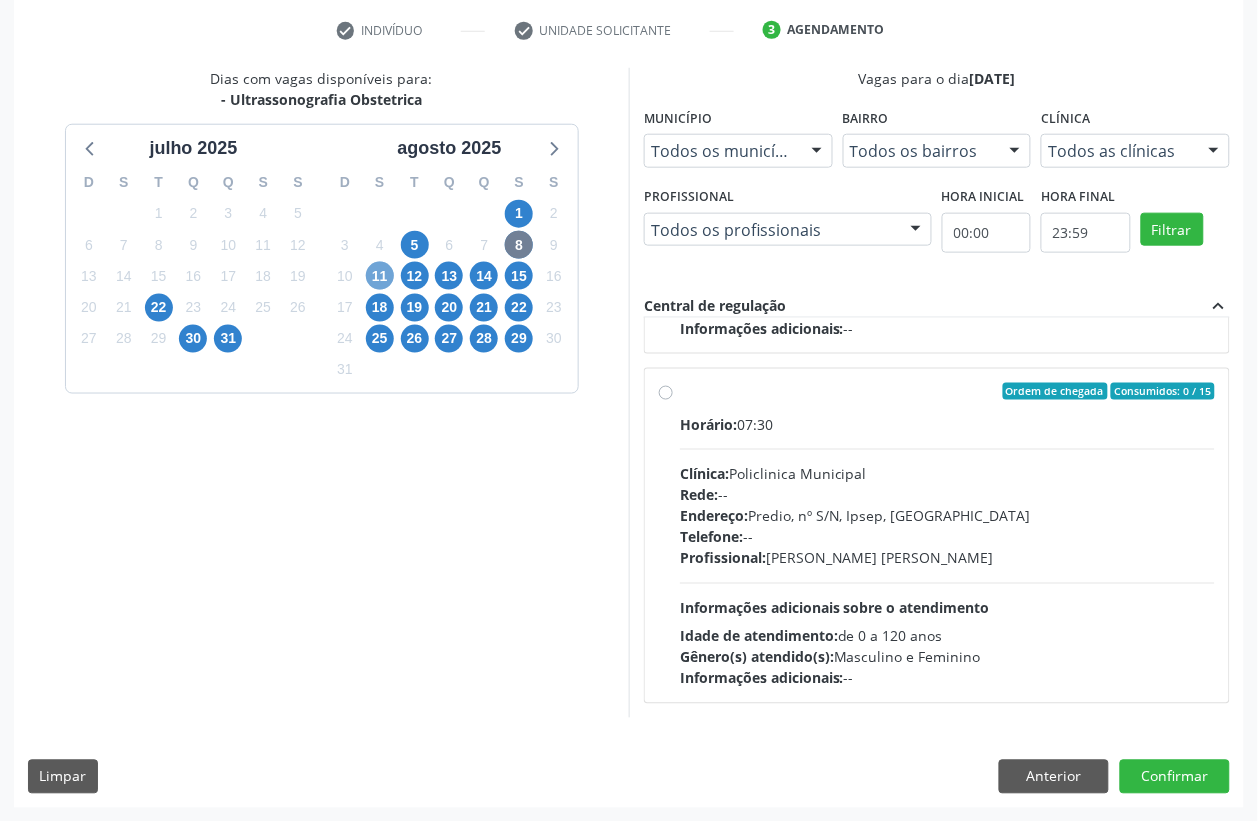 click on "11" at bounding box center [380, 276] 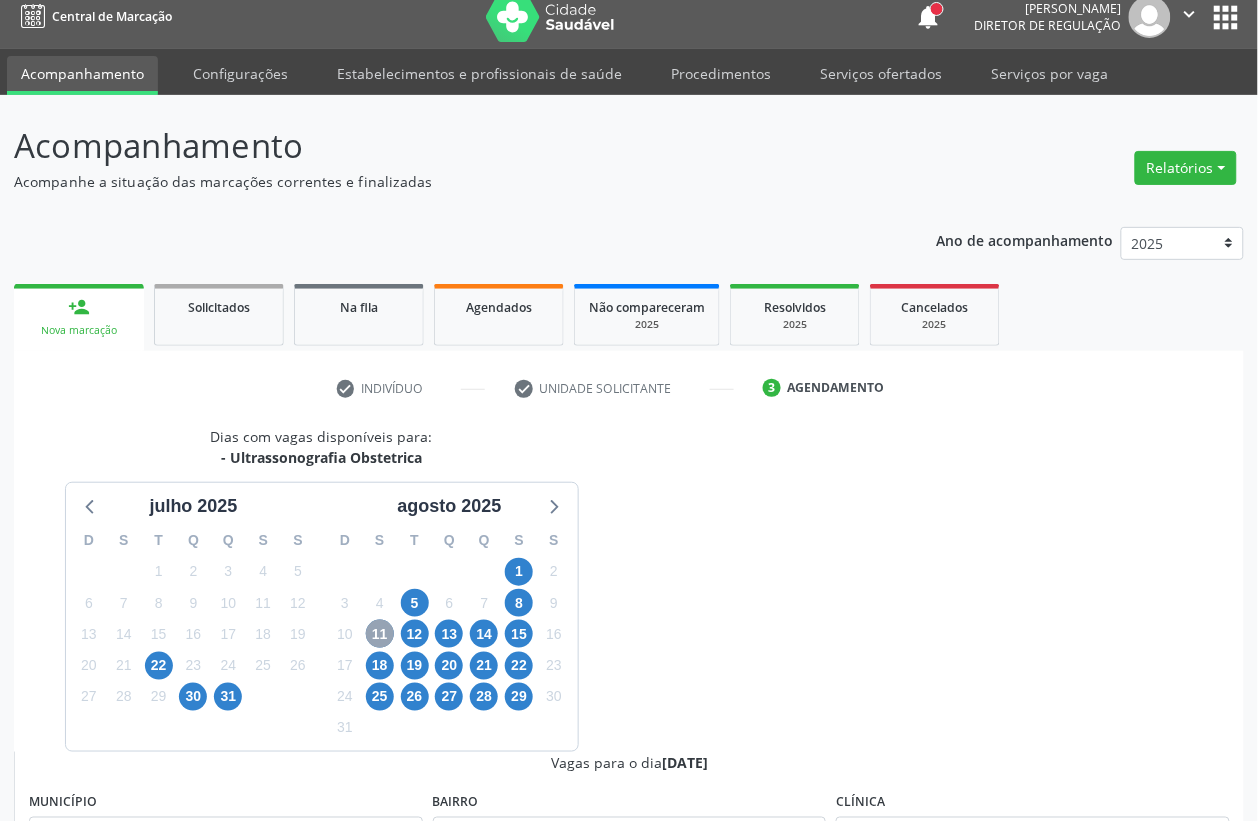 scroll, scrollTop: 0, scrollLeft: 0, axis: both 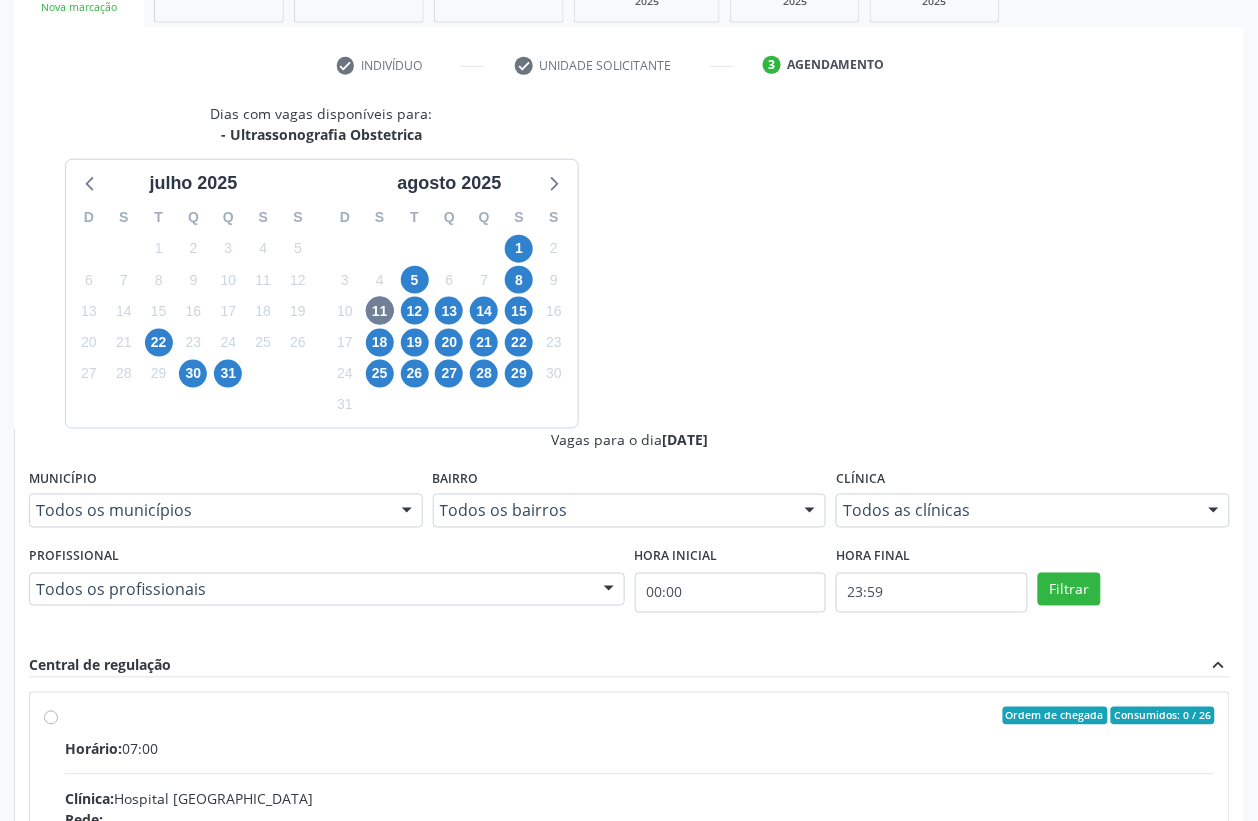 click on "Dias com vagas disponíveis para:
- Ultrassonografia Obstetrica
[DATE] D S T Q Q S S 29 30 1 2 3 4 5 6 7 8 9 10 11 12 13 14 15 16 17 18 19 20 21 22 23 24 25 26 27 28 29 30 31 1 2 3 4 5 6 7 8 [DATE] D S T Q Q S S 27 28 29 30 31 1 2 3 4 5 6 7 8 9 10 11 12 13 14 15 16 17 18 19 20 21 22 23 24 25 26 27 28 29 30 31 1 2 3 4 5 6
Vagas para o dia
[DATE]
Município
Todos os municípios         Todos os municípios   [GEOGRAPHIC_DATA] - [GEOGRAPHIC_DATA] resultado encontrado para: "   "
Não há nenhuma opção para ser exibida.
Bairro
Todos os bairros         Todos os bairros   [GEOGRAPHIC_DATA] resultado encontrado para: "   "
Não há nenhuma opção para ser exibida.
Clínica
Todos as clínicas         Todos as clínicas   Hospital [GEOGRAPHIC_DATA] resultado encontrado para: "   "
Profissional" at bounding box center (629, 617) 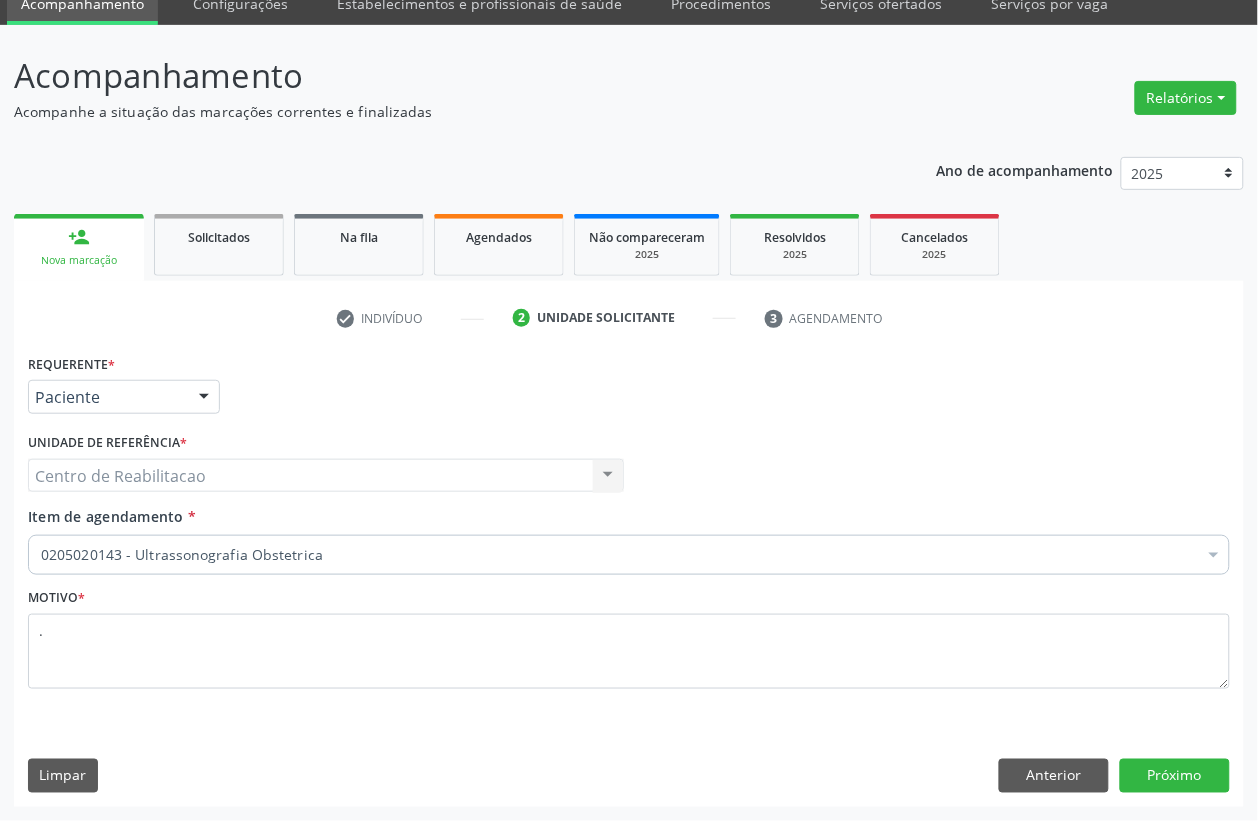 scroll, scrollTop: 85, scrollLeft: 0, axis: vertical 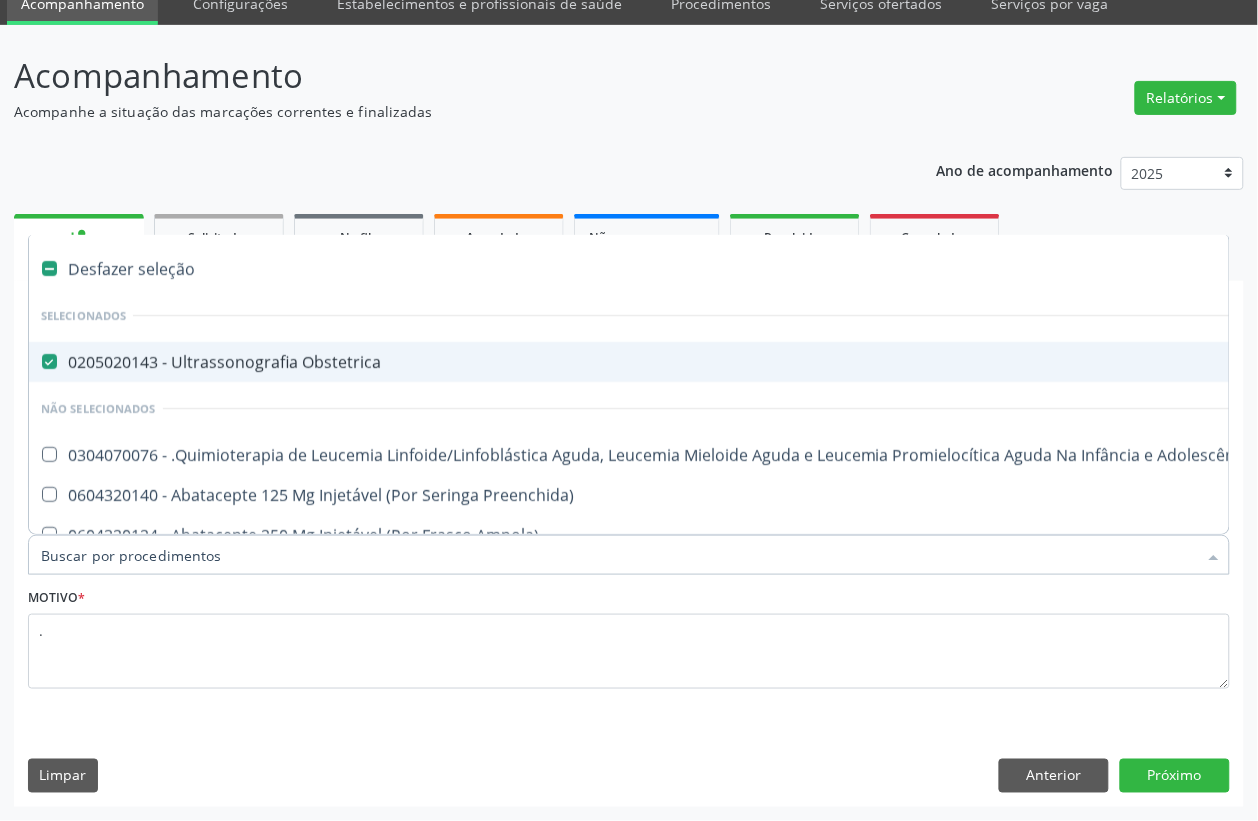 click on "0205020143 - Ultrassonografia Obstetrica" at bounding box center (819, 362) 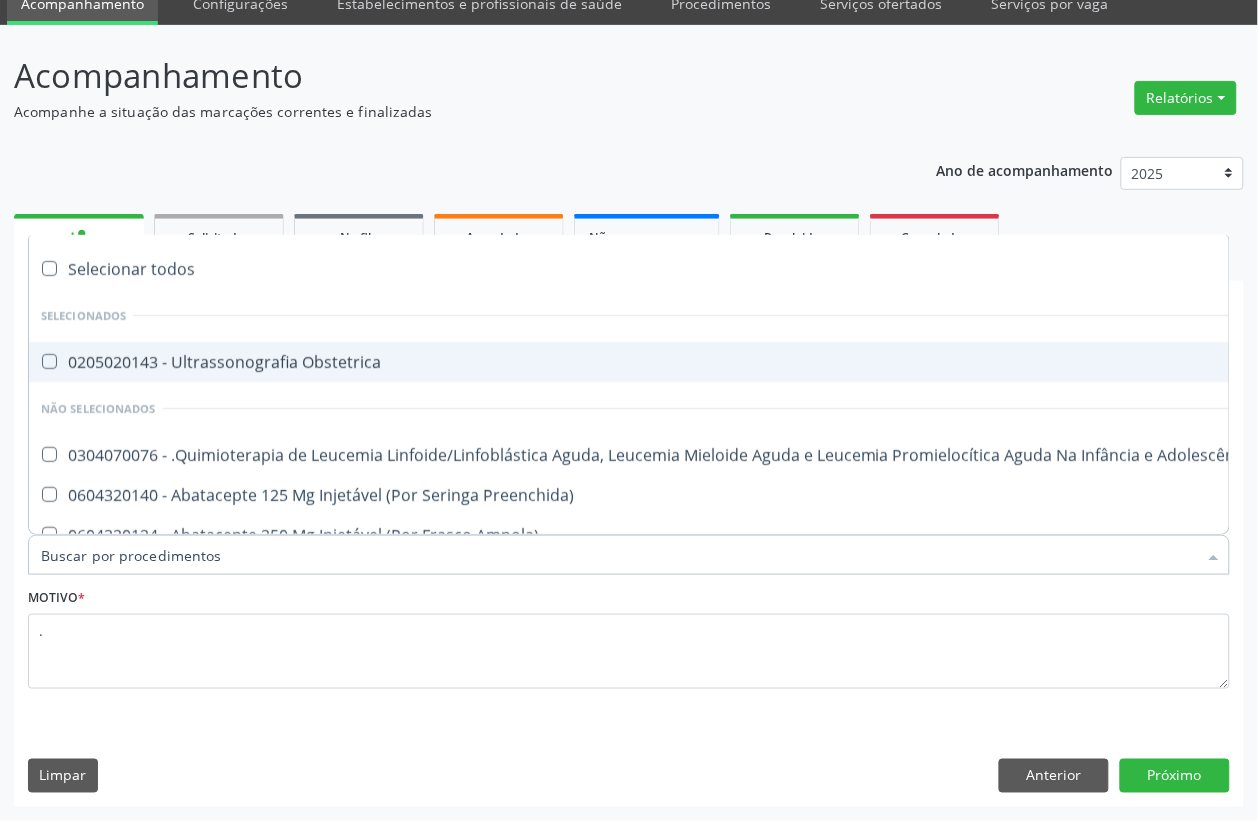 click on "0205020143 - Ultrassonografia Obstetrica" at bounding box center (819, 362) 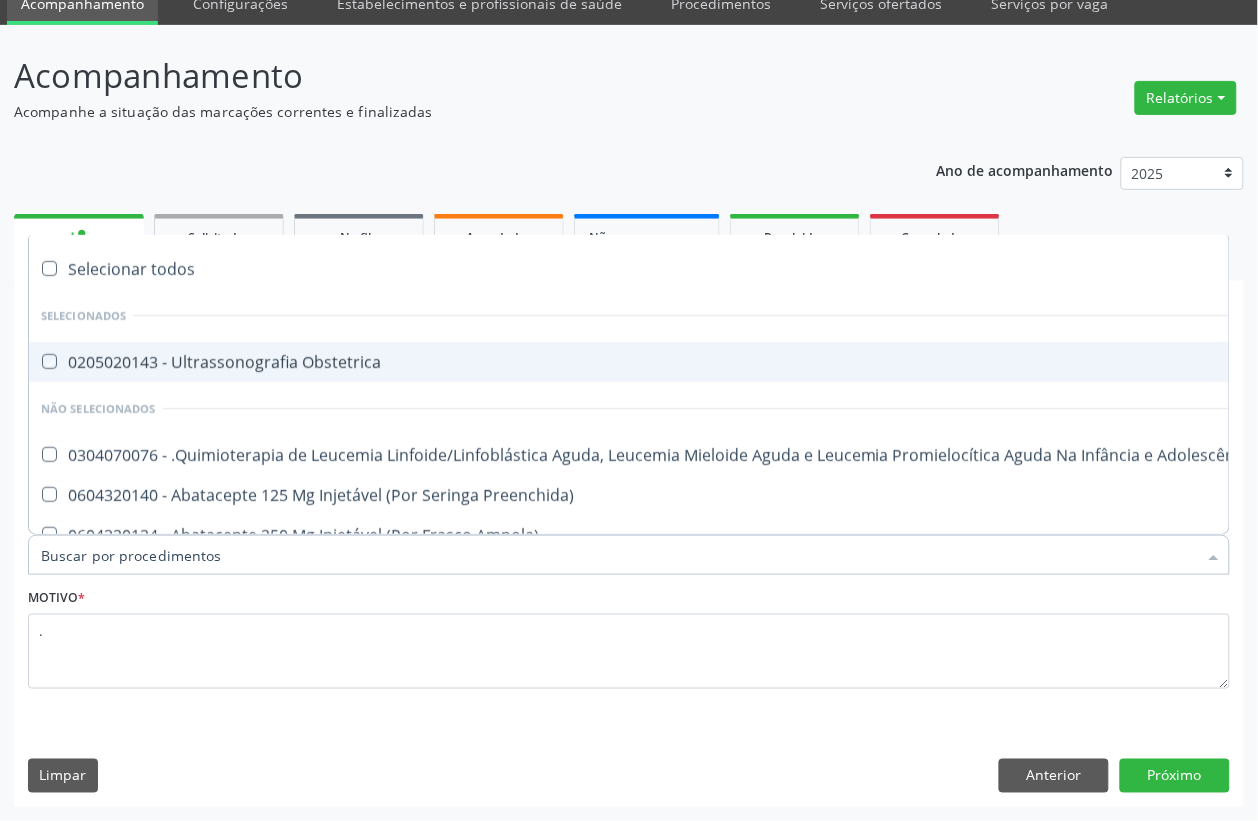 checkbox on "true" 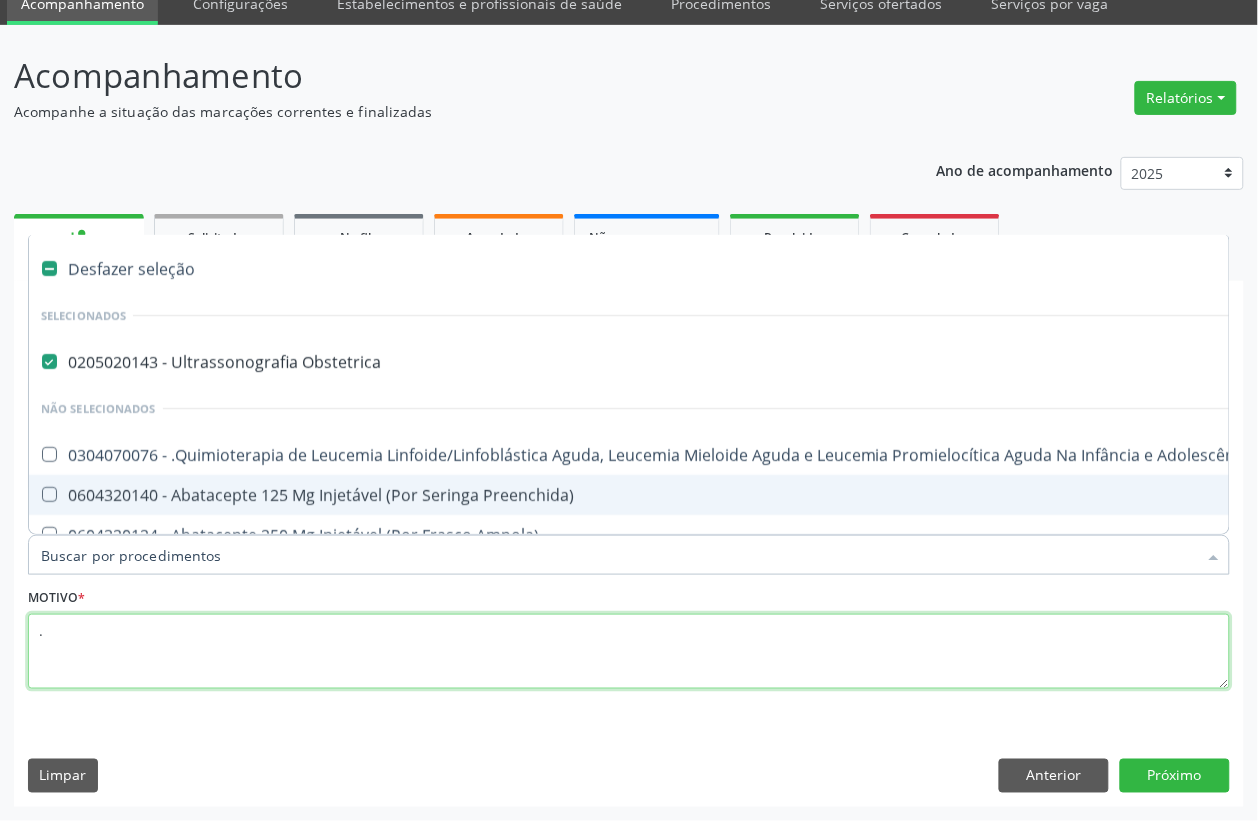 click on "." at bounding box center [629, 652] 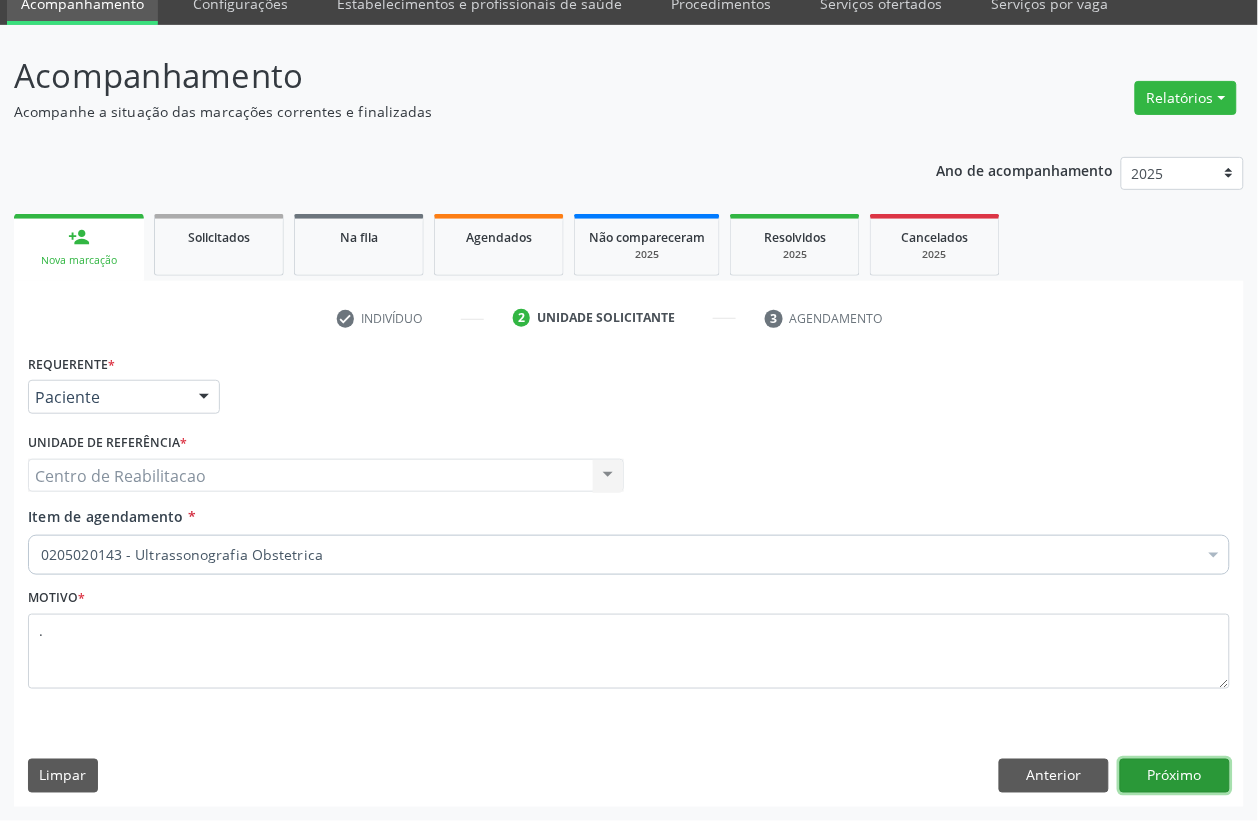 click on "Próximo" at bounding box center [1175, 776] 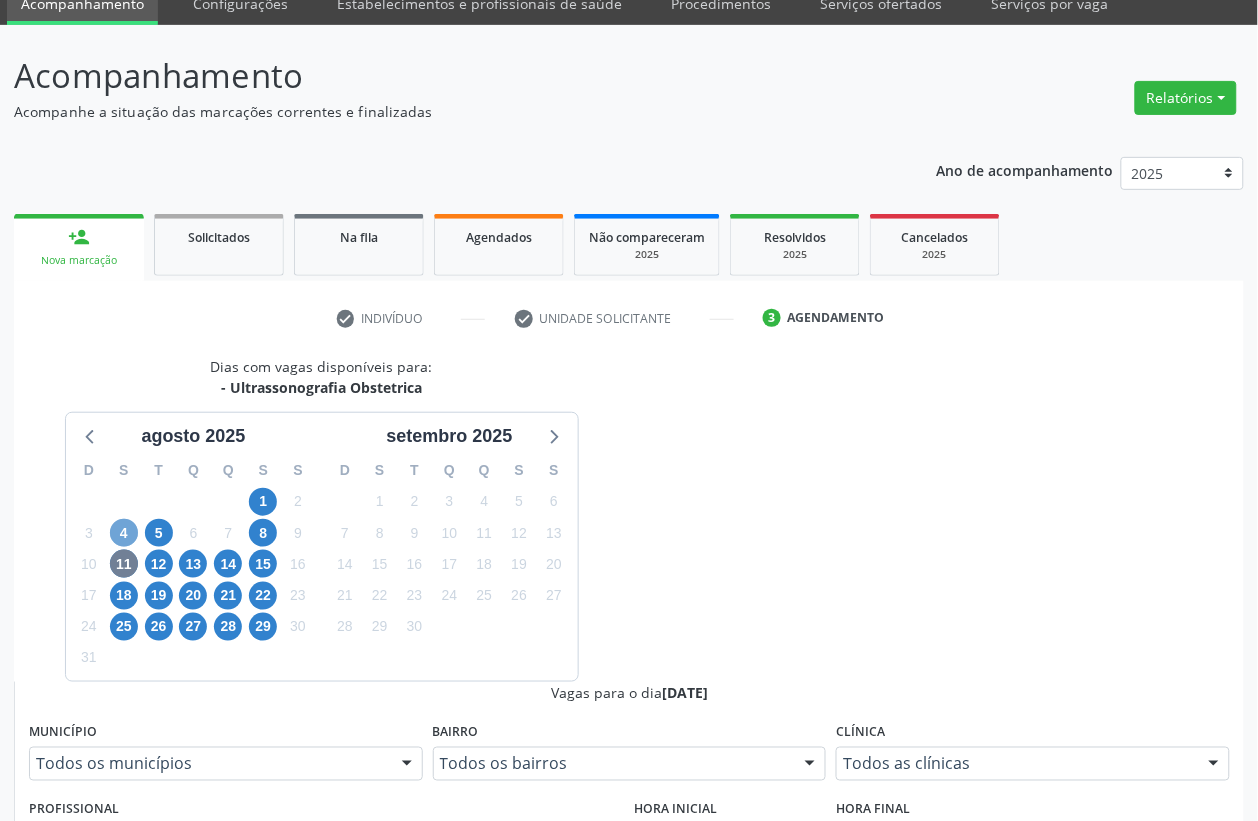 click on "4" at bounding box center (124, 533) 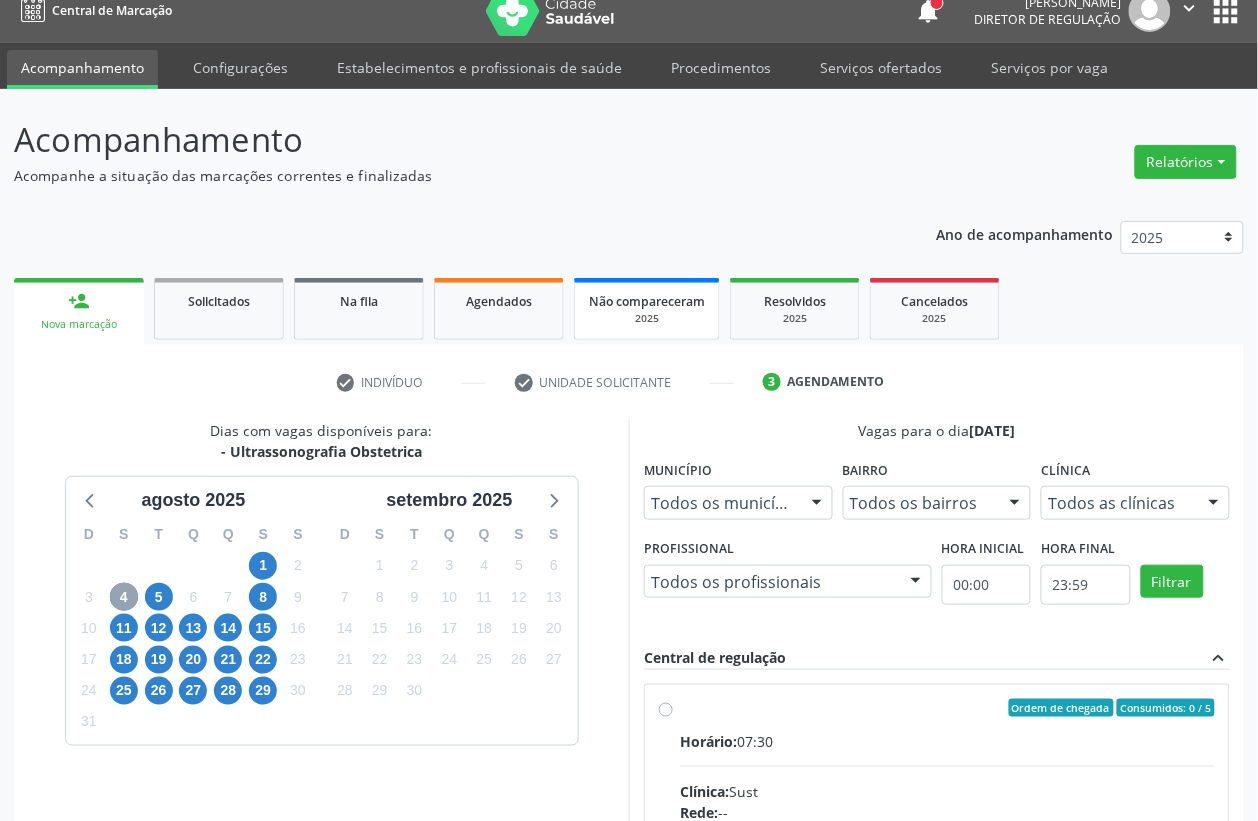 scroll, scrollTop: 0, scrollLeft: 0, axis: both 